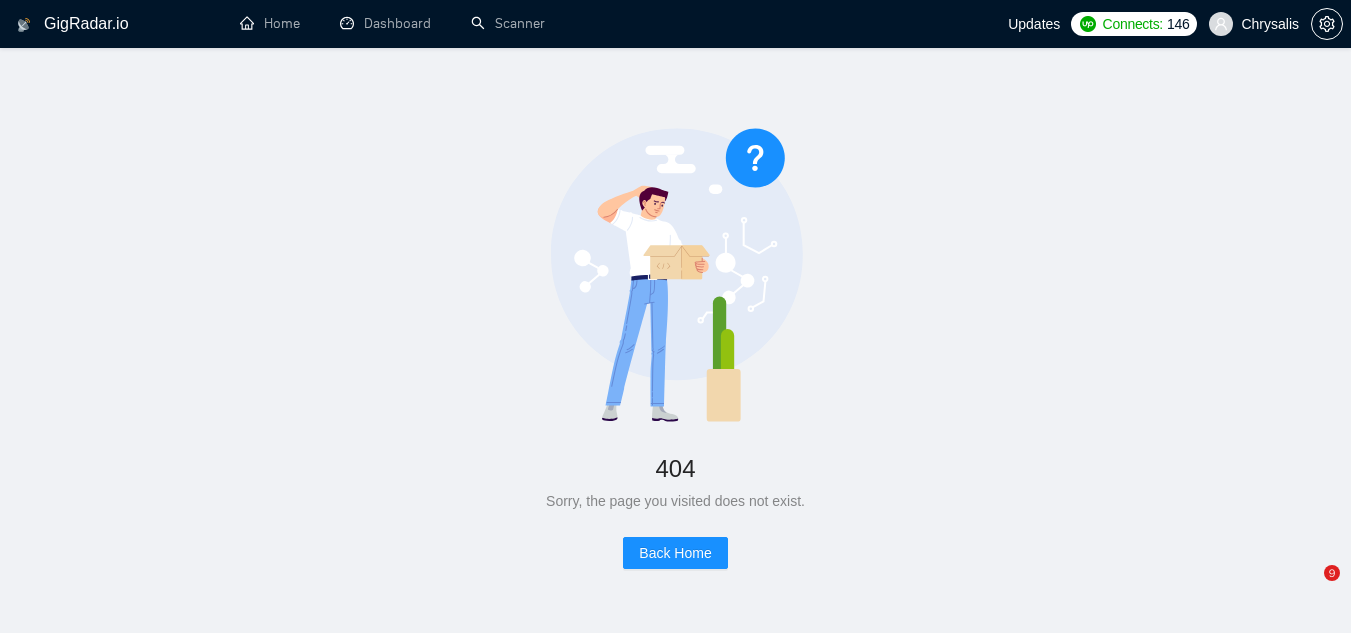 scroll, scrollTop: 0, scrollLeft: 0, axis: both 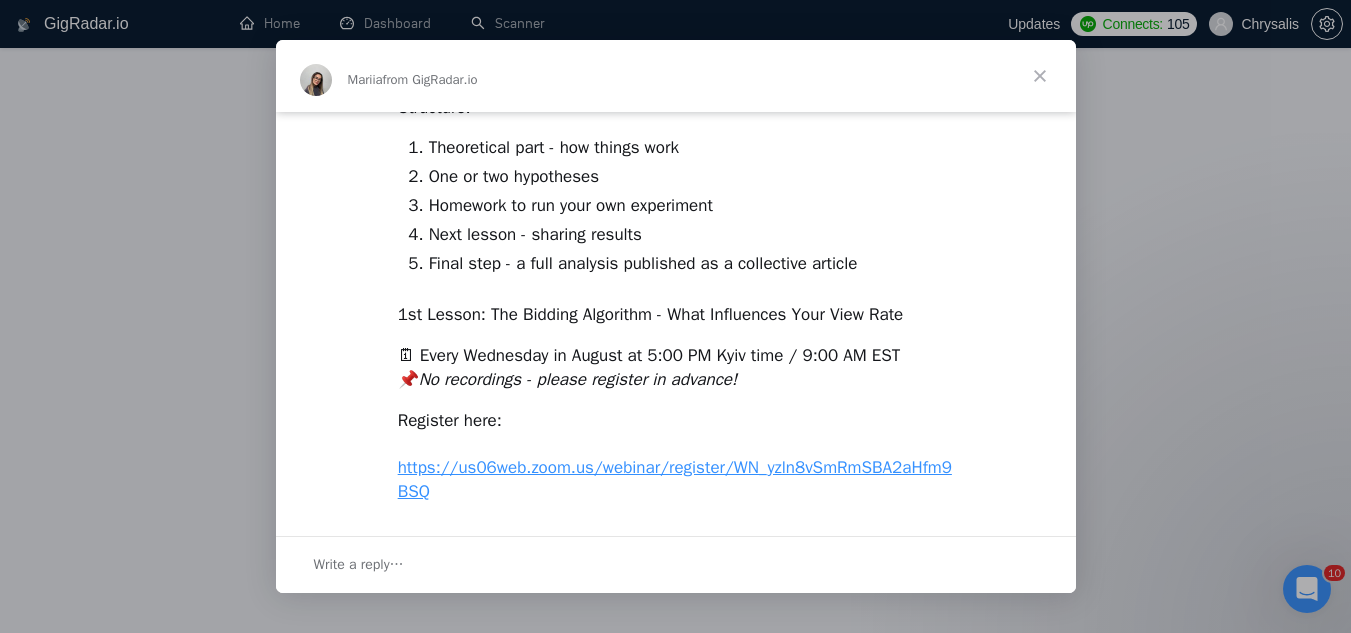 click at bounding box center (1040, 76) 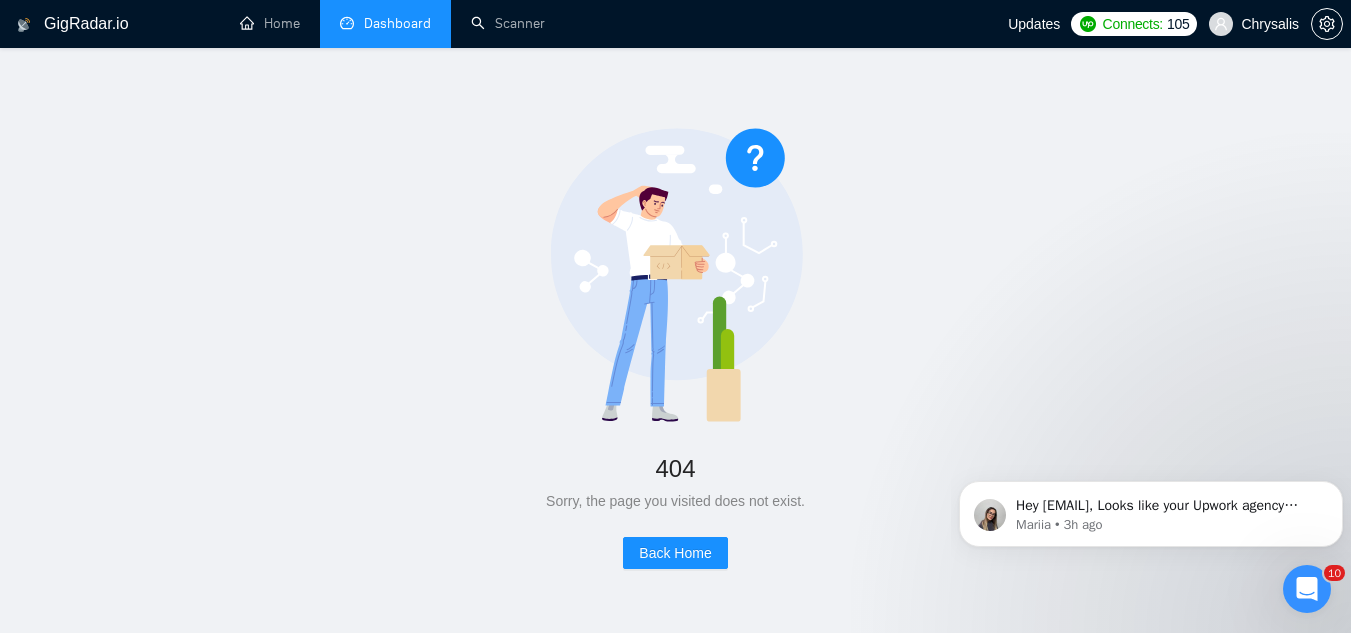scroll, scrollTop: 0, scrollLeft: 0, axis: both 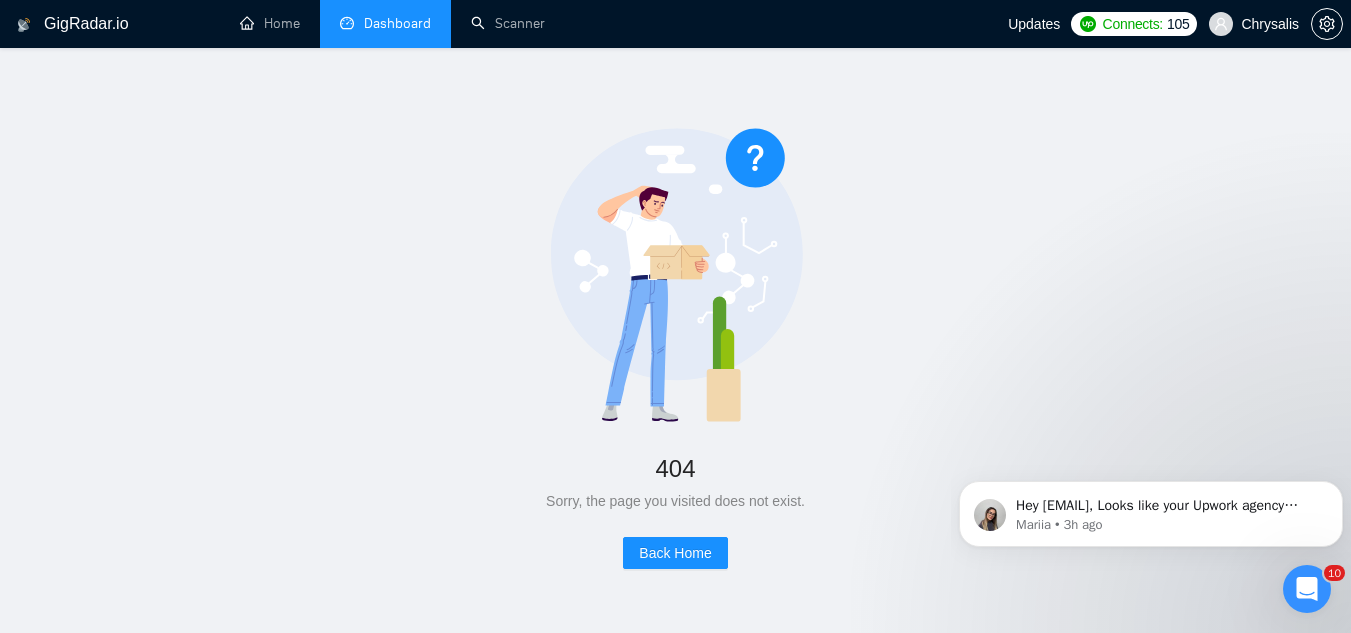 click on "Dashboard" at bounding box center [385, 23] 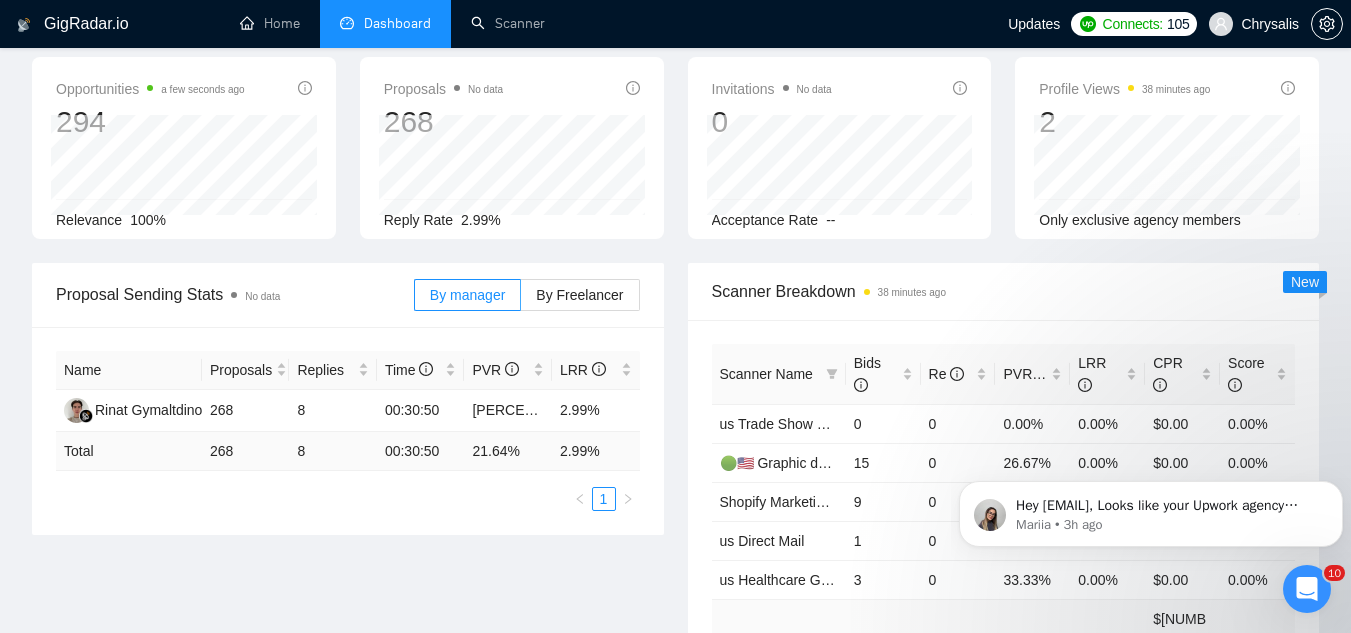 scroll, scrollTop: 0, scrollLeft: 0, axis: both 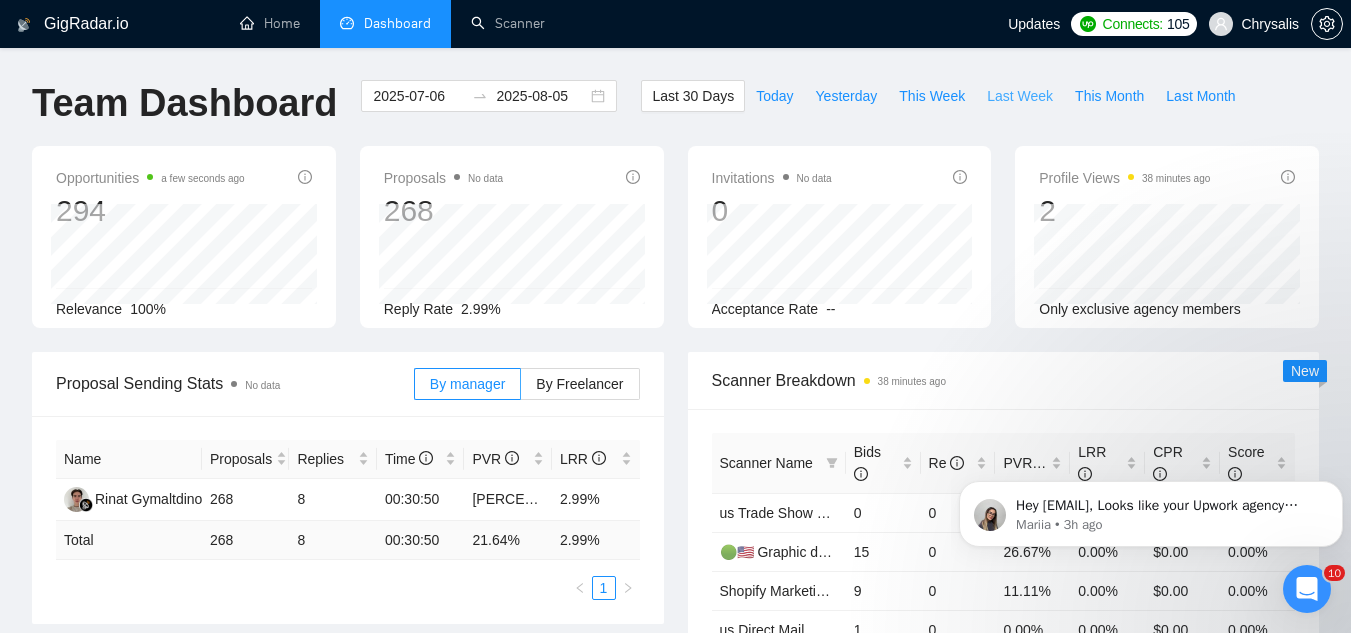 click on "Last Week" at bounding box center [1020, 96] 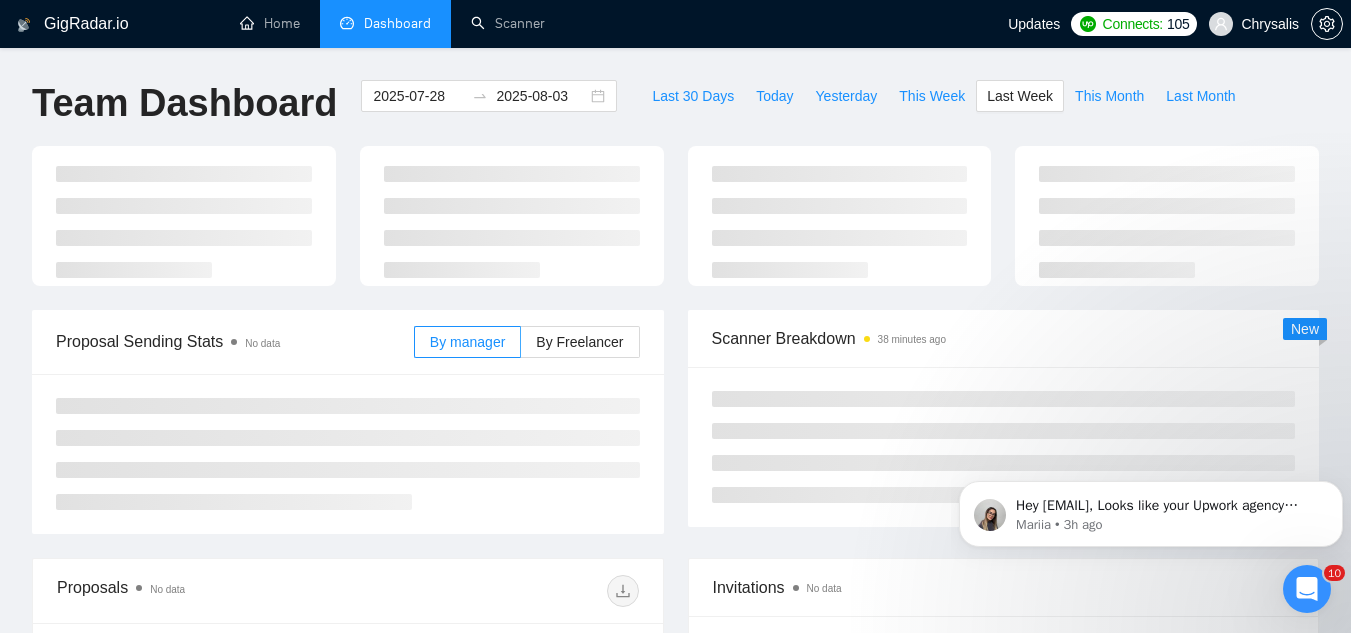 type on "2025-07-28" 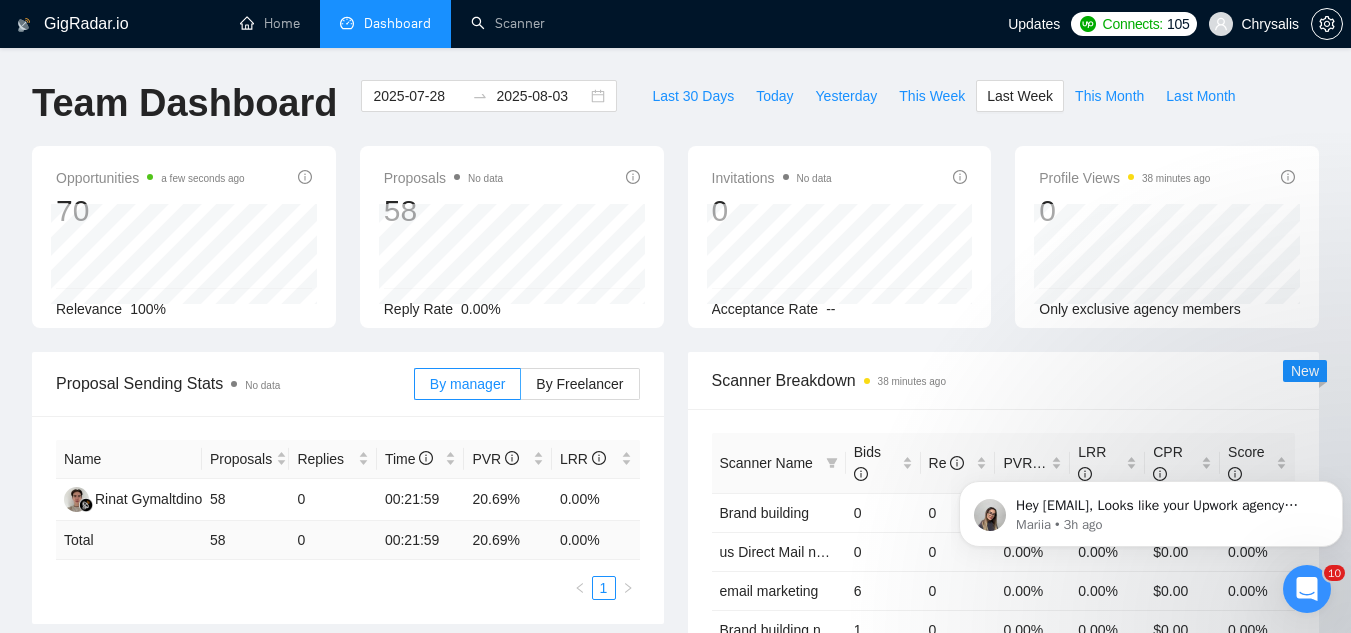 click on "By manager By Freelancer" at bounding box center [527, 384] 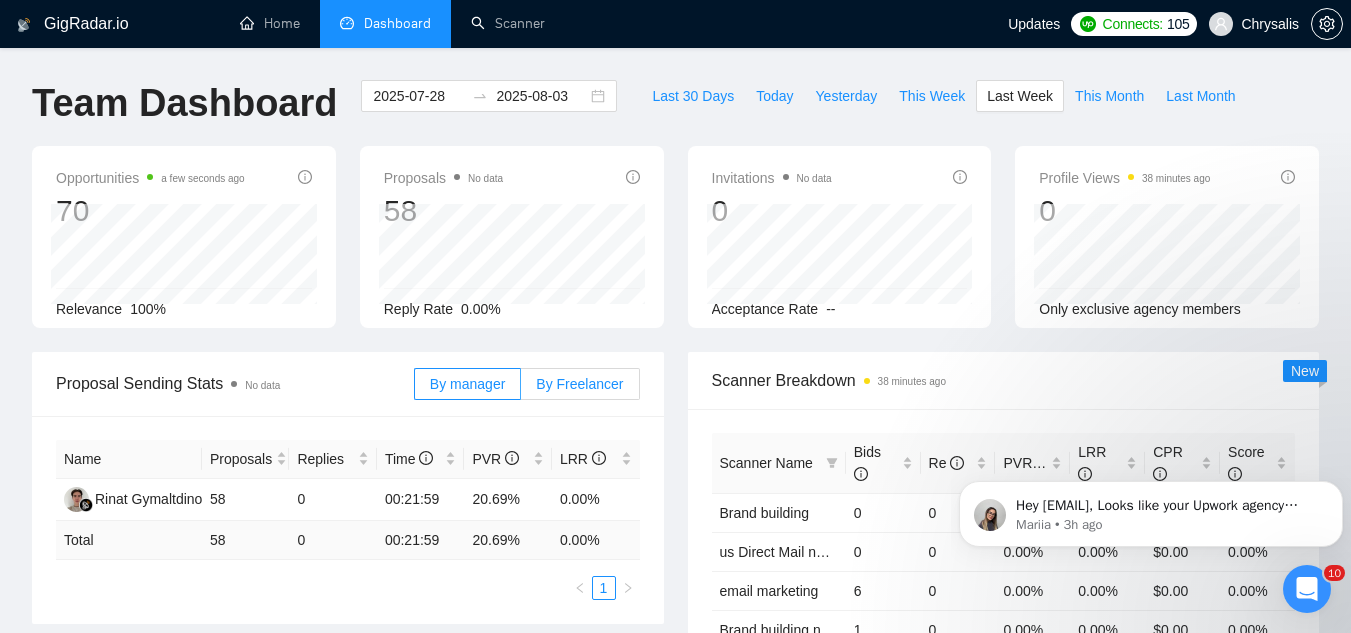click on "By Freelancer" at bounding box center (579, 384) 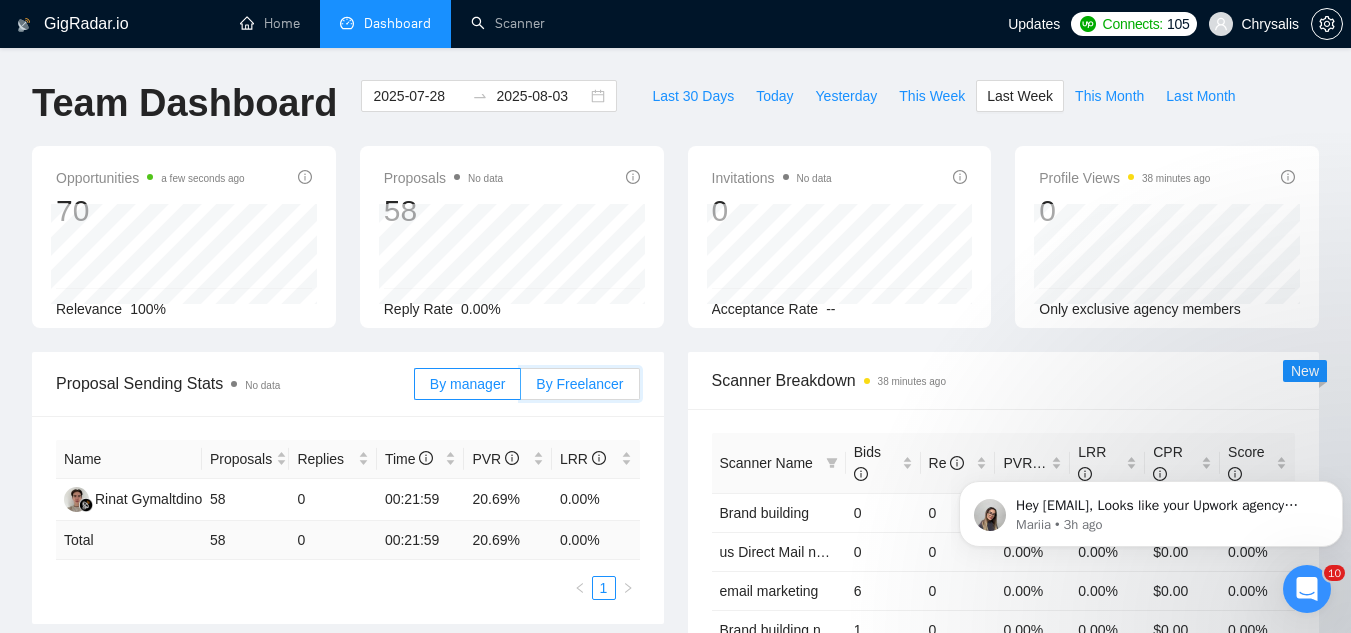 click on "By Freelancer" at bounding box center (521, 389) 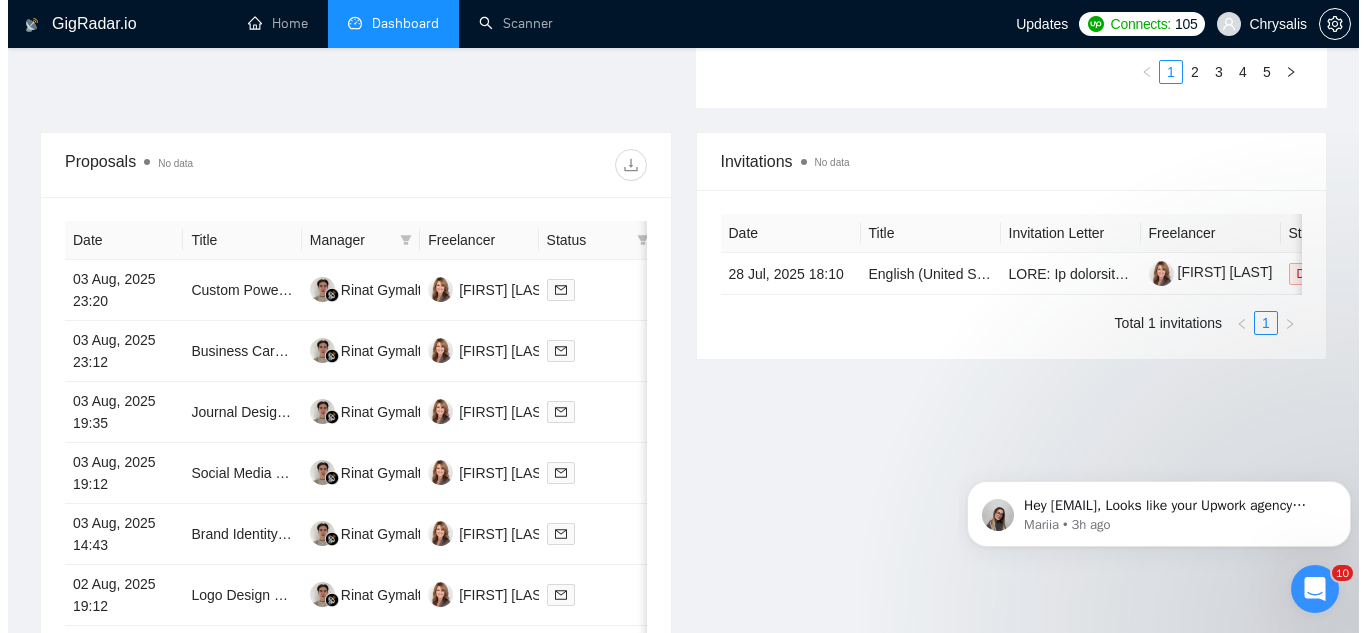 scroll, scrollTop: 700, scrollLeft: 0, axis: vertical 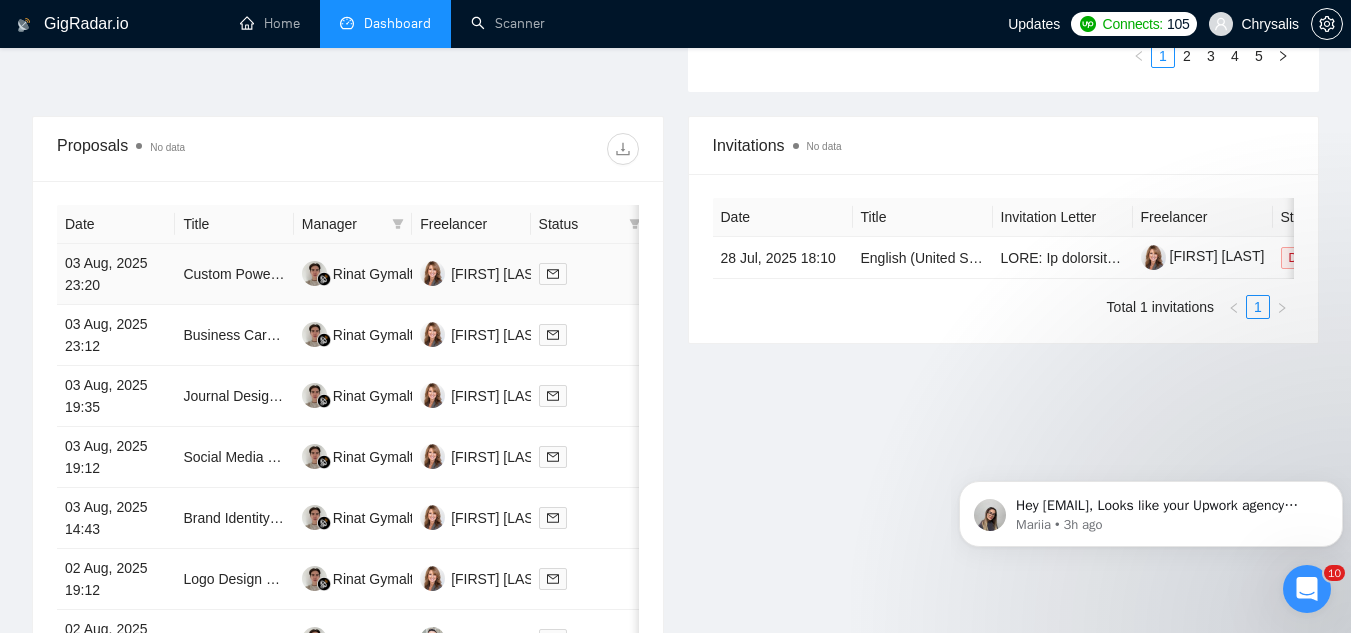click on "Custom PowerPoint Template & Graphic Design Projects" at bounding box center (234, 274) 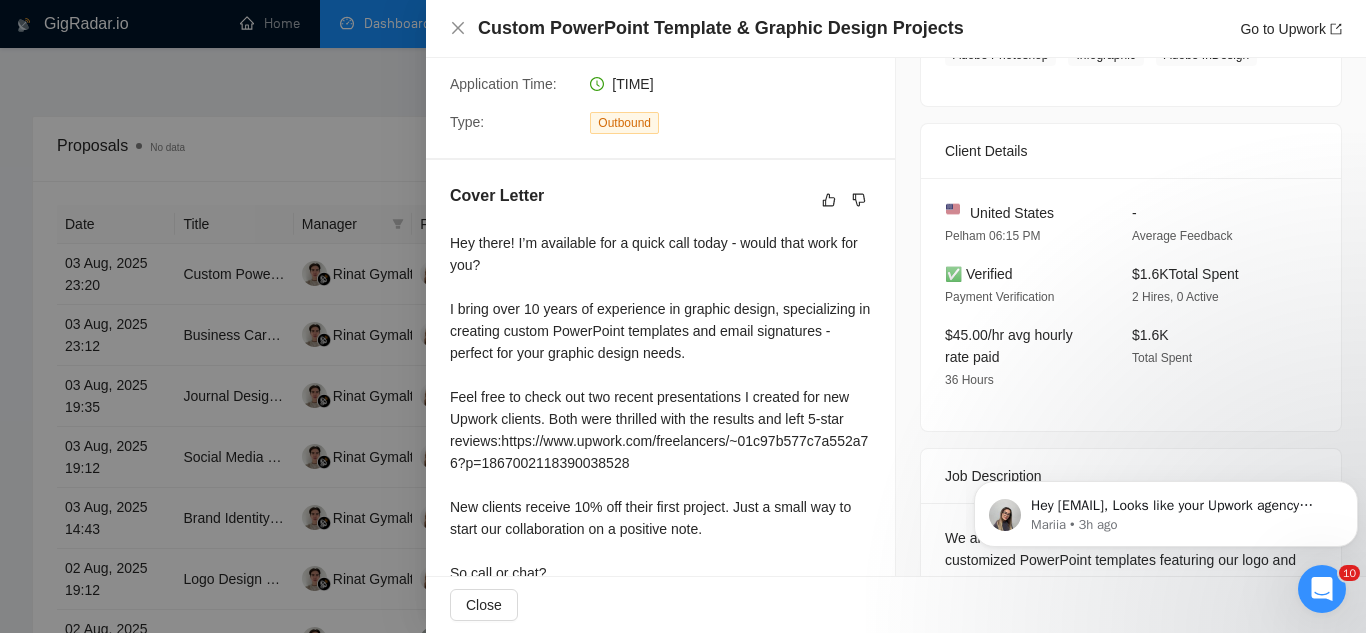 scroll, scrollTop: 500, scrollLeft: 0, axis: vertical 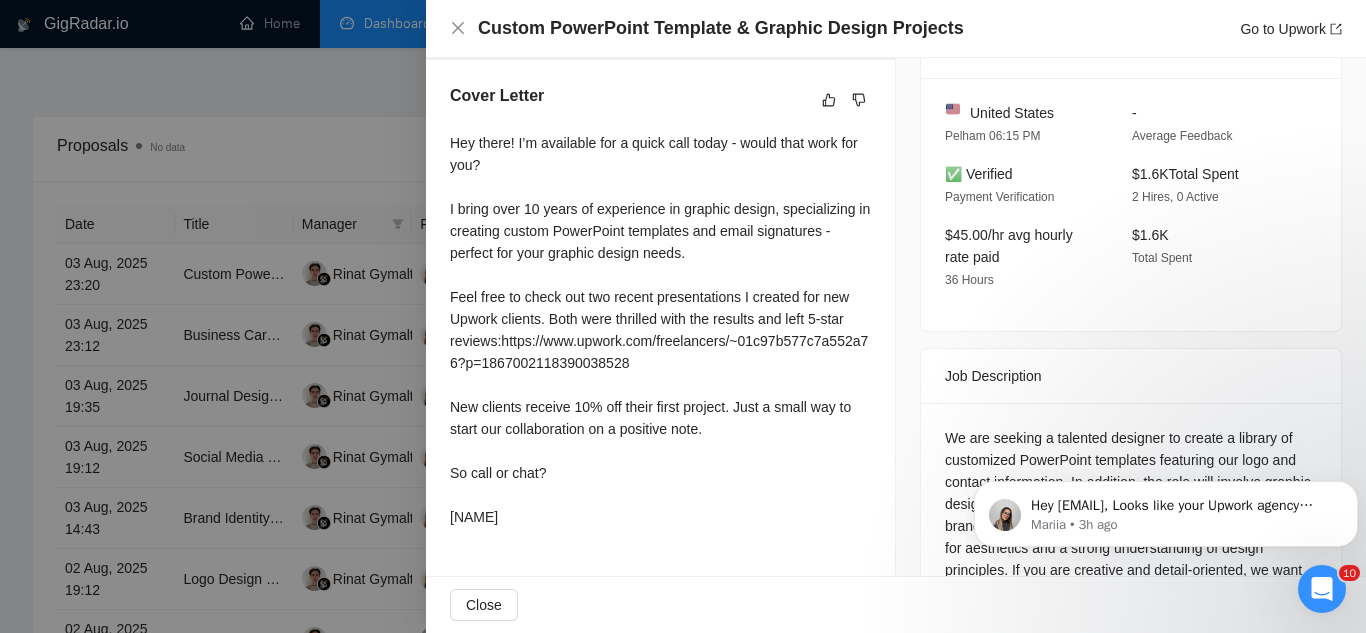 click at bounding box center [683, 316] 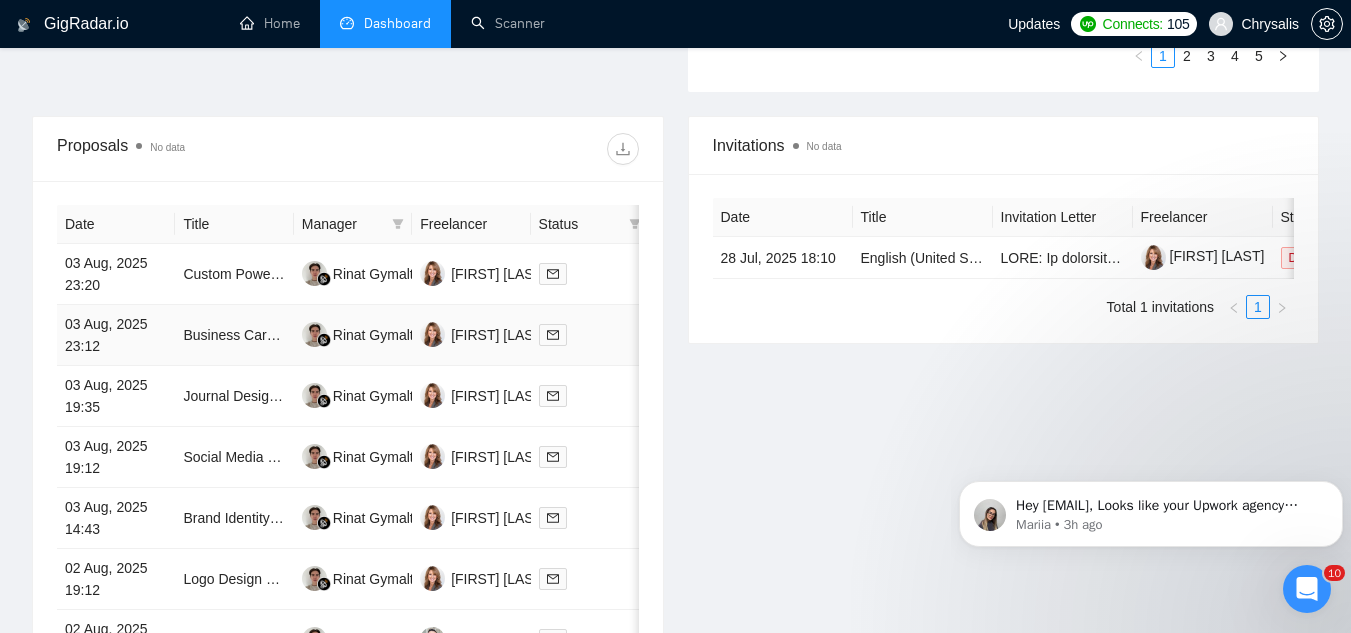 click on "Business Card and Logo Design Update for Merchandise" at bounding box center (234, 335) 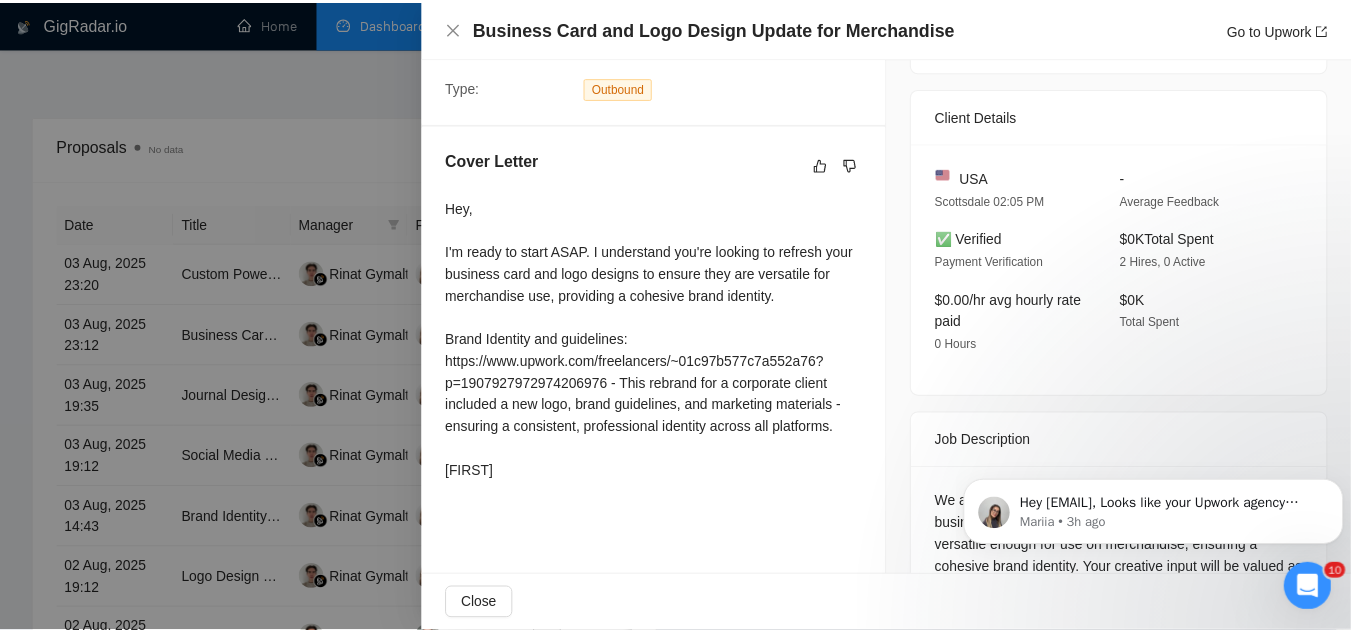 scroll, scrollTop: 400, scrollLeft: 0, axis: vertical 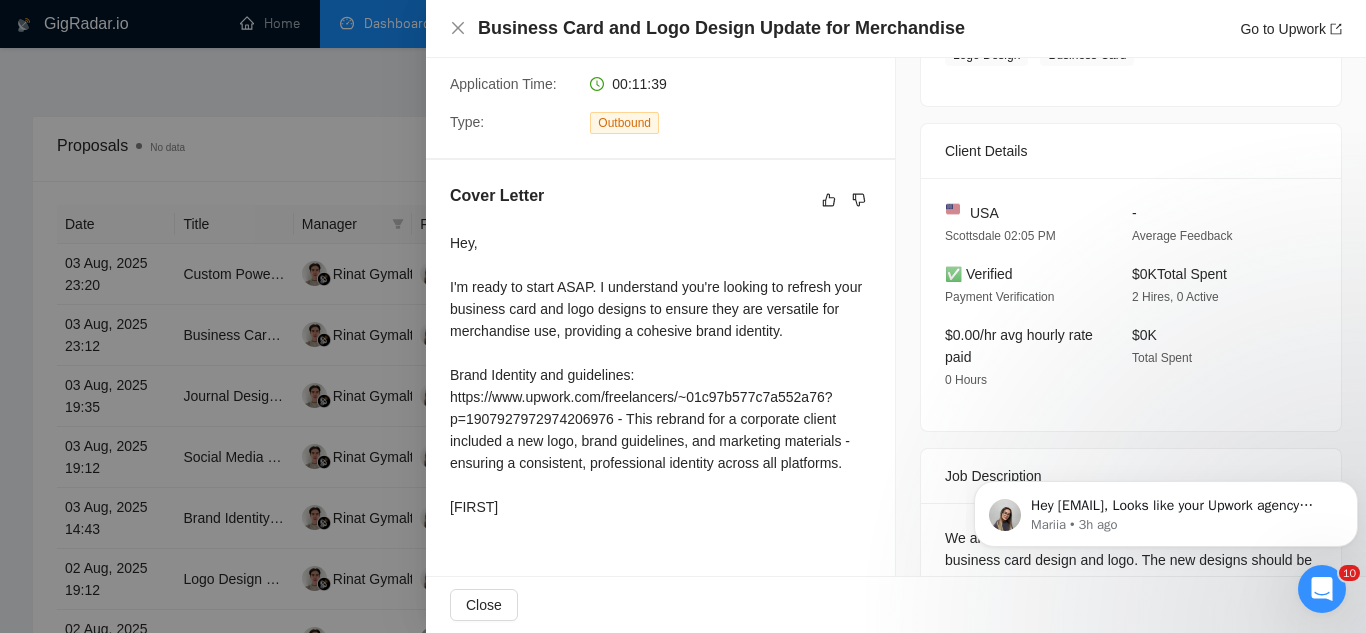 click at bounding box center (683, 316) 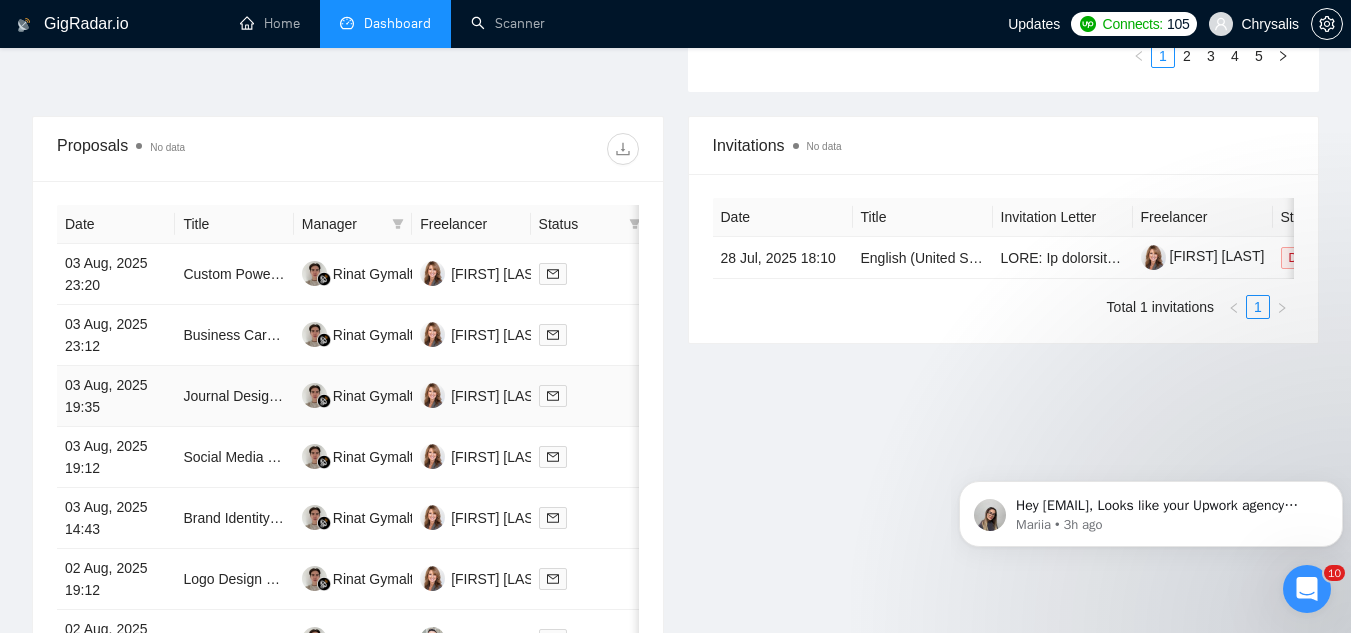 click on "Journal Design and Formatting for 'Unbound Mom'" at bounding box center (234, 396) 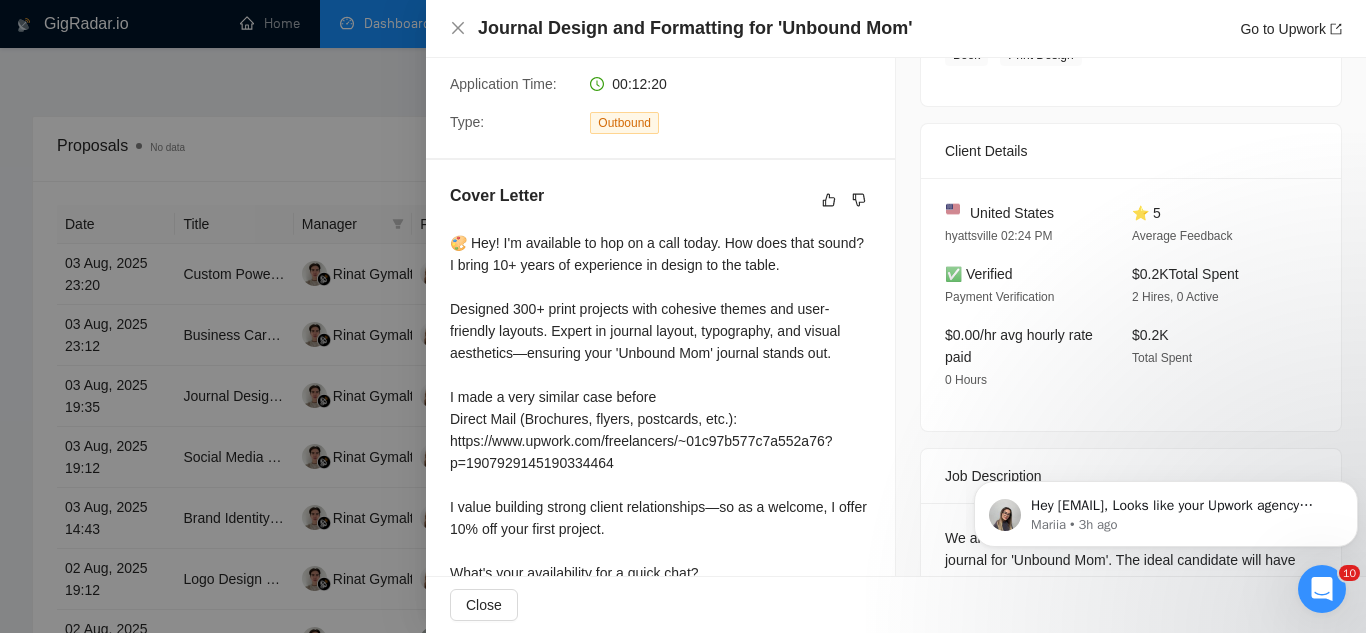 click at bounding box center (683, 316) 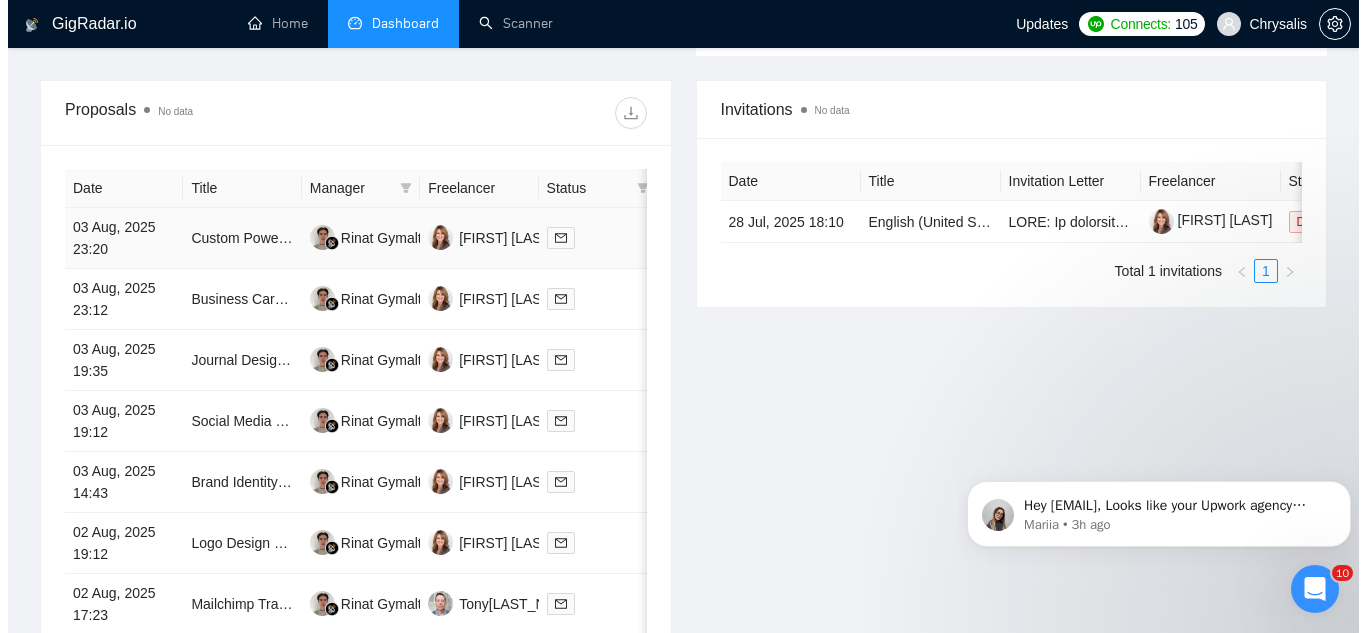 scroll, scrollTop: 800, scrollLeft: 0, axis: vertical 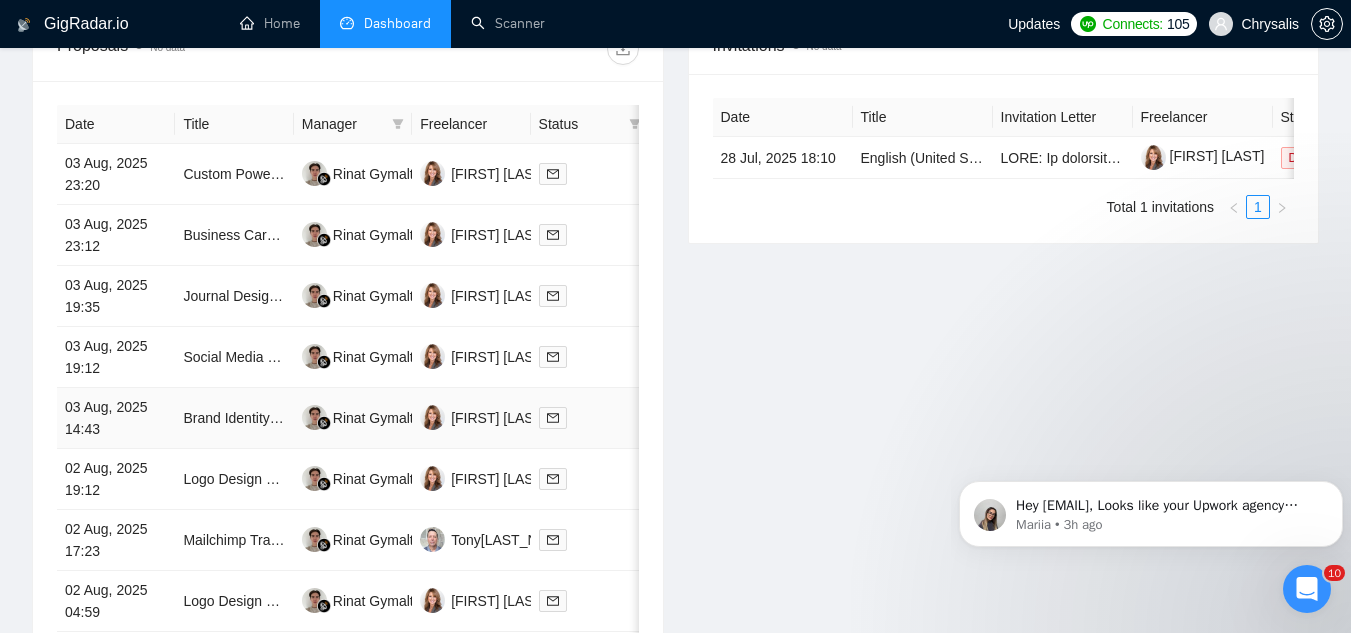 click on "Brand Identity & Visual Branding Specialist for Skincare Startup" at bounding box center [234, 418] 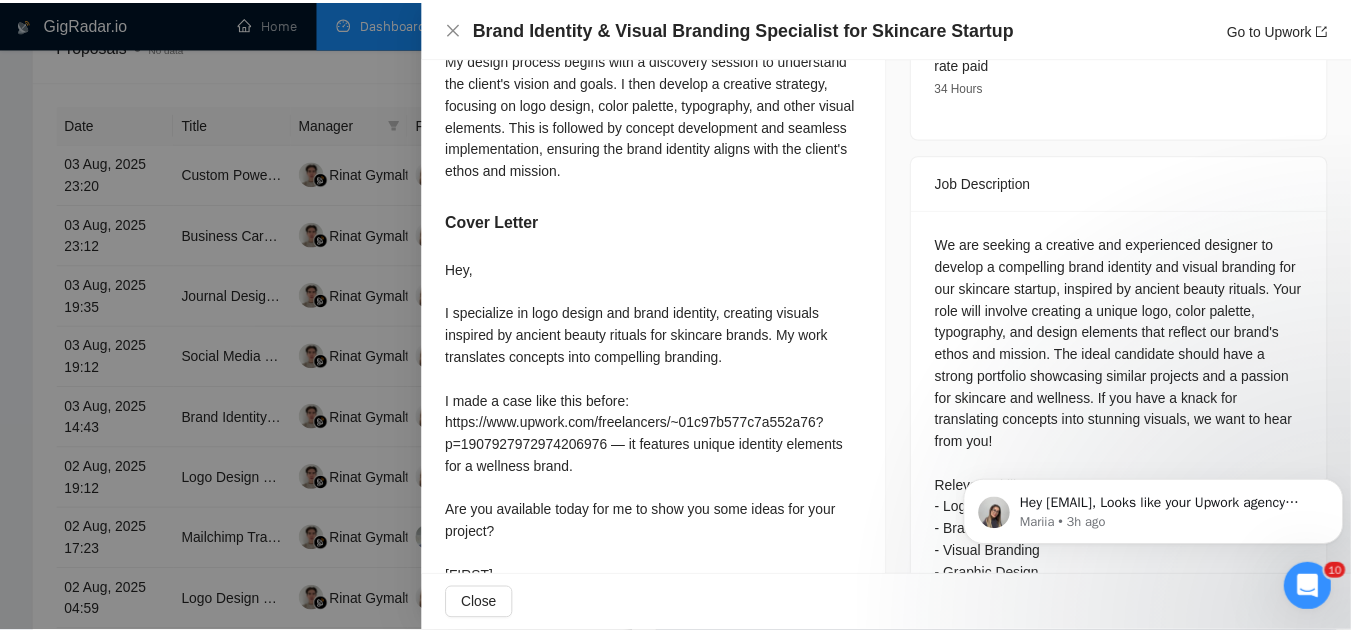 scroll, scrollTop: 800, scrollLeft: 0, axis: vertical 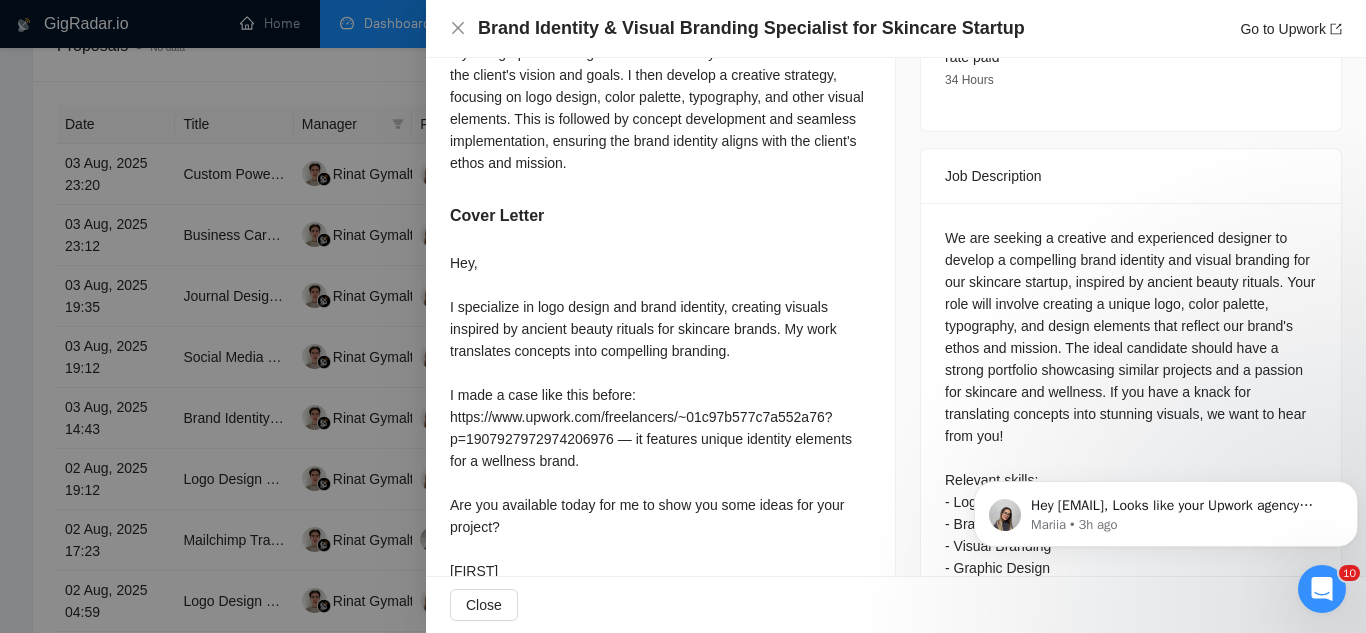 click at bounding box center [683, 316] 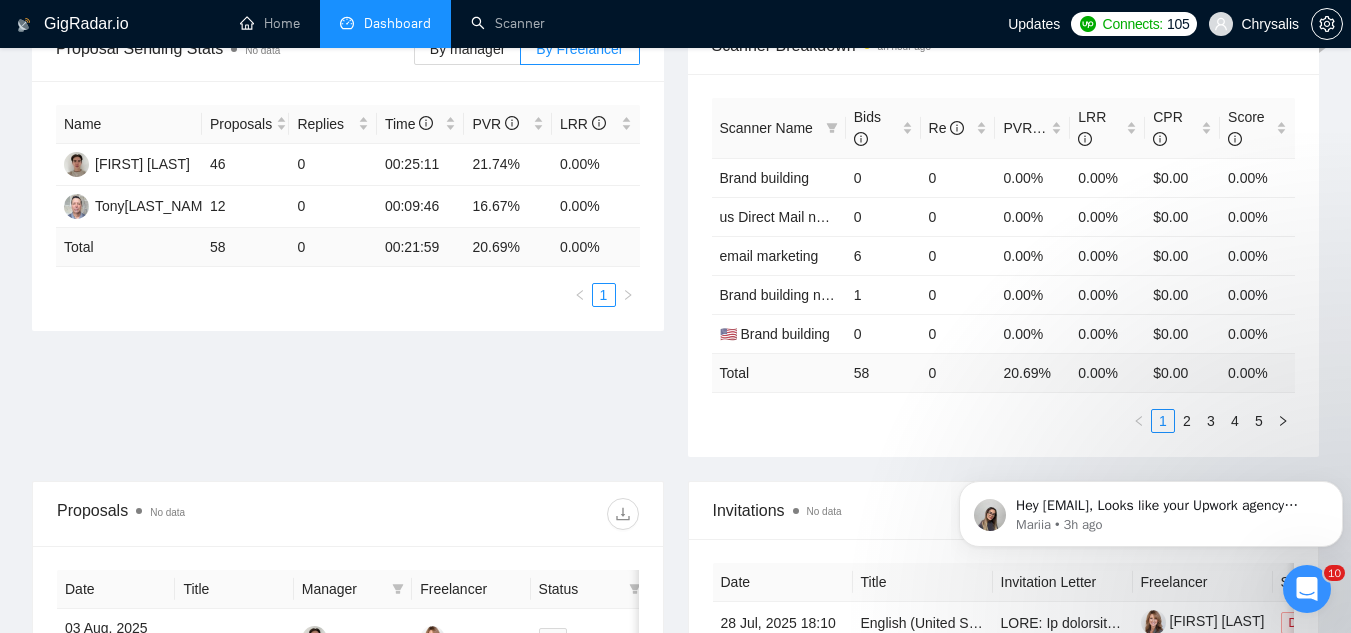 scroll, scrollTop: 300, scrollLeft: 0, axis: vertical 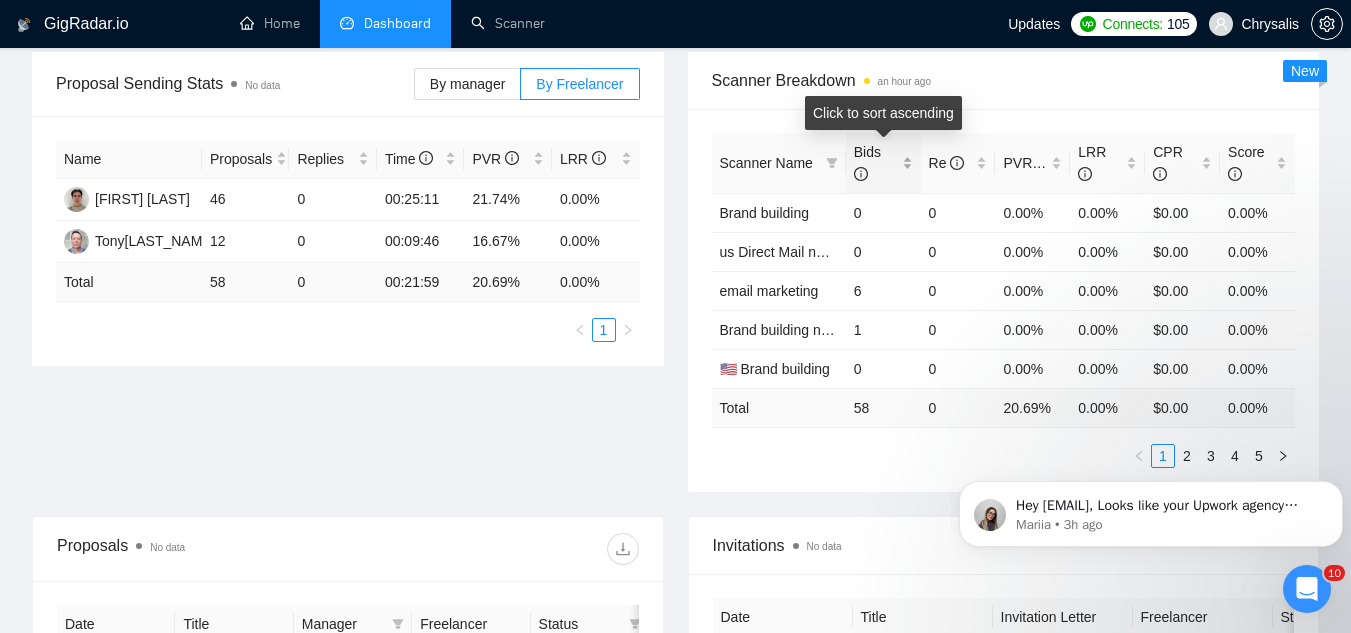 click on "Bids" at bounding box center (883, 163) 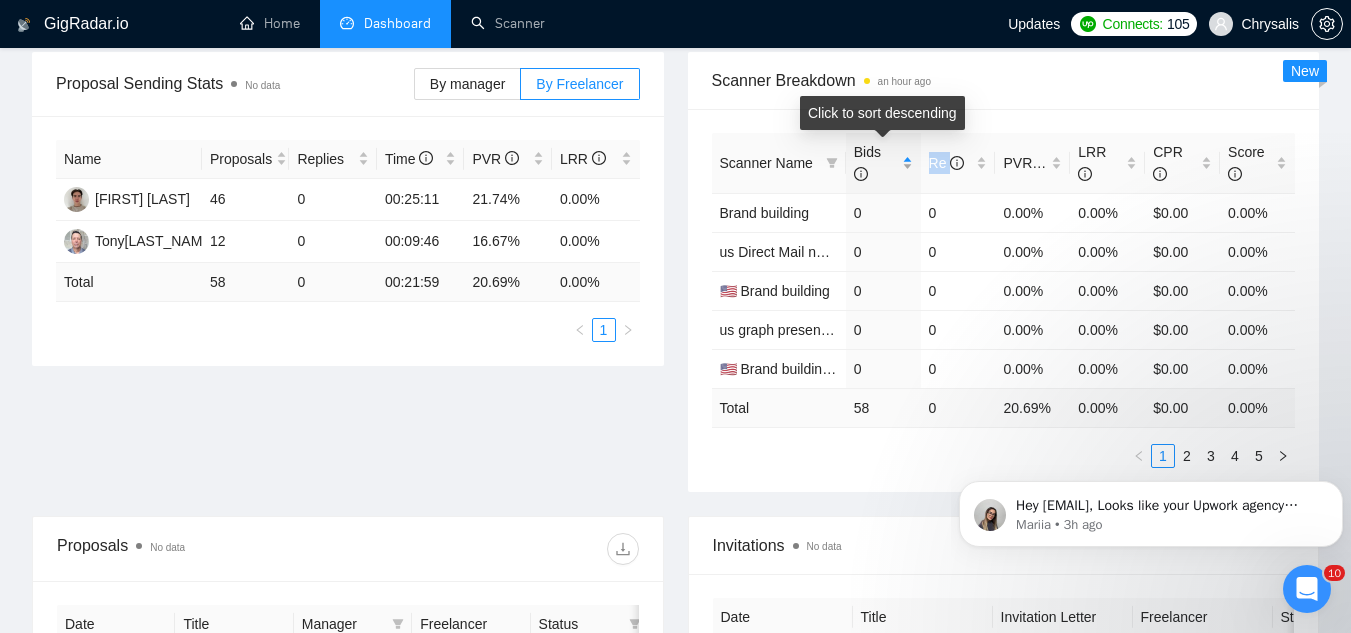 click on "Bids" at bounding box center (883, 163) 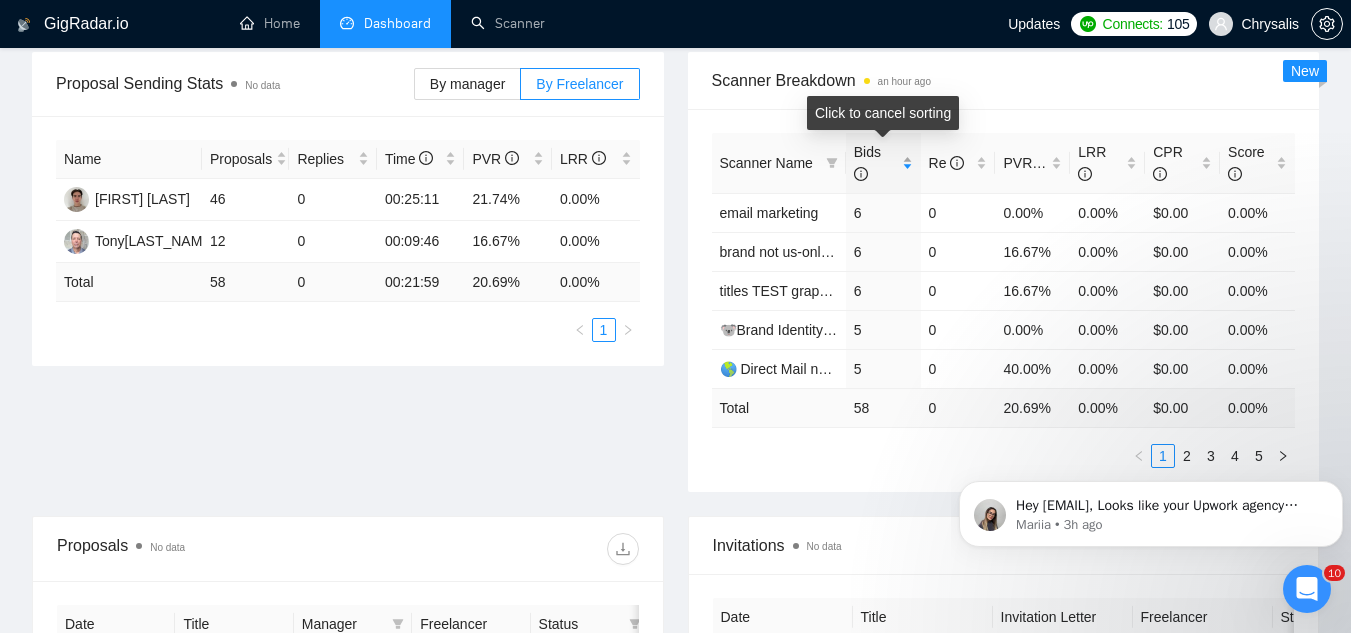 click on "Bids" at bounding box center [883, 163] 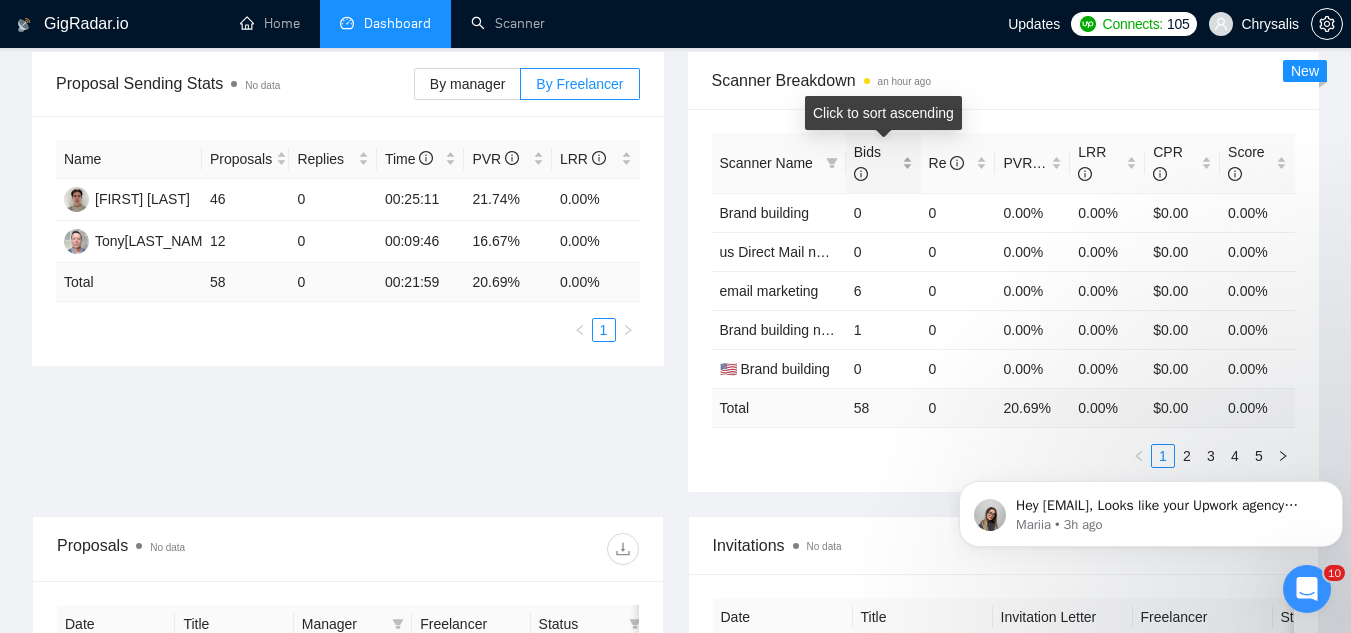 click on "Bids" at bounding box center [883, 163] 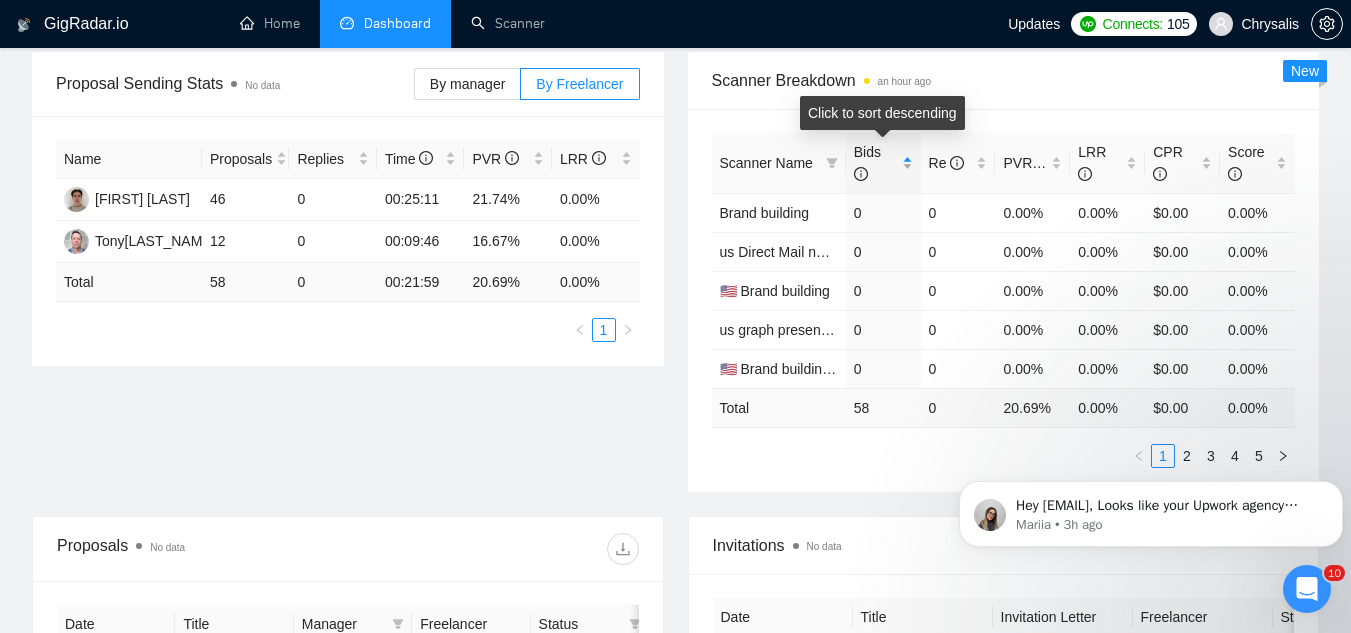 click on "Bids" at bounding box center [883, 163] 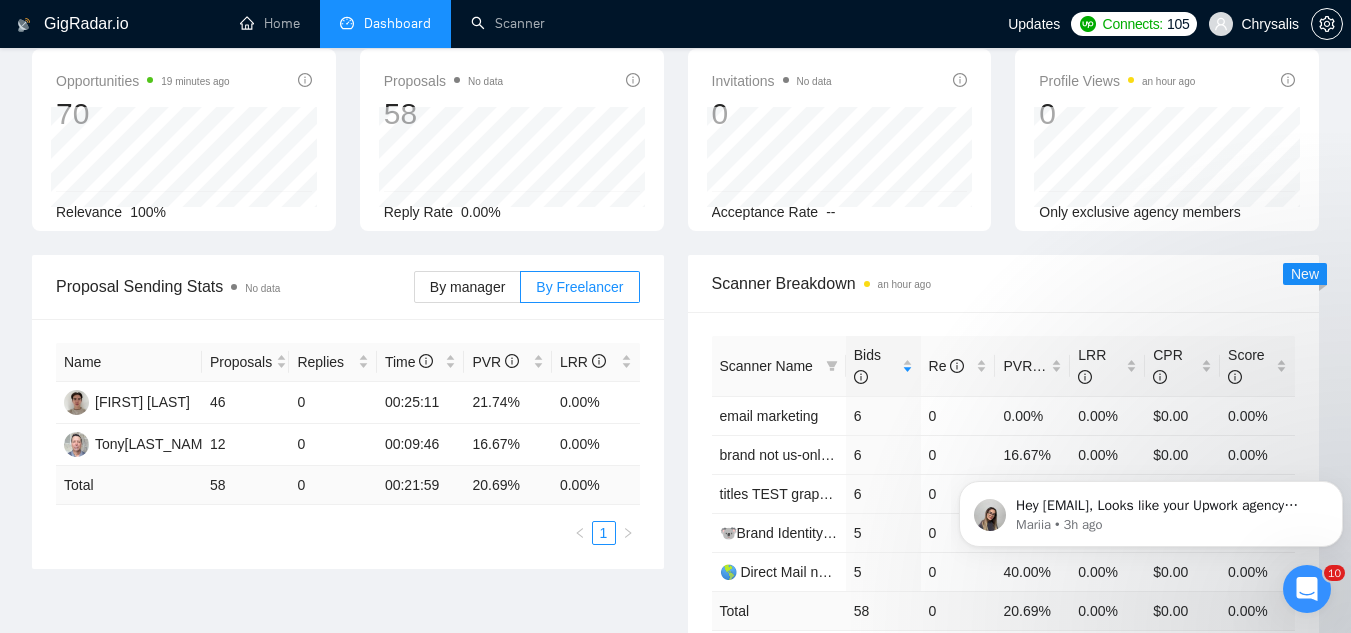 scroll, scrollTop: 0, scrollLeft: 0, axis: both 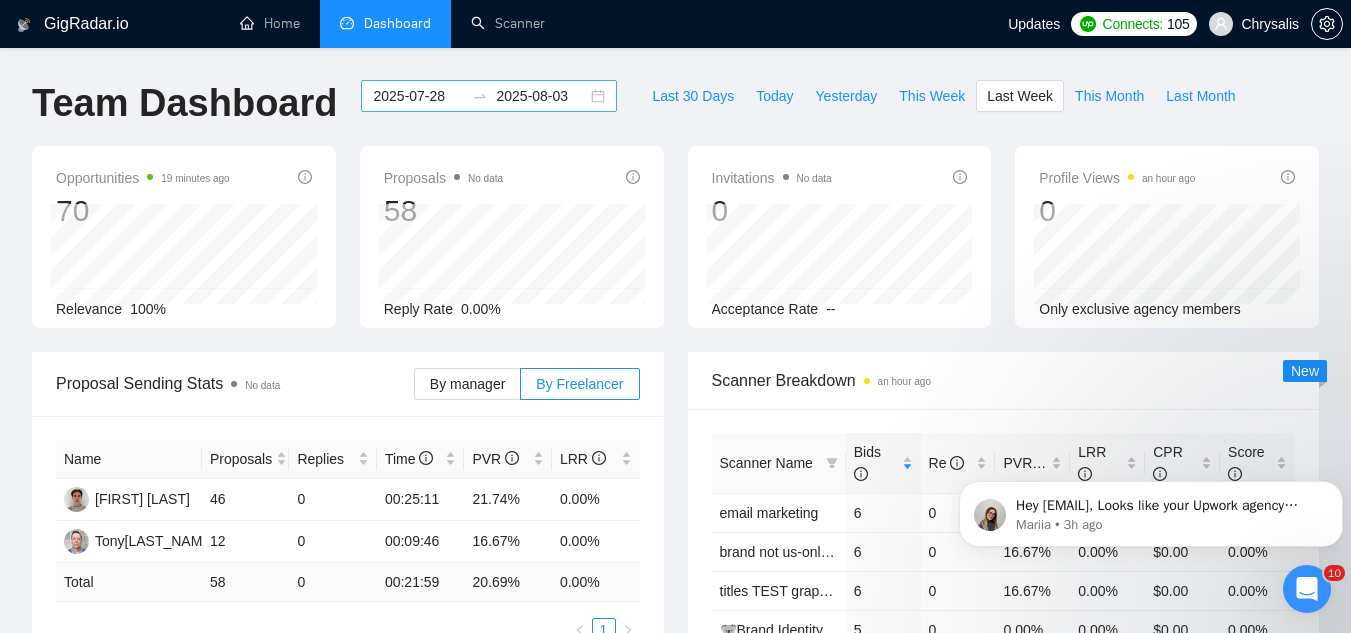 click on "2025-07-28" at bounding box center (418, 96) 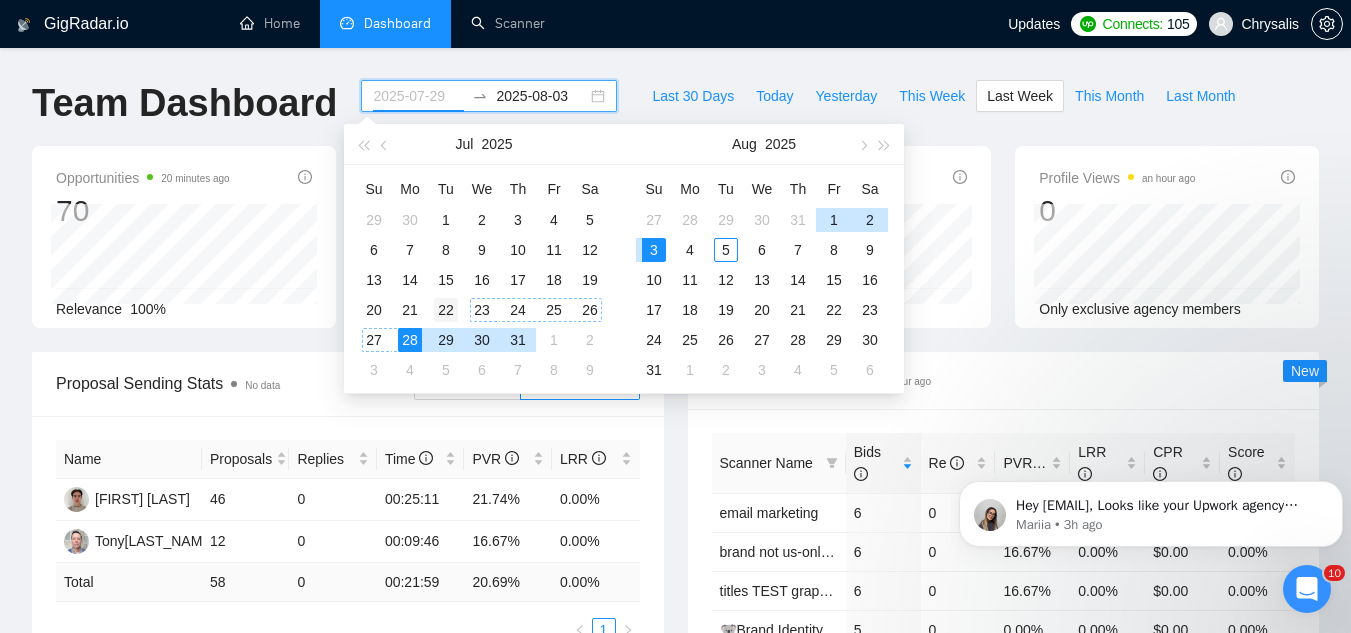 type on "2025-07-22" 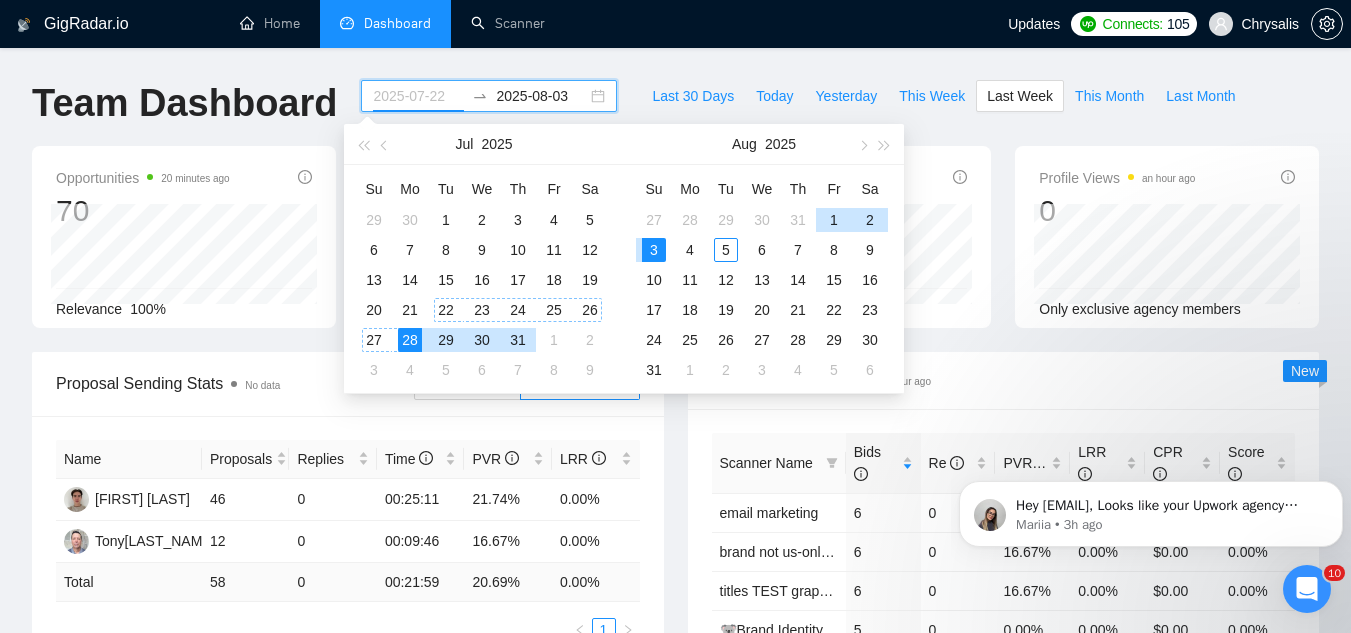 click on "22" at bounding box center [446, 310] 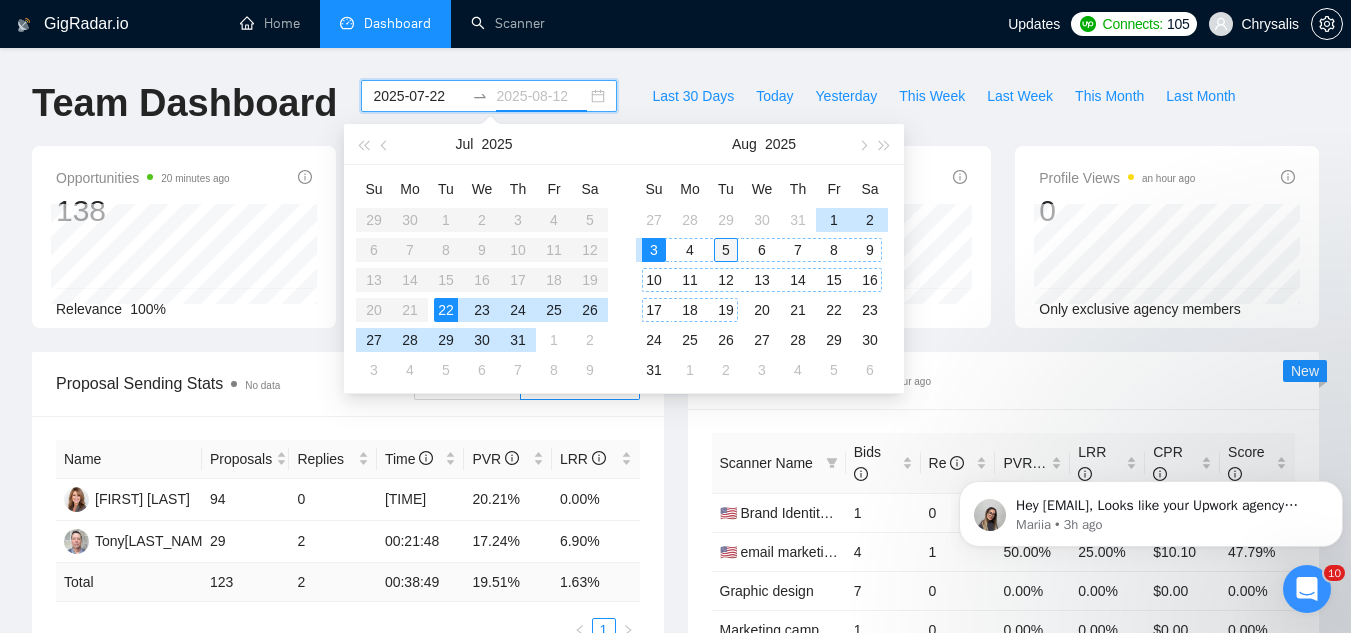 type on "2025-08-05" 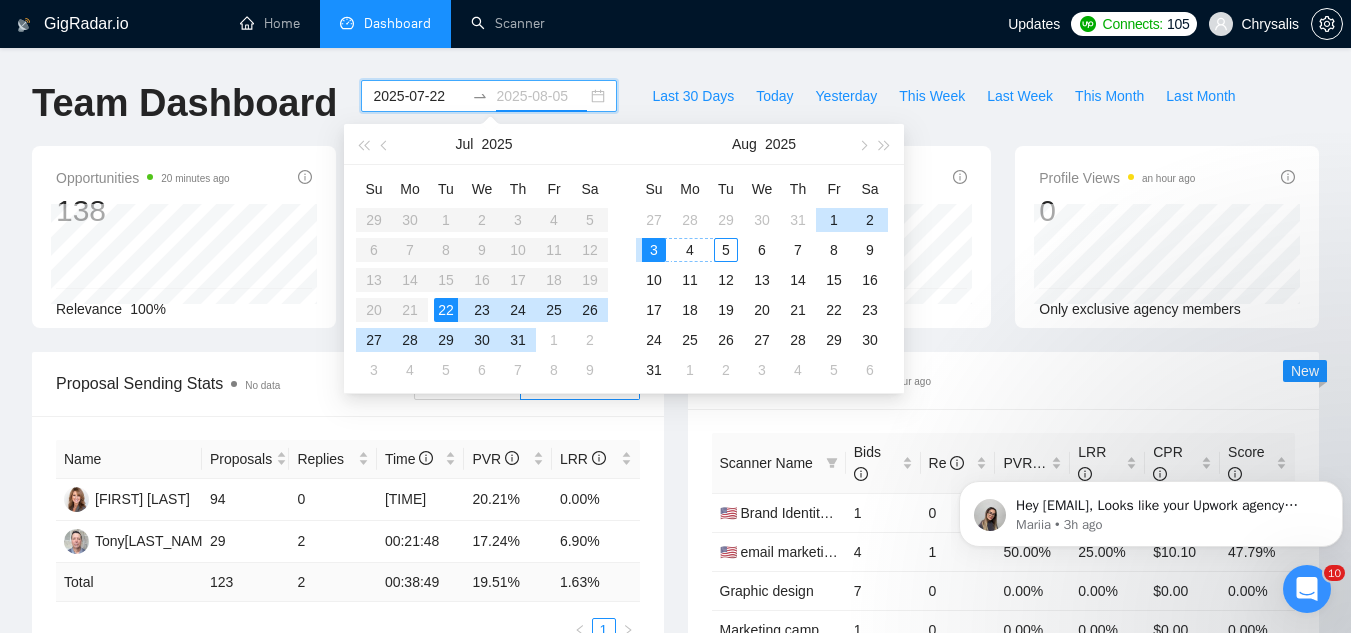 click on "5" at bounding box center (726, 250) 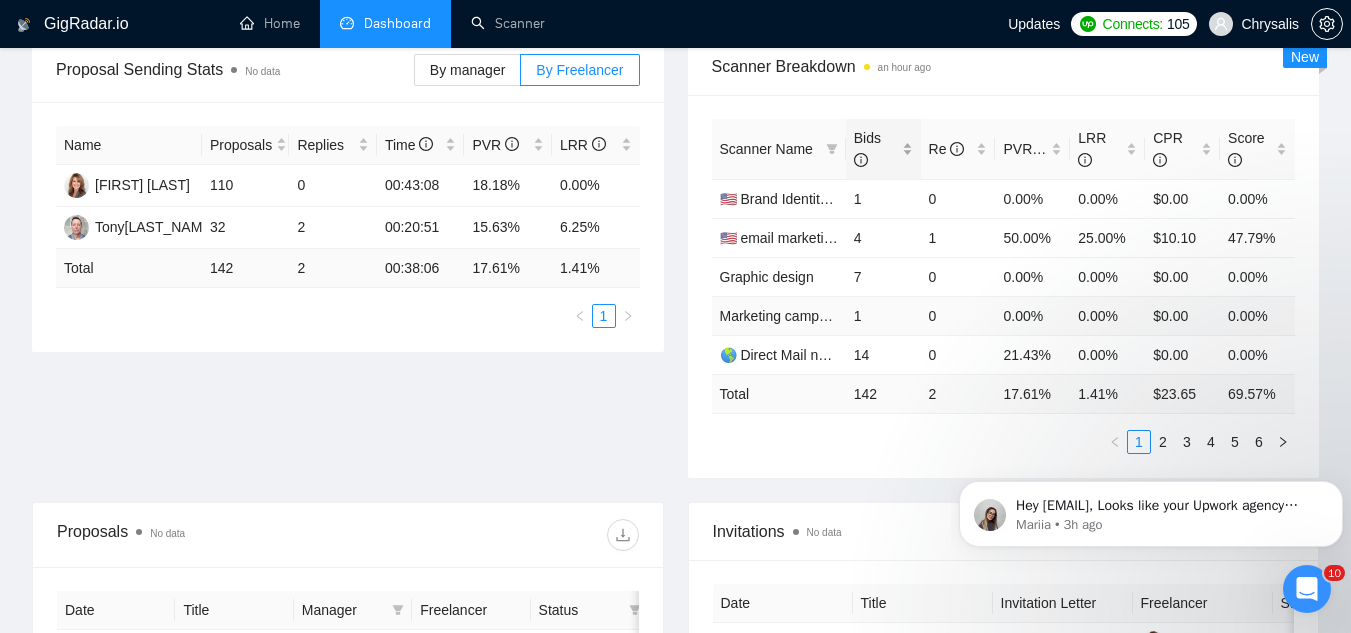scroll, scrollTop: 200, scrollLeft: 0, axis: vertical 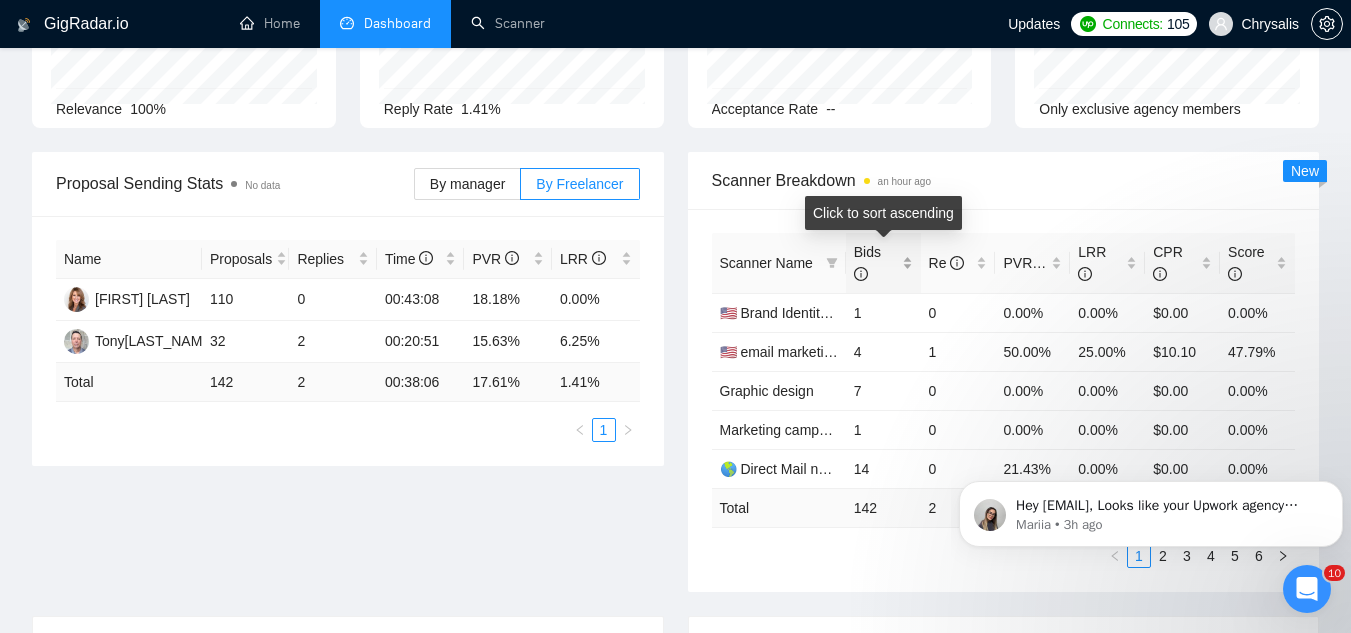 click on "Bids" at bounding box center [883, 263] 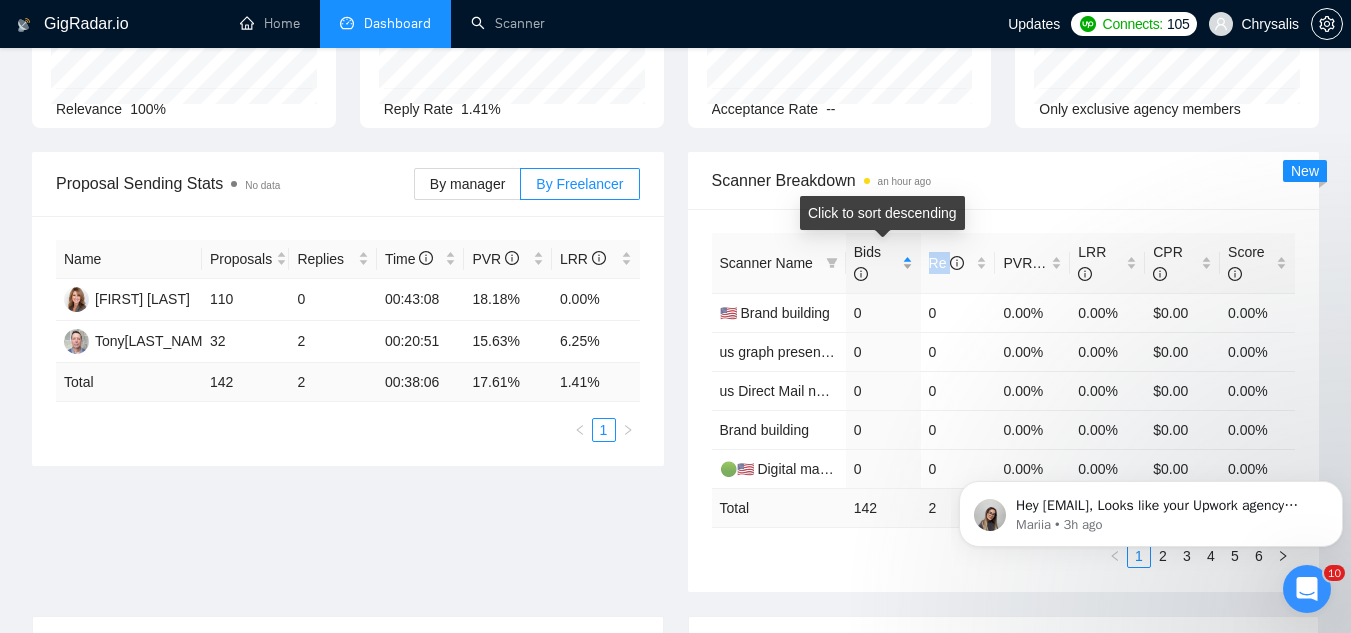 click on "Bids" at bounding box center (883, 263) 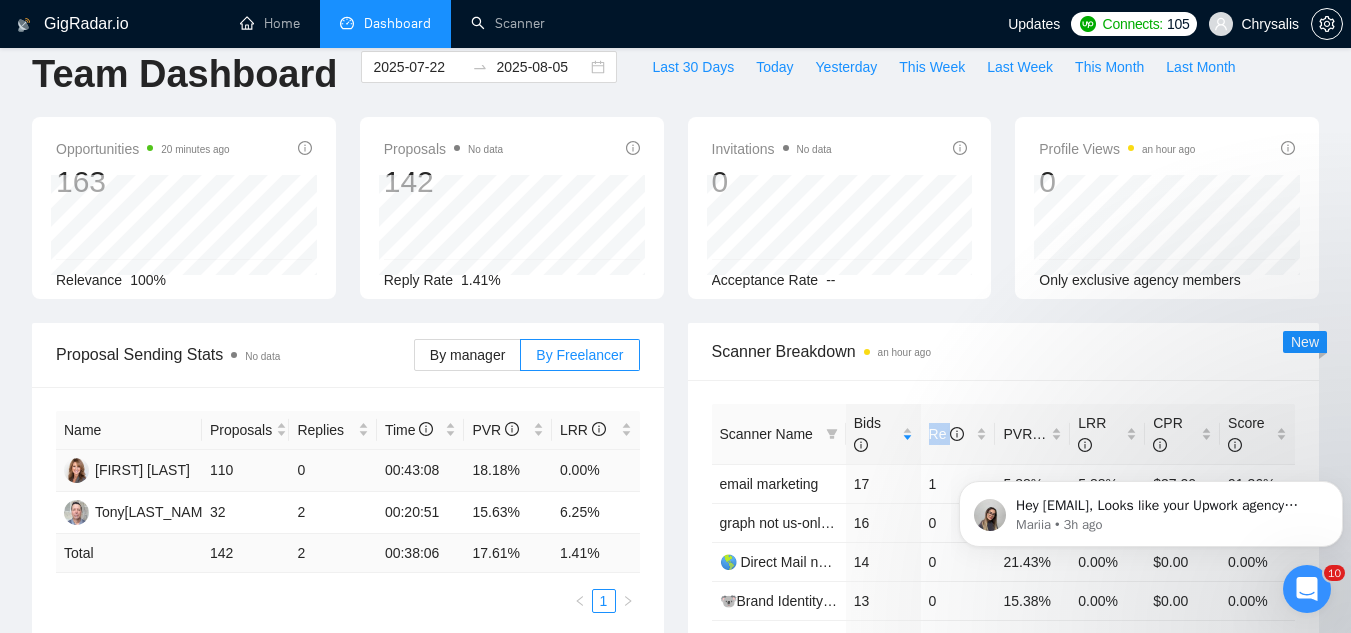 scroll, scrollTop: 0, scrollLeft: 0, axis: both 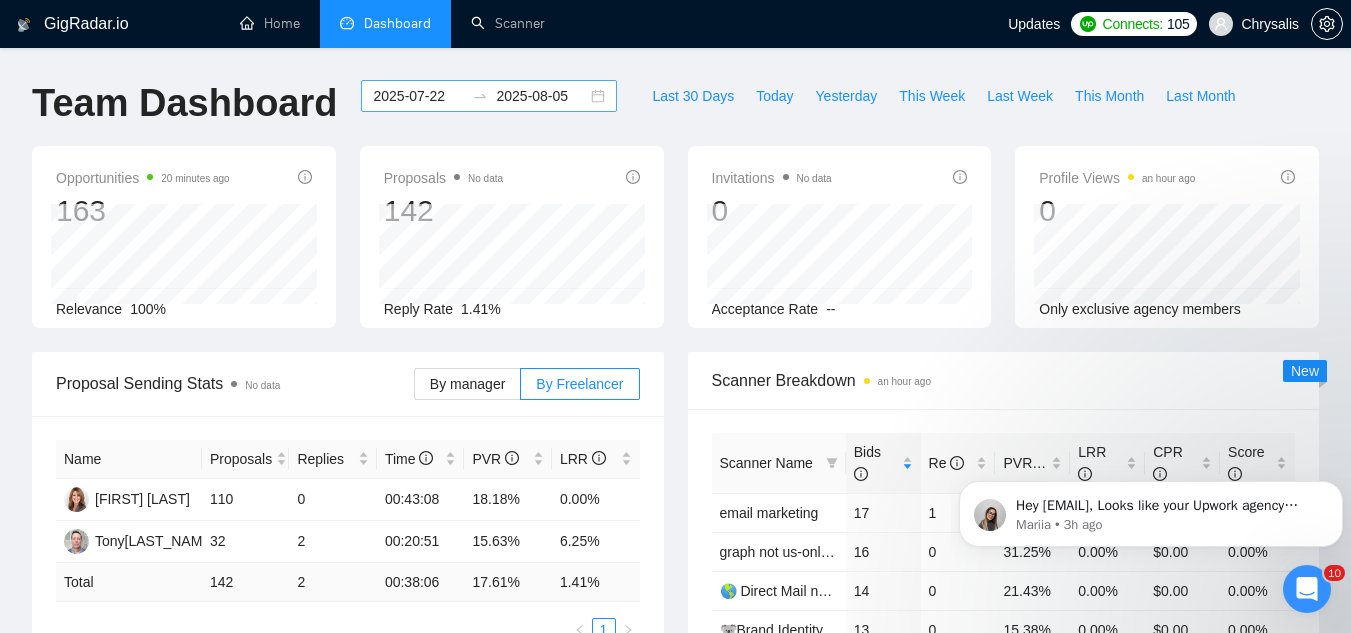 click on "2025-07-22" at bounding box center (418, 96) 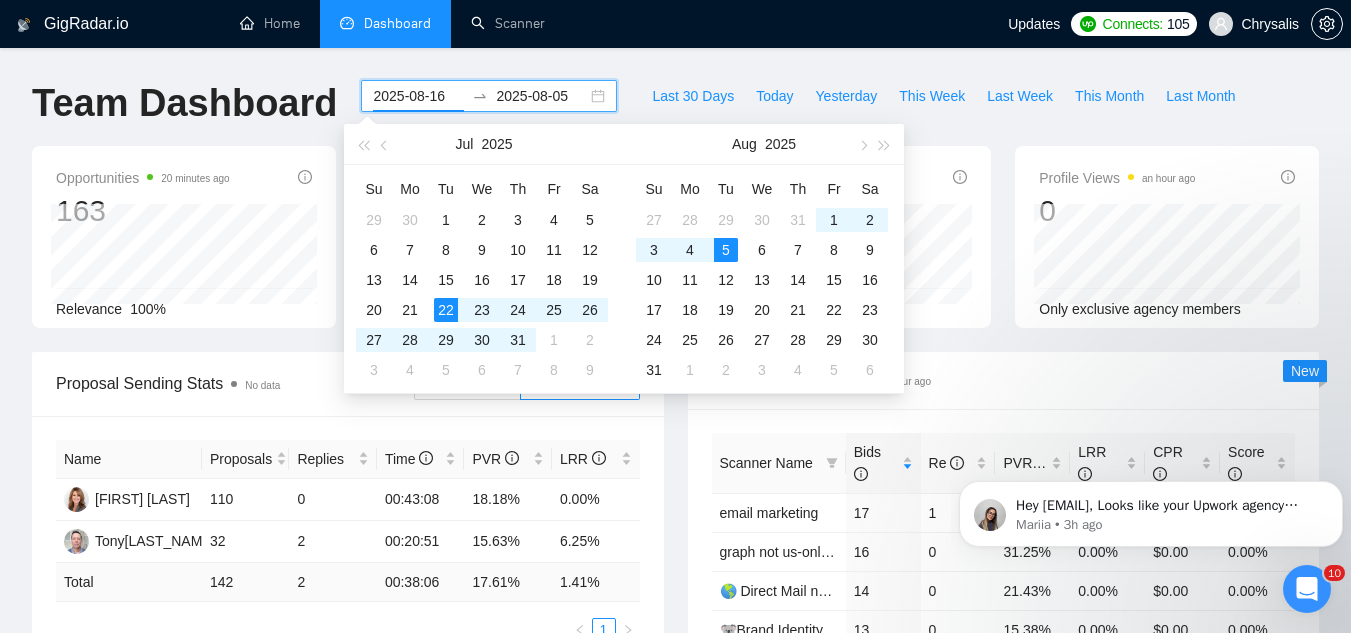 type on "2025-07-22" 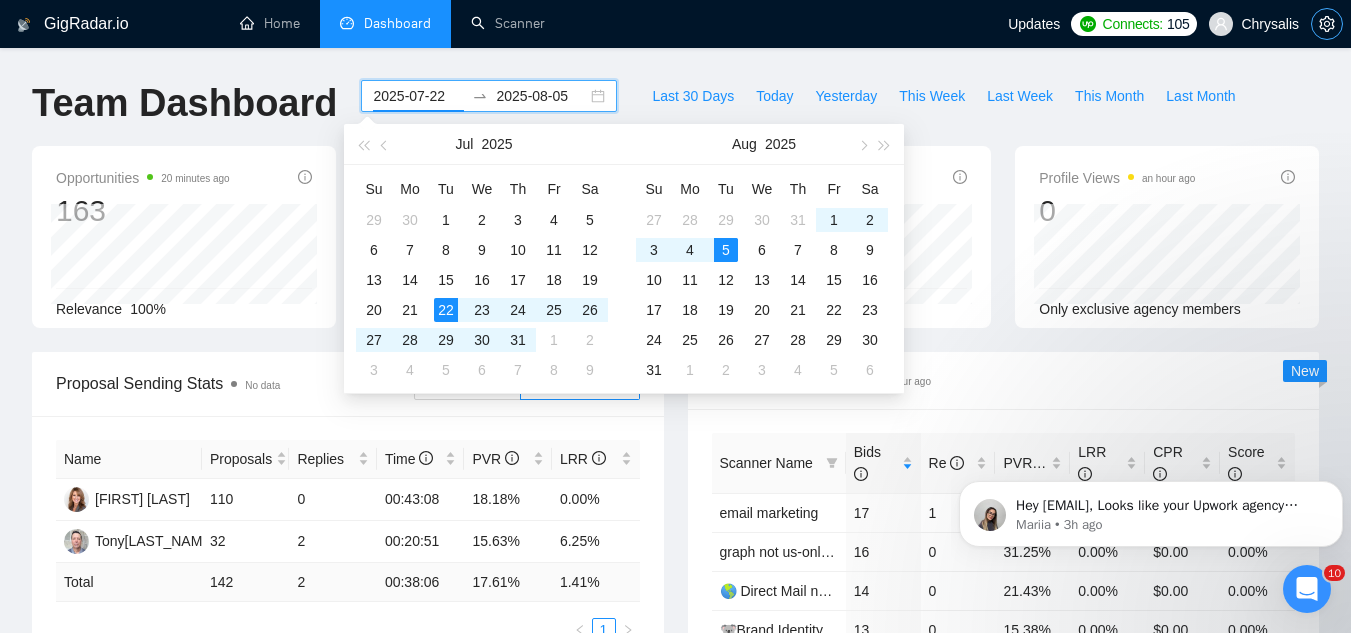 click at bounding box center (1327, 24) 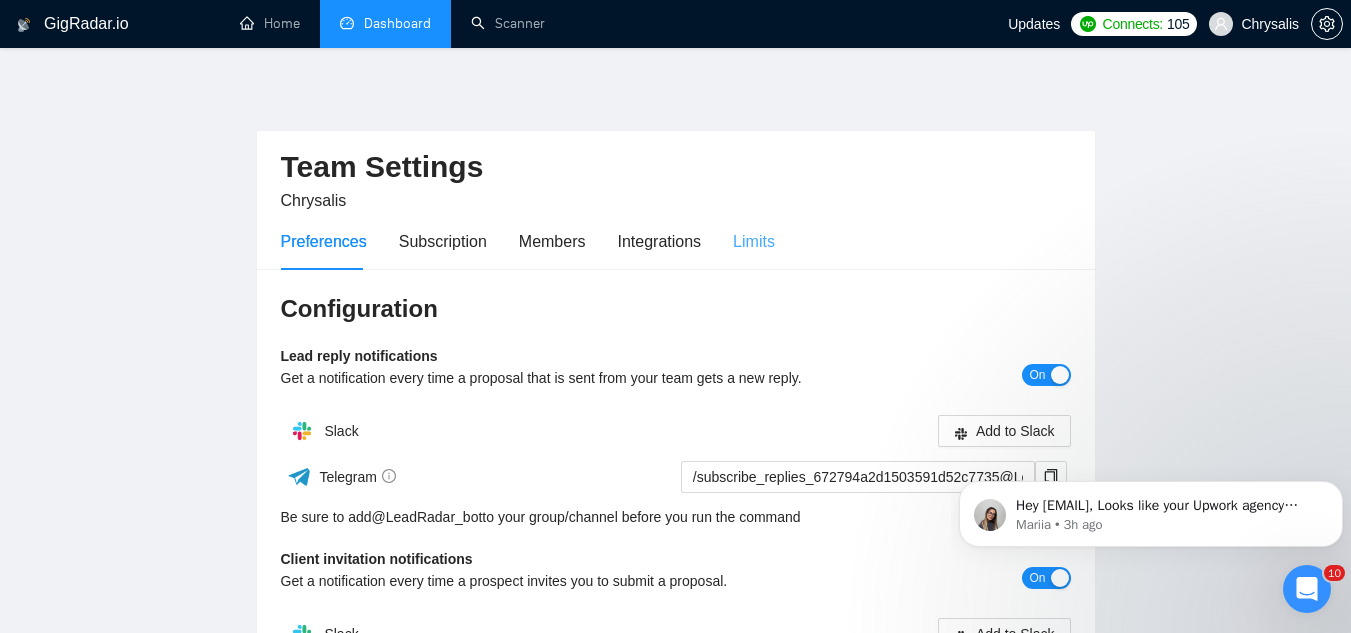 click on "Limits" at bounding box center [754, 241] 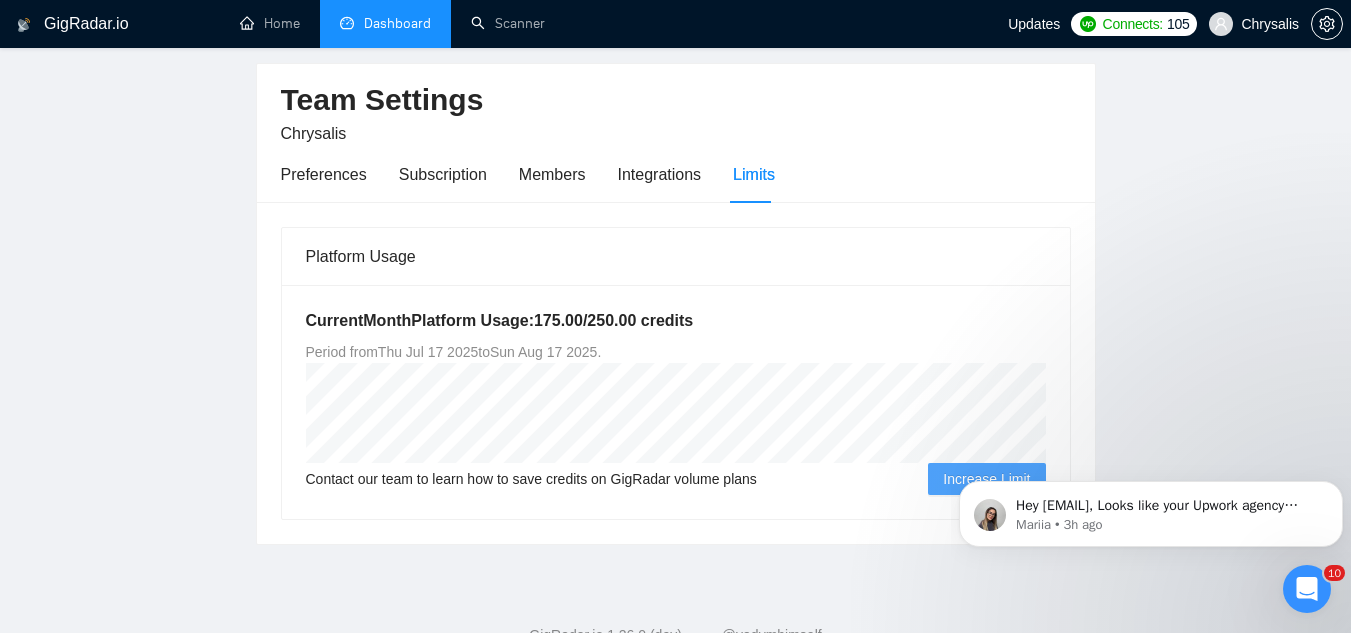 scroll, scrollTop: 133, scrollLeft: 0, axis: vertical 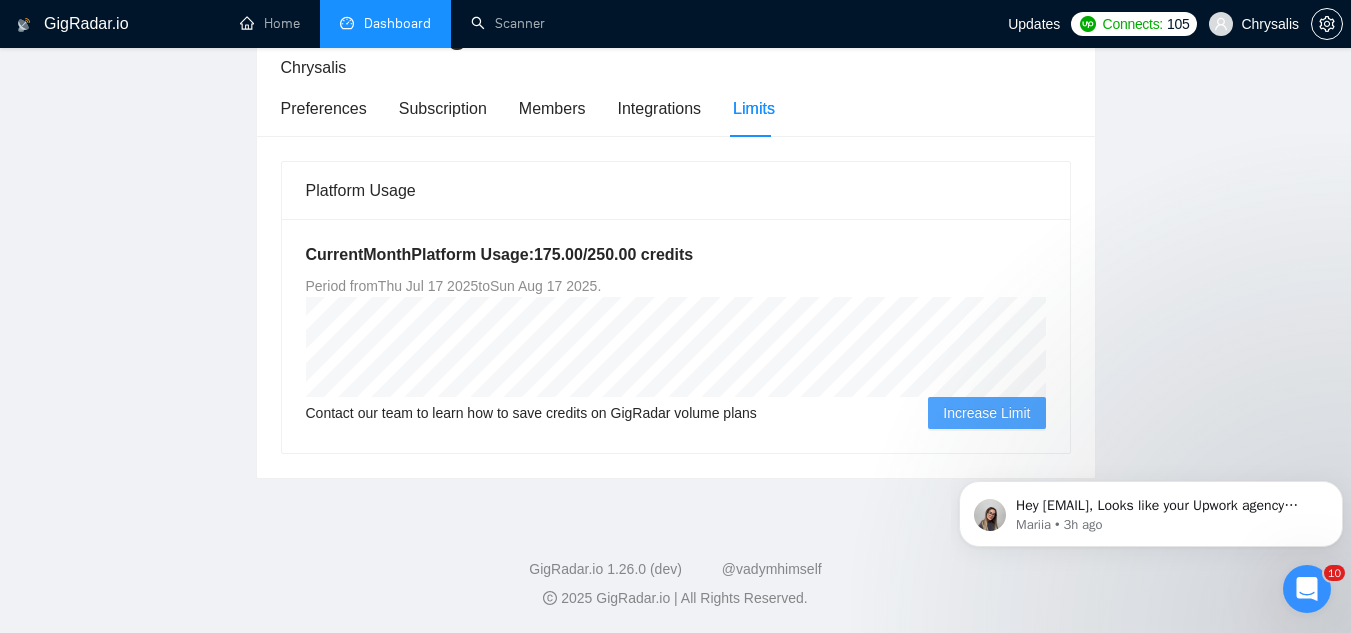 click on "Dashboard" at bounding box center (385, 23) 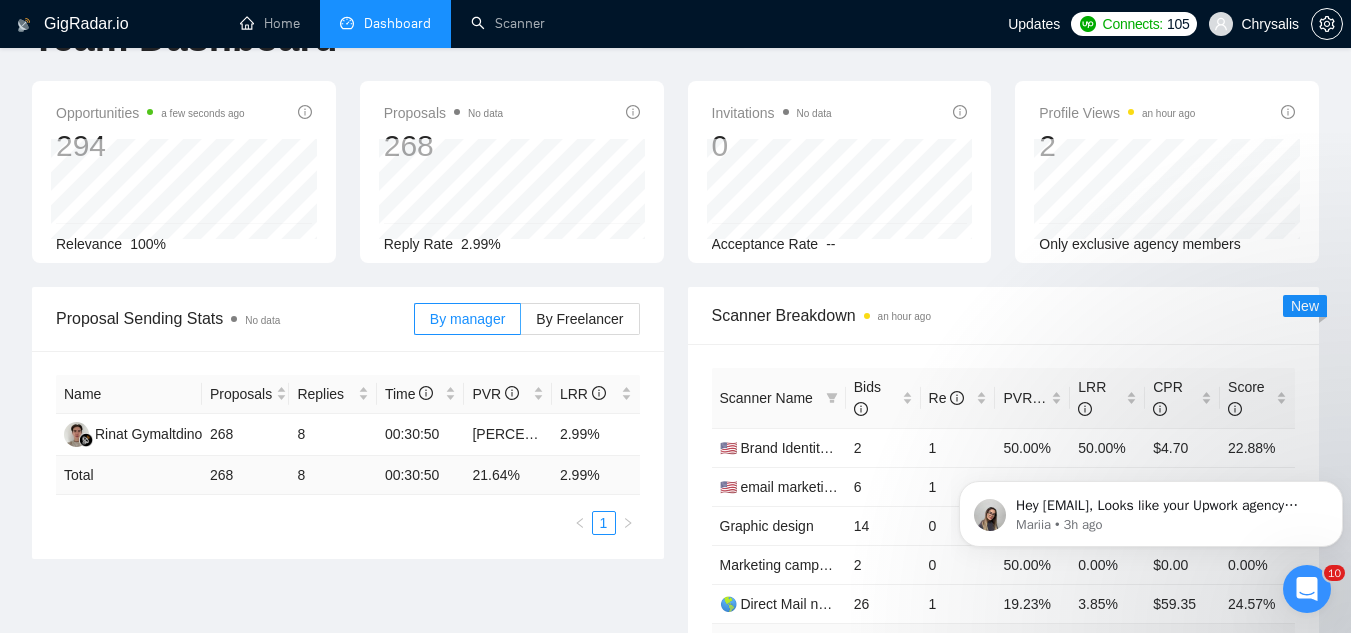 scroll, scrollTop: 0, scrollLeft: 0, axis: both 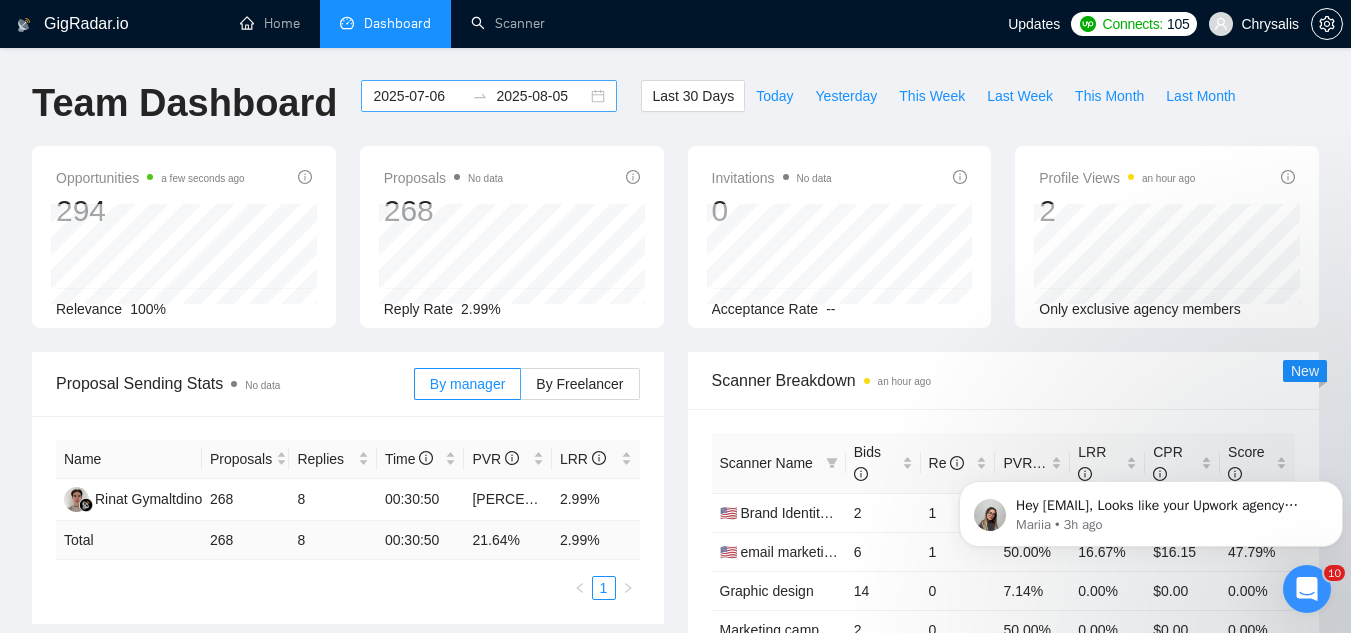 click on "2025-07-06" at bounding box center [418, 96] 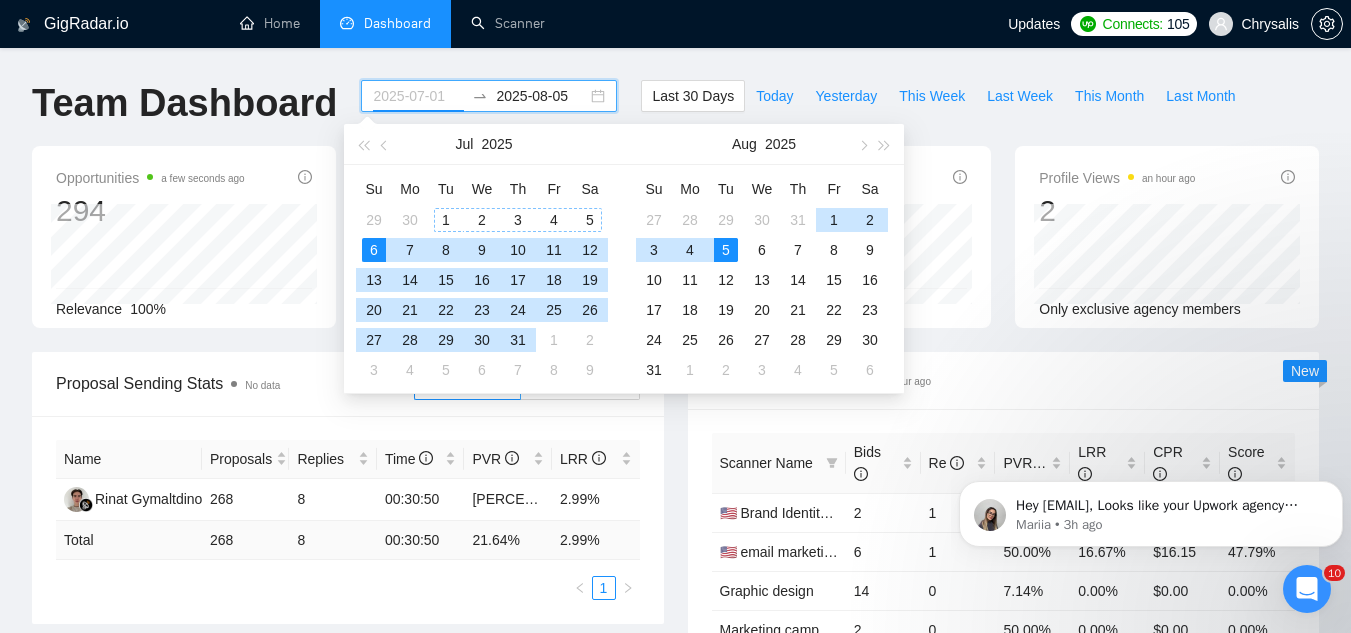 type on "2025-07-06" 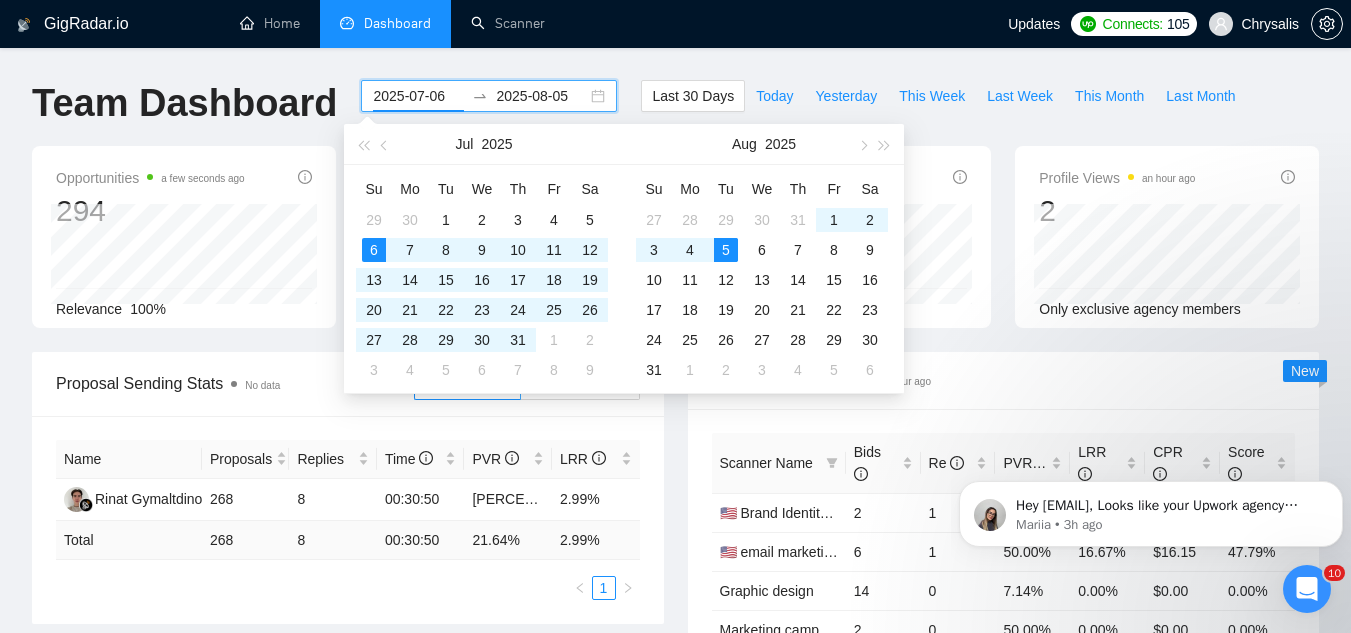 click on "Team Dashboard" at bounding box center (184, 113) 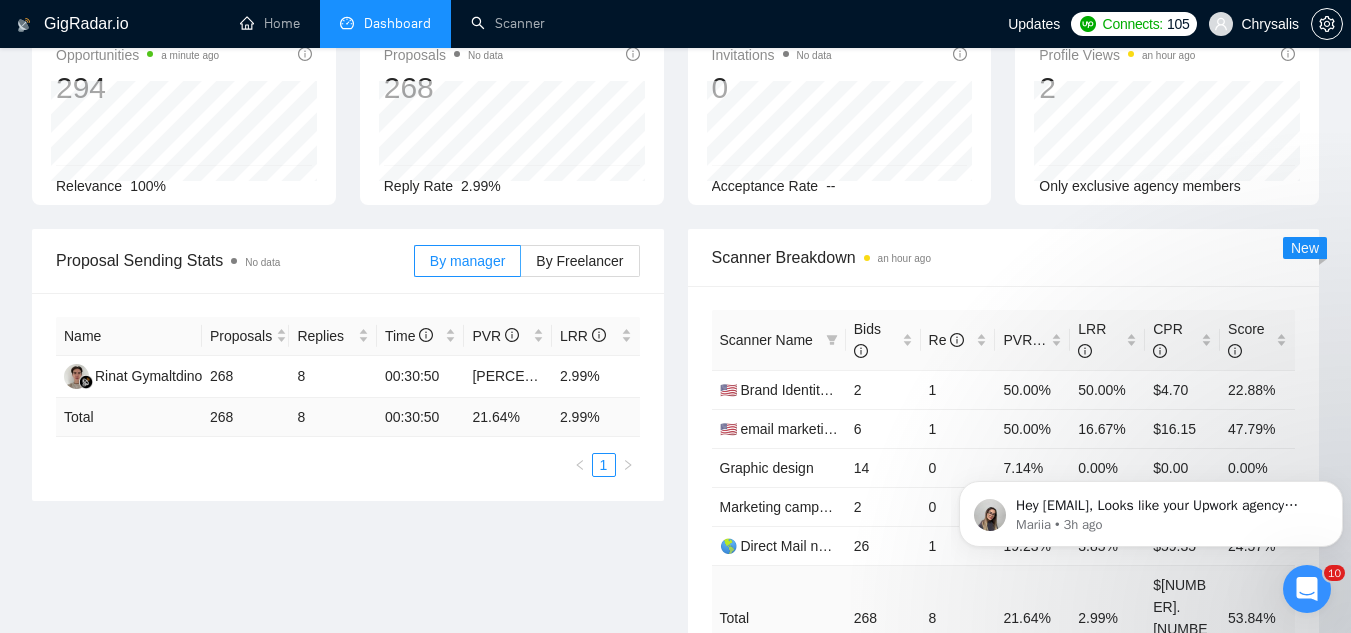 scroll, scrollTop: 0, scrollLeft: 0, axis: both 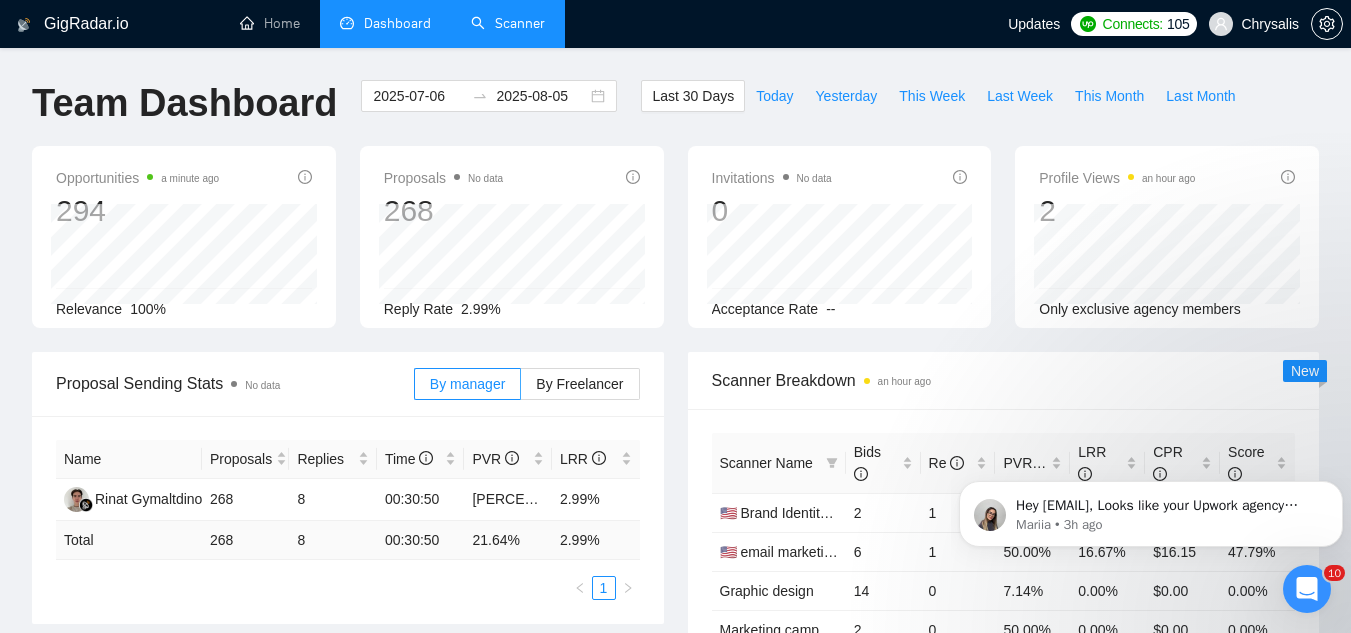 click on "Scanner" at bounding box center [508, 23] 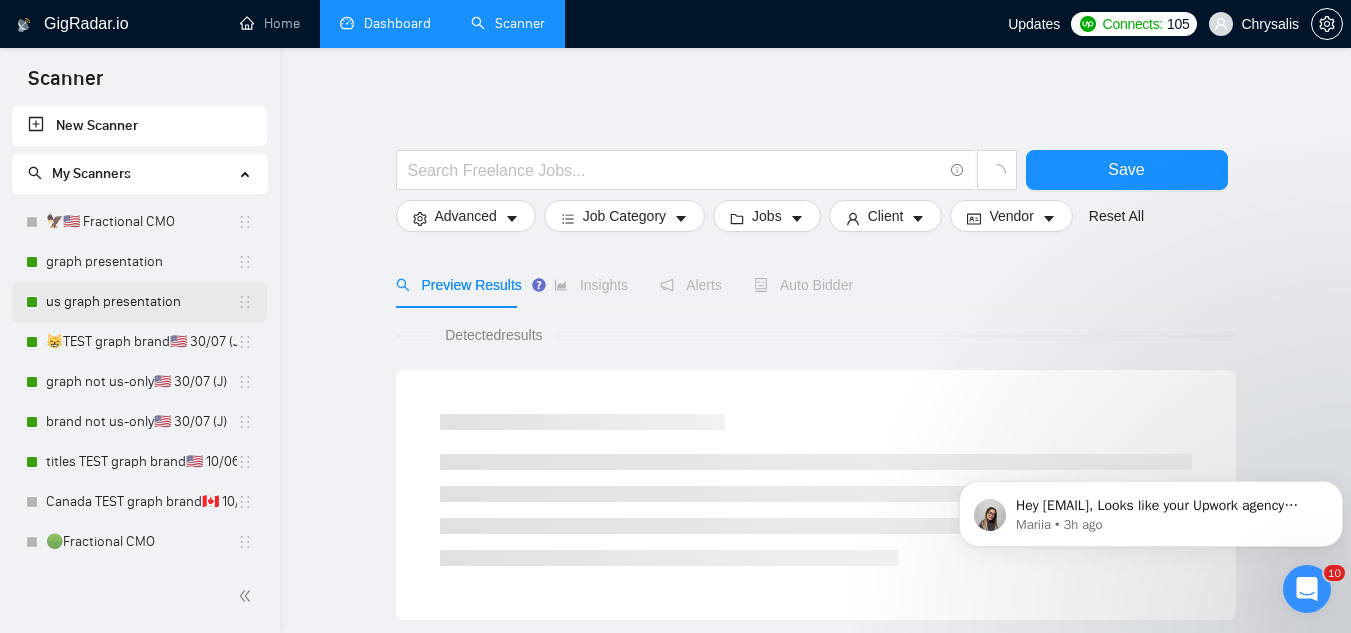 click on "us graph presentation" at bounding box center (141, 302) 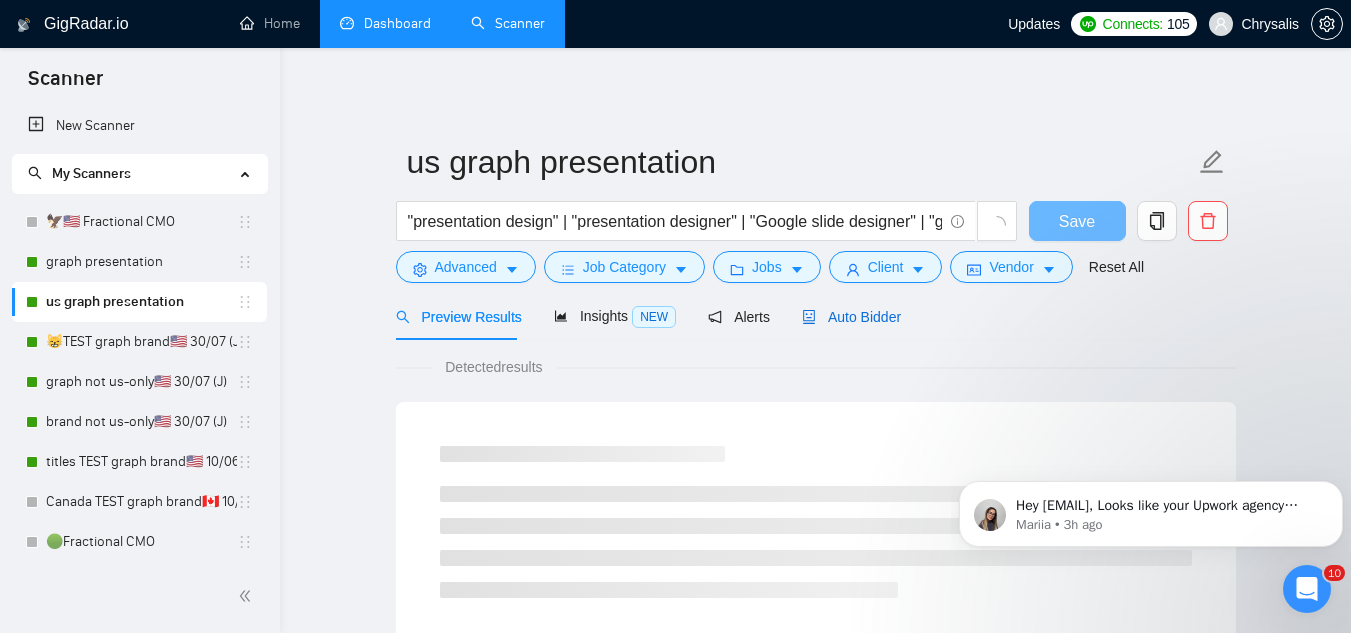 click on "Auto Bidder" at bounding box center [851, 317] 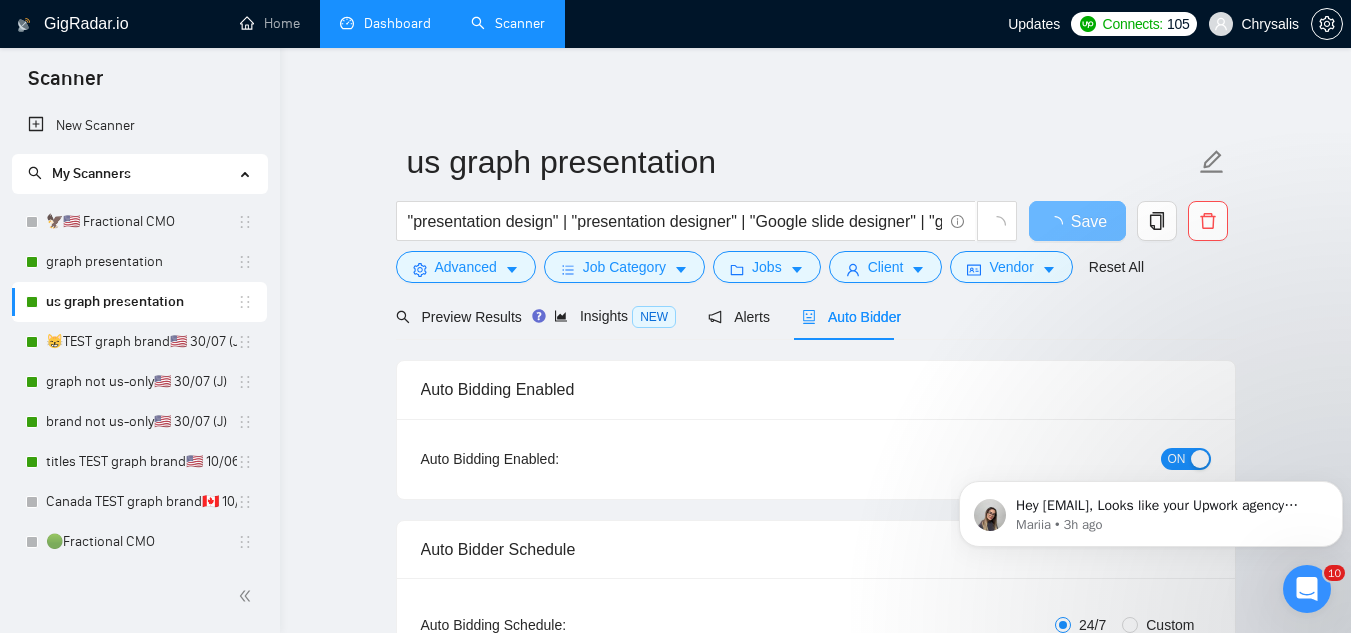 type 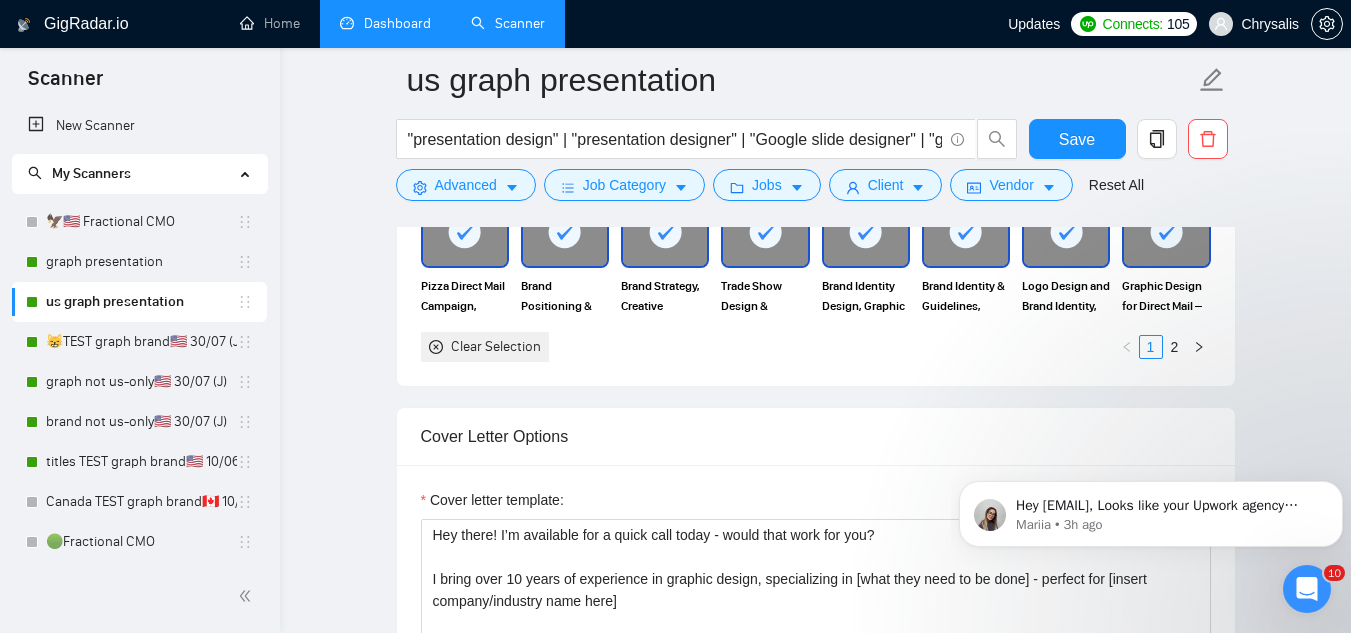 scroll, scrollTop: 2300, scrollLeft: 0, axis: vertical 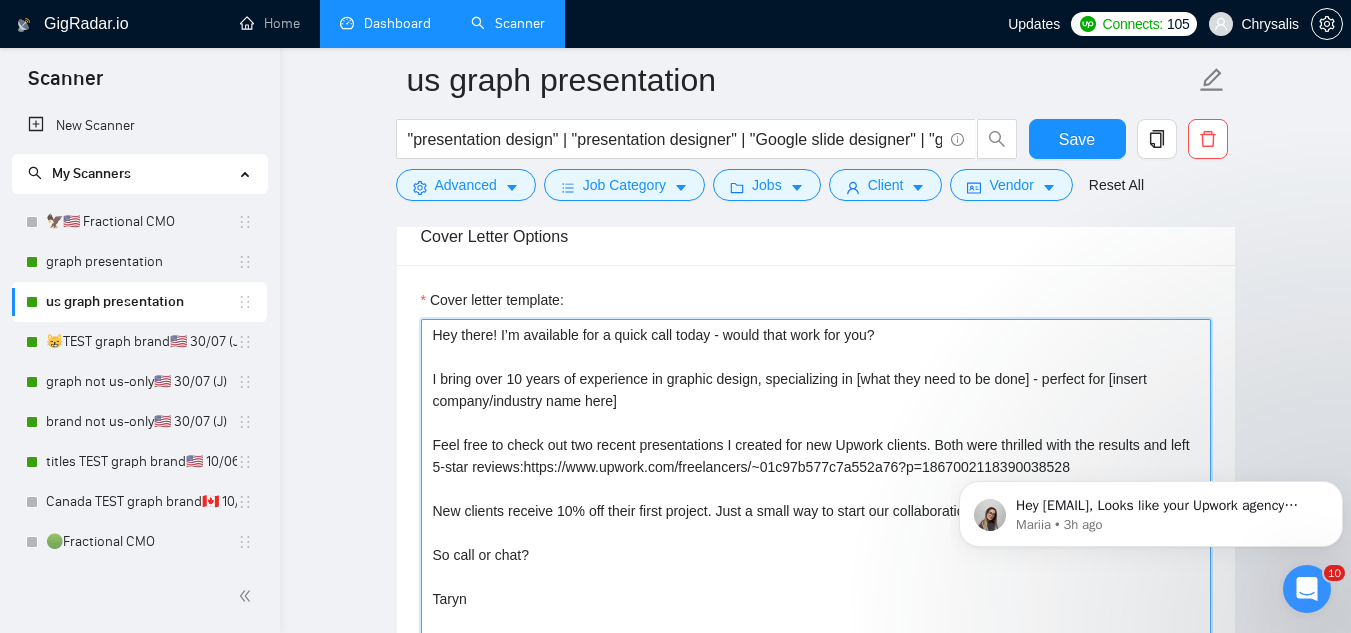 click on "Hey there! I’m available for a quick call today - would that work for you?
I bring over 10 years of experience in graphic design, specializing in [what they need to be done] - perfect for [insert company/industry name here]
Feel free to check out two recent presentations I created for new Upwork clients. Both were thrilled with the results and left 5-star reviews:https://www.upwork.com/freelancers/~01c97b577c7a552a76?p=1867002118390038528
New clients receive 10% off their first project. Just a small way to start our collaboration on a positive note.
So call or chat?
Taryn" at bounding box center [816, 544] 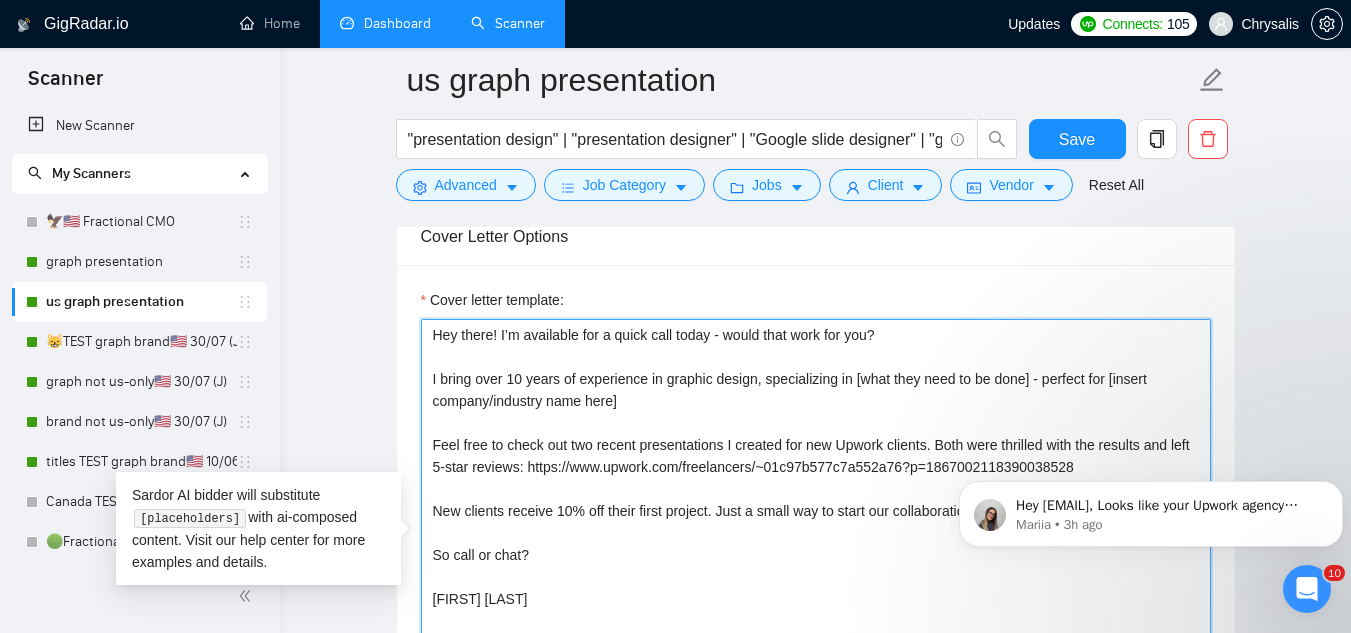 type on "Hey there! I’m available for a quick call today - would that work for you?
I bring over 10 years of experience in graphic design, specializing in [what they need to be done] - perfect for [insert company/industry name here]
Feel free to check out two recent presentations I created for new Upwork clients. Both were thrilled with the results and left 5-star reviews: https://www.upwork.com/freelancers/~01c97b577c7a552a76?p=1867002118390038528
New clients receive 10% off their first project. Just a small way to start our collaboration on a positive note.
So call or chat?
[FIRST] [LAST]" 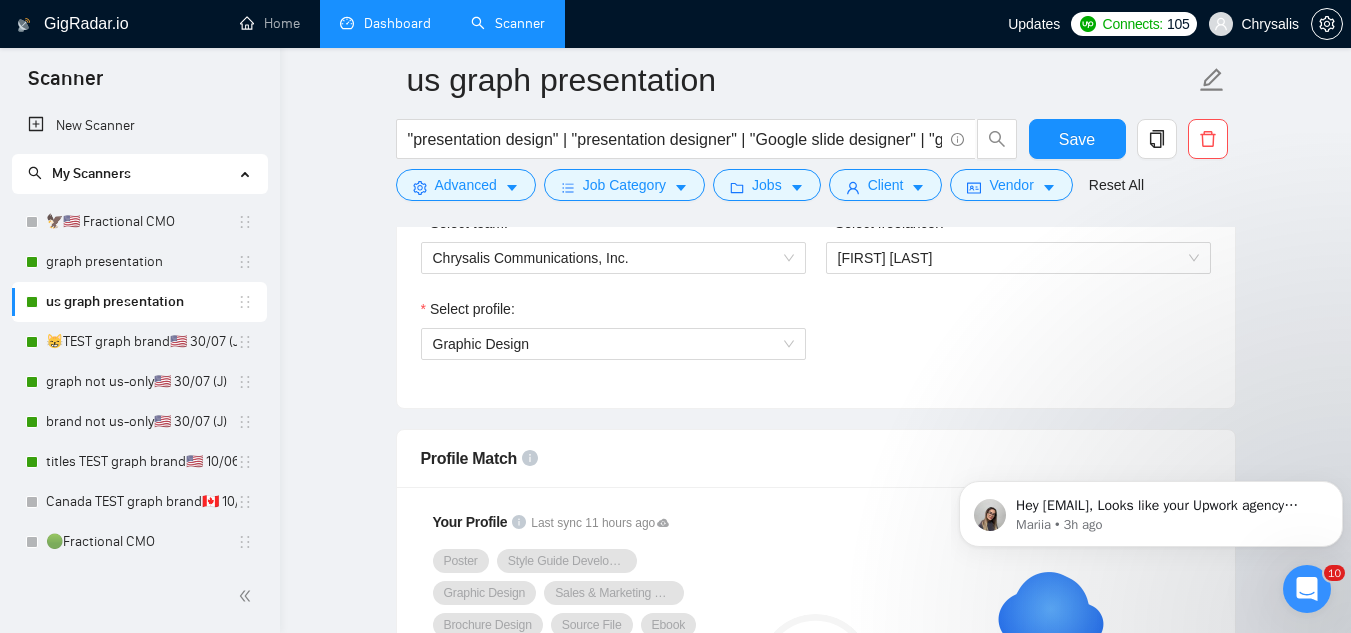 scroll, scrollTop: 900, scrollLeft: 0, axis: vertical 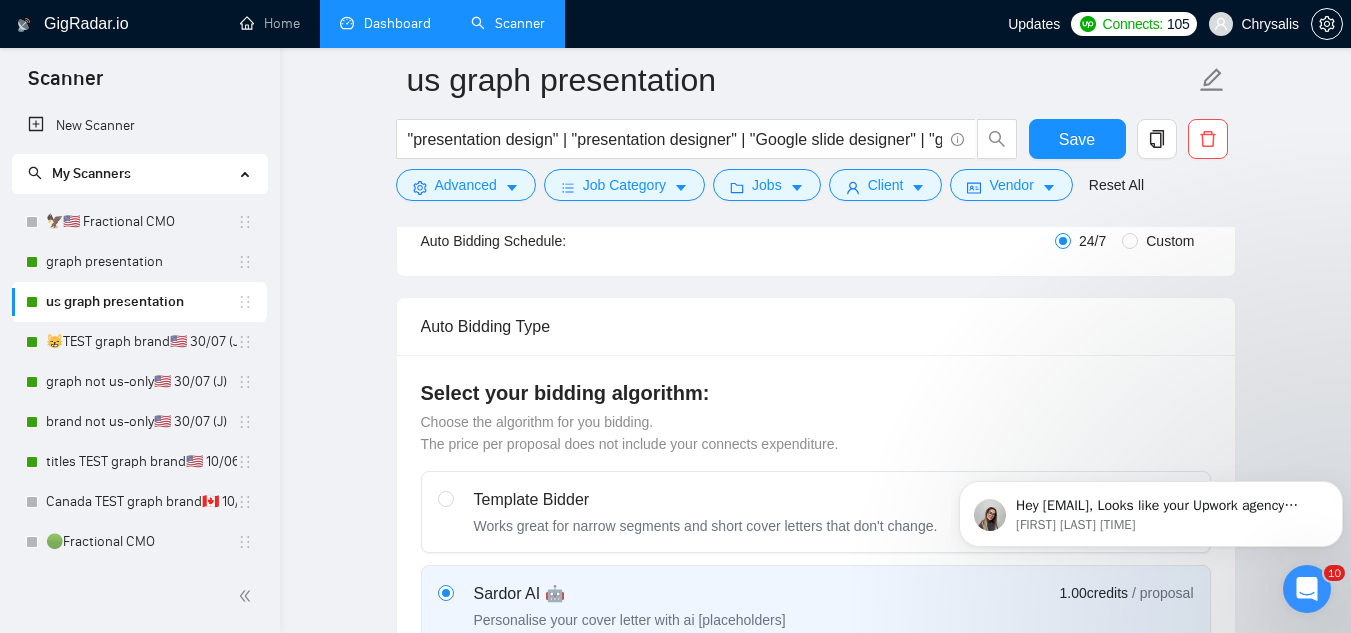 click on "Dashboard" at bounding box center (385, 23) 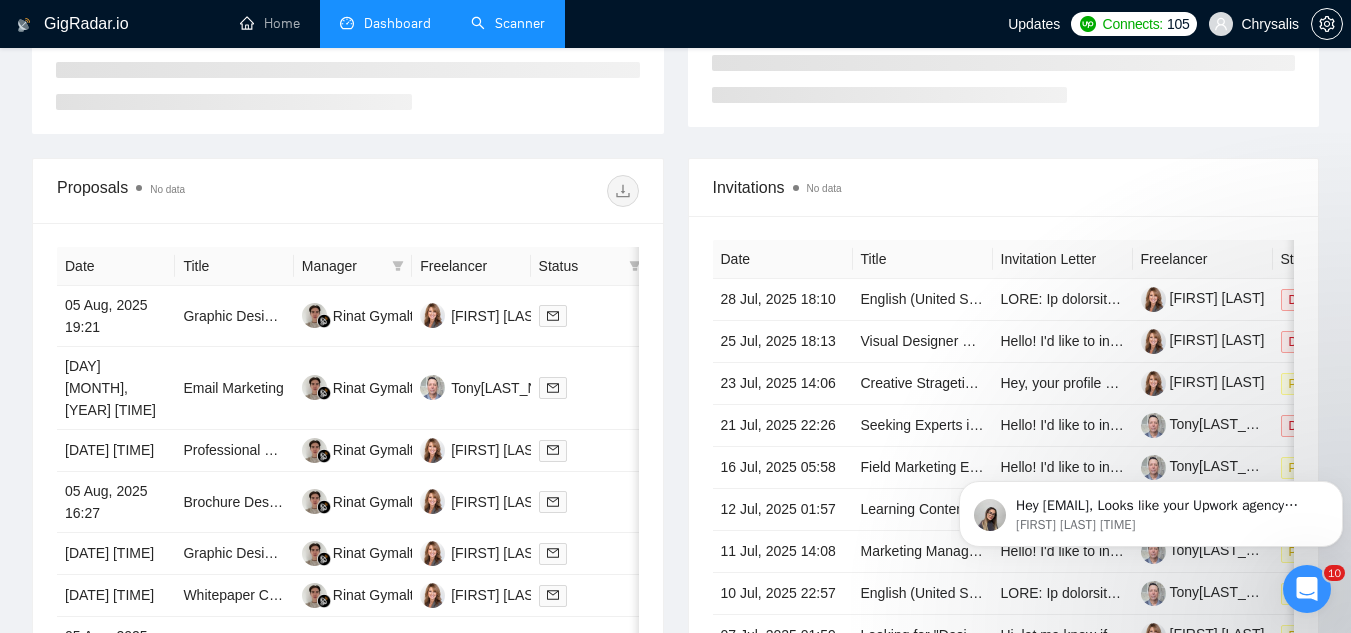 type on "2025-07-06" 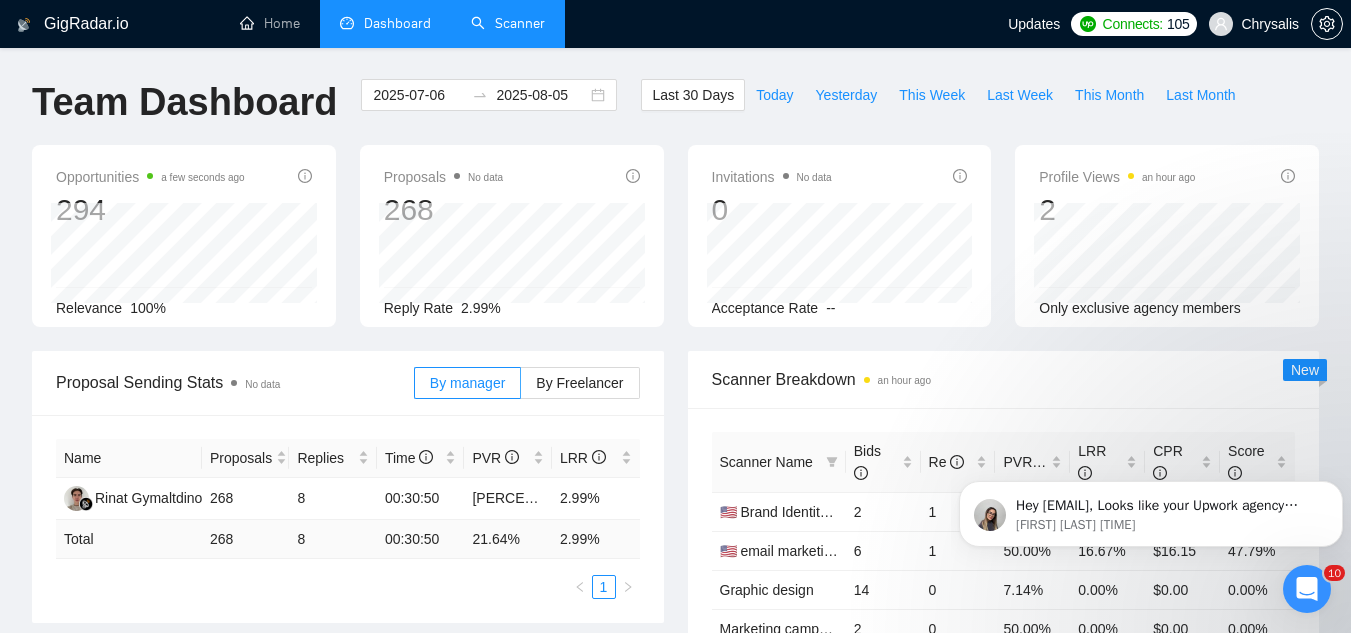 scroll, scrollTop: 0, scrollLeft: 0, axis: both 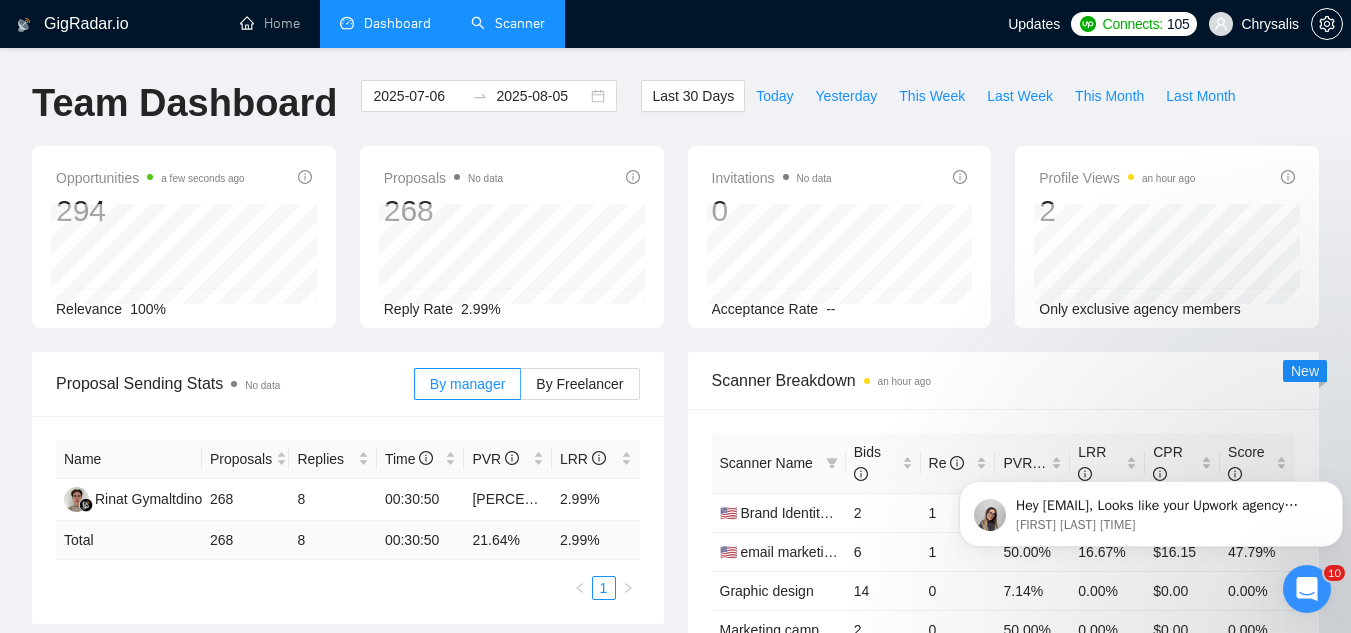 click on "Scanner" at bounding box center [508, 24] 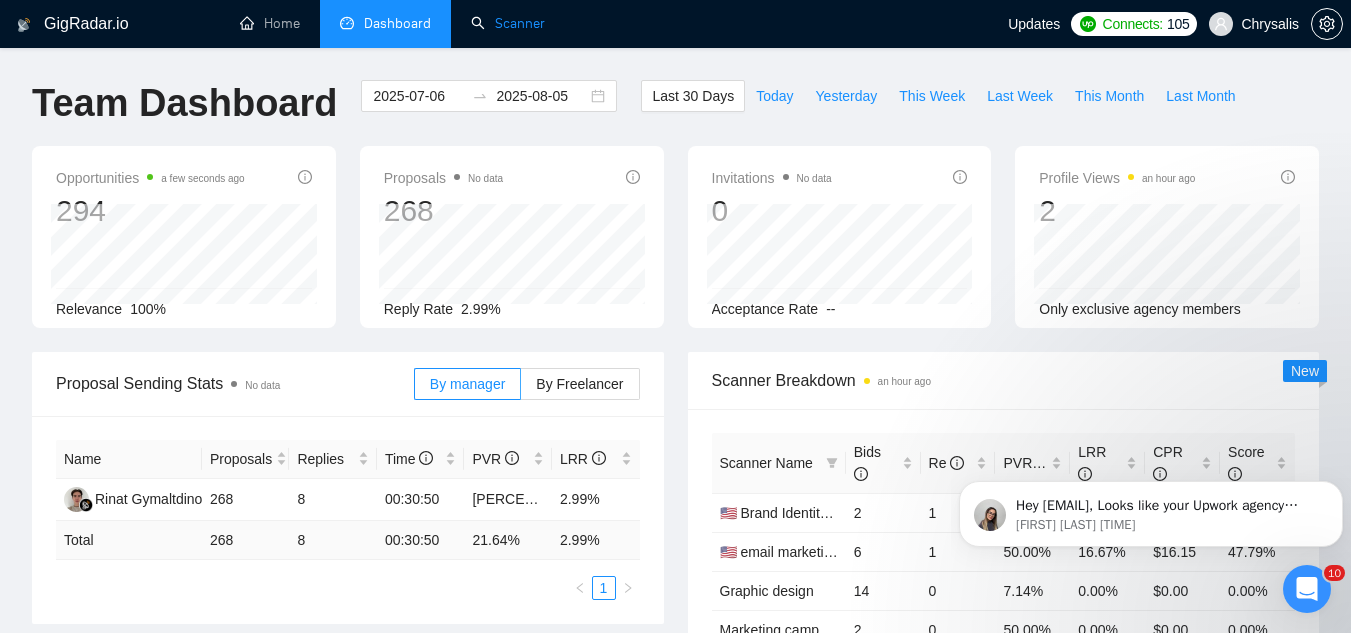 click on "Scanner" at bounding box center [508, 23] 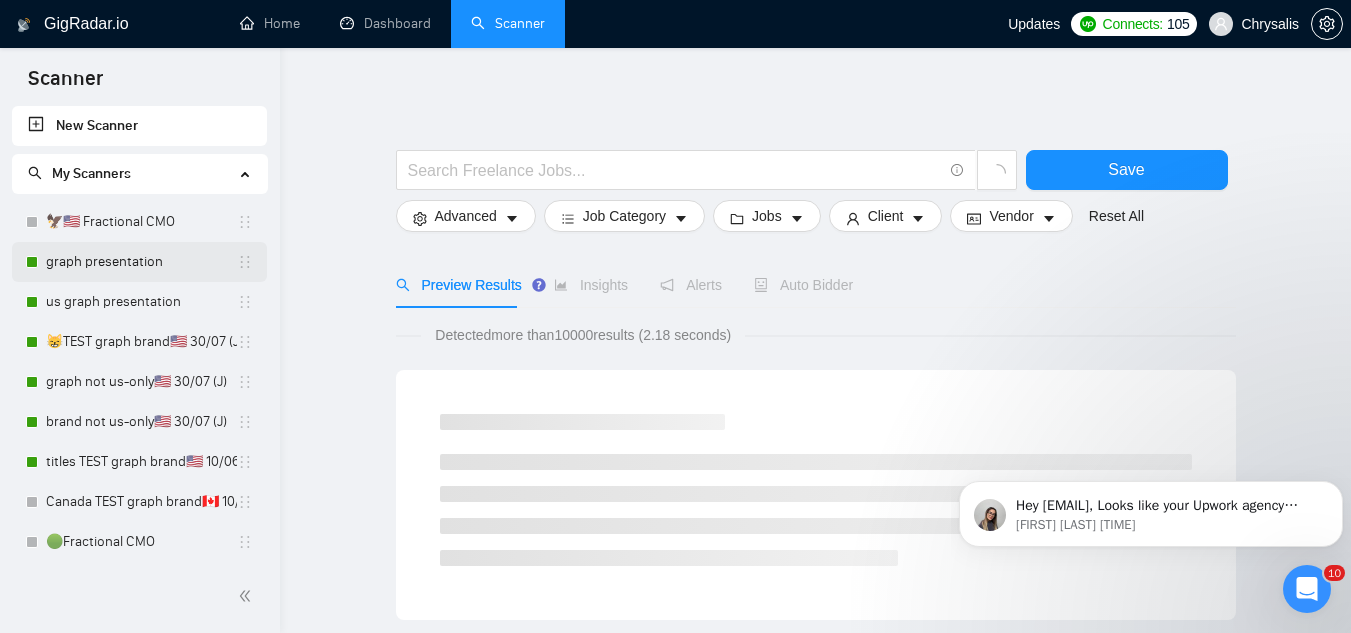 click on "graph presentation" at bounding box center [141, 262] 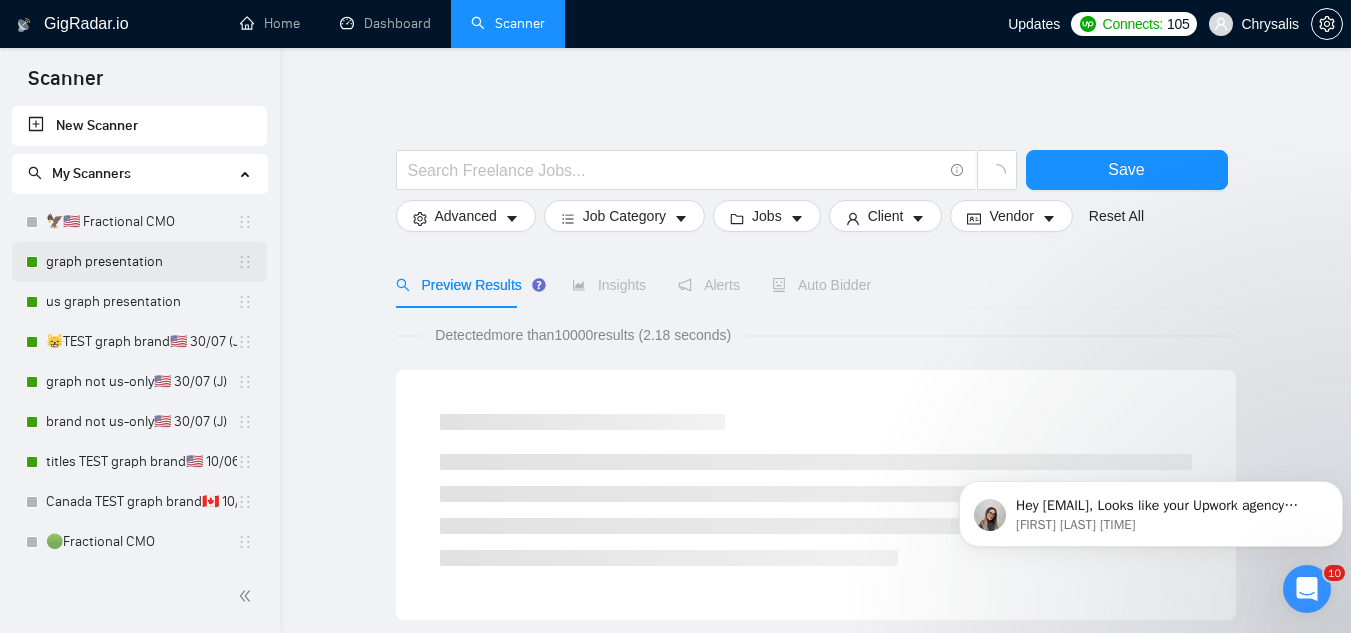 click on "graph presentation" at bounding box center [141, 262] 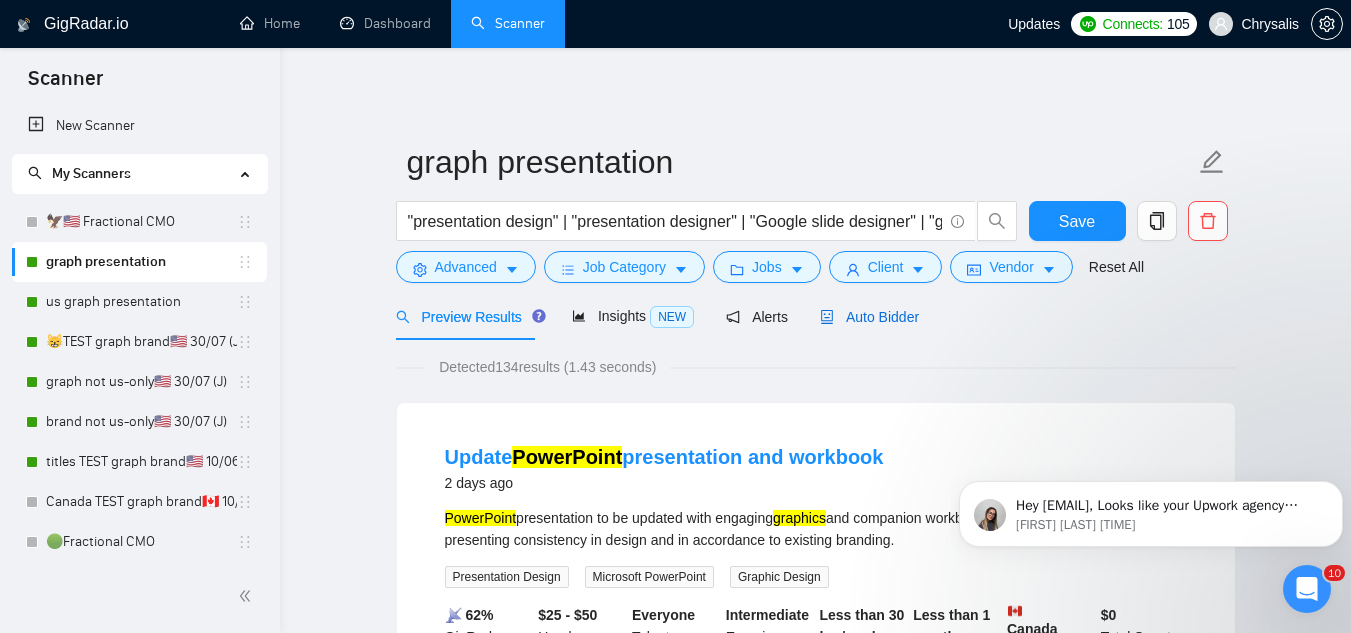 click on "Auto Bidder" at bounding box center (869, 317) 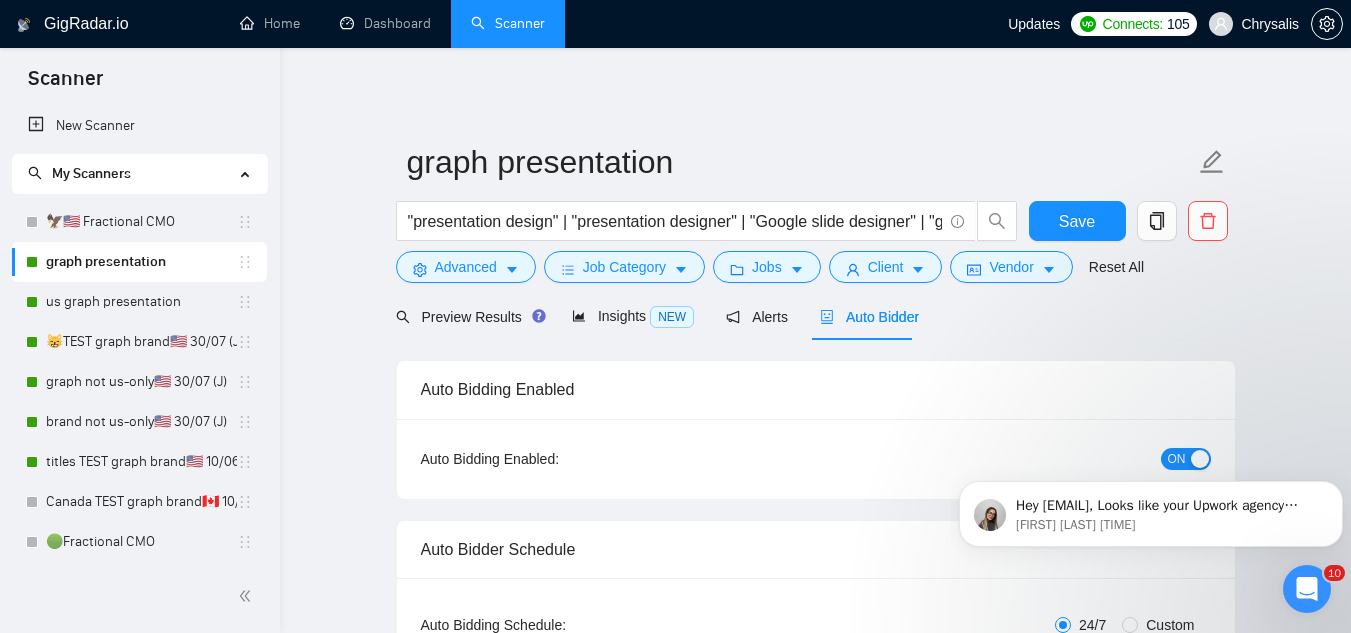 type 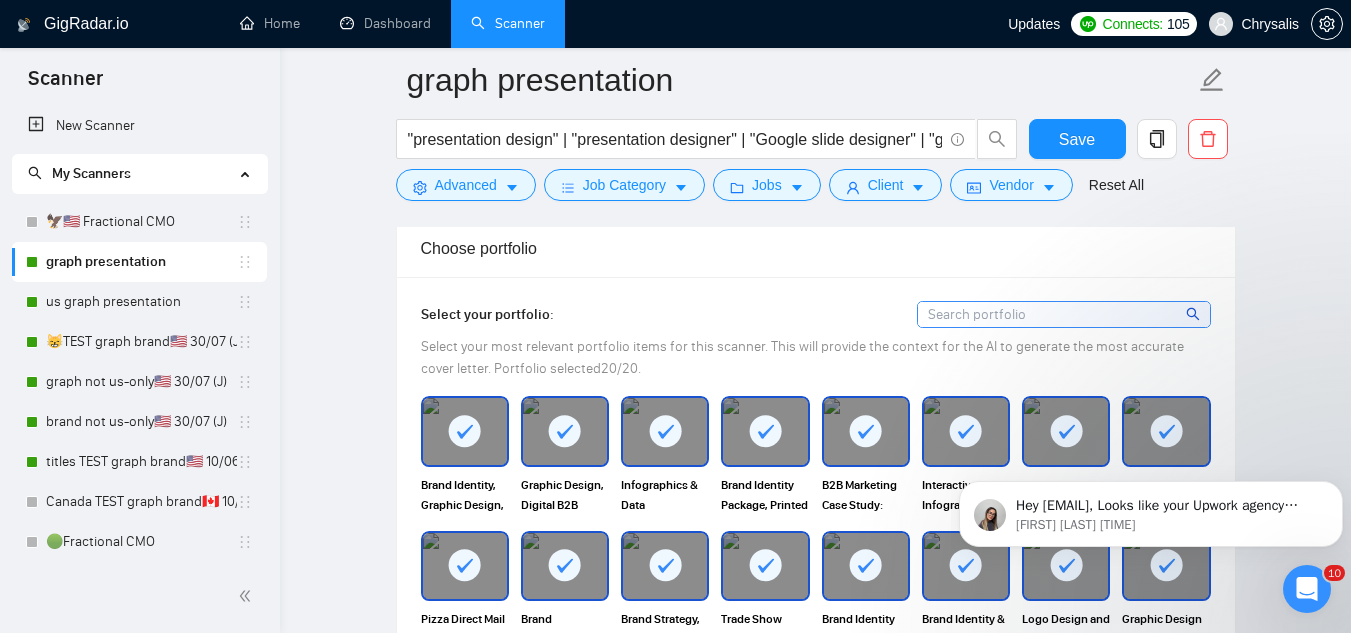 scroll, scrollTop: 1800, scrollLeft: 0, axis: vertical 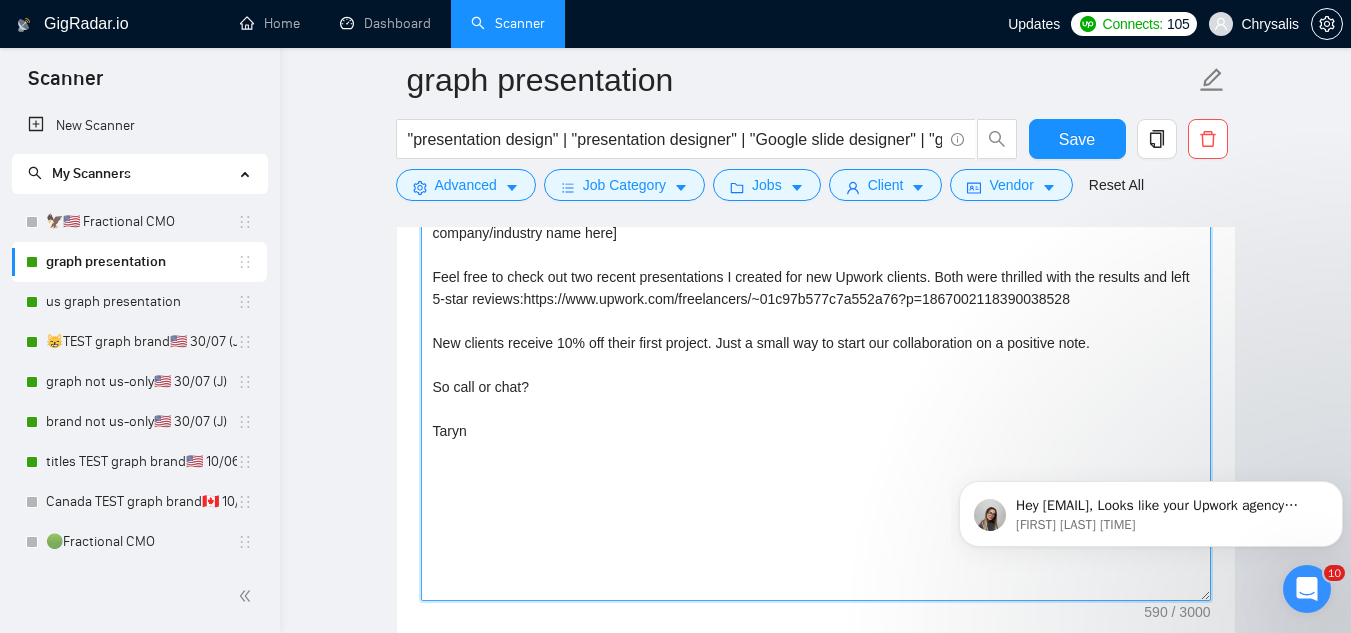 click on "Hey there! I’m available for a quick call today - would that work for you?
I bring over 10 years of experience in graphic design, specializing in [what they need to be done] - perfect for [insert company/industry name here]
Feel free to check out two recent presentations I created for new Upwork clients. Both were thrilled with the results and left 5-star reviews:https://www.upwork.com/freelancers/~01c97b577c7a552a76?p=1867002118390038528
New clients receive 10% off their first project. Just a small way to start our collaboration on a positive note.
So call or chat?
Taryn" at bounding box center [816, 376] 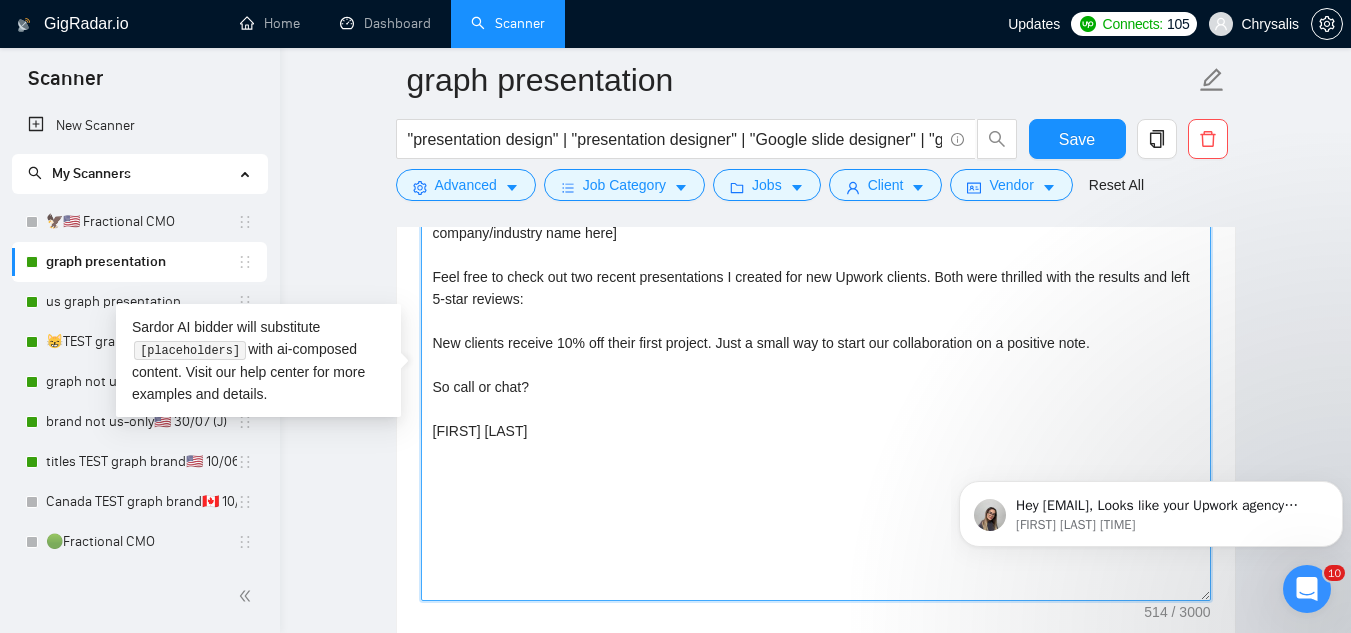 paste on "https://www.upwork.com/freelancers/~01c97b577c7a552a76?p=1950699620515332096" 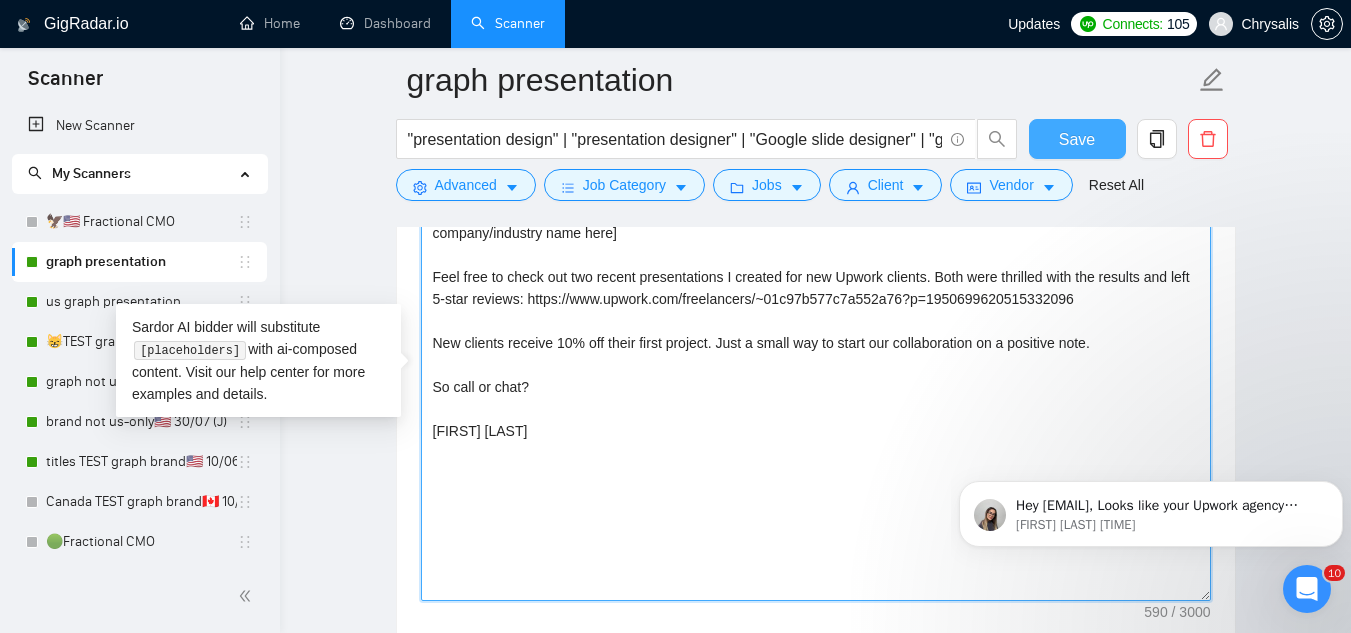type on "Hey there! I’m available for a quick call today - would that work for you?
I bring over 10 years of experience in graphic design, specializing in [what they need to be done] - perfect for [insert company/industry name here]
Feel free to check out two recent presentations I created for new Upwork clients. Both were thrilled with the results and left 5-star reviews: https://www.upwork.com/freelancers/~01c97b577c7a552a76?p=1950699620515332096
New clients receive 10% off their first project. Just a small way to start our collaboration on a positive note.
So call or chat?
[FIRST] [LAST]" 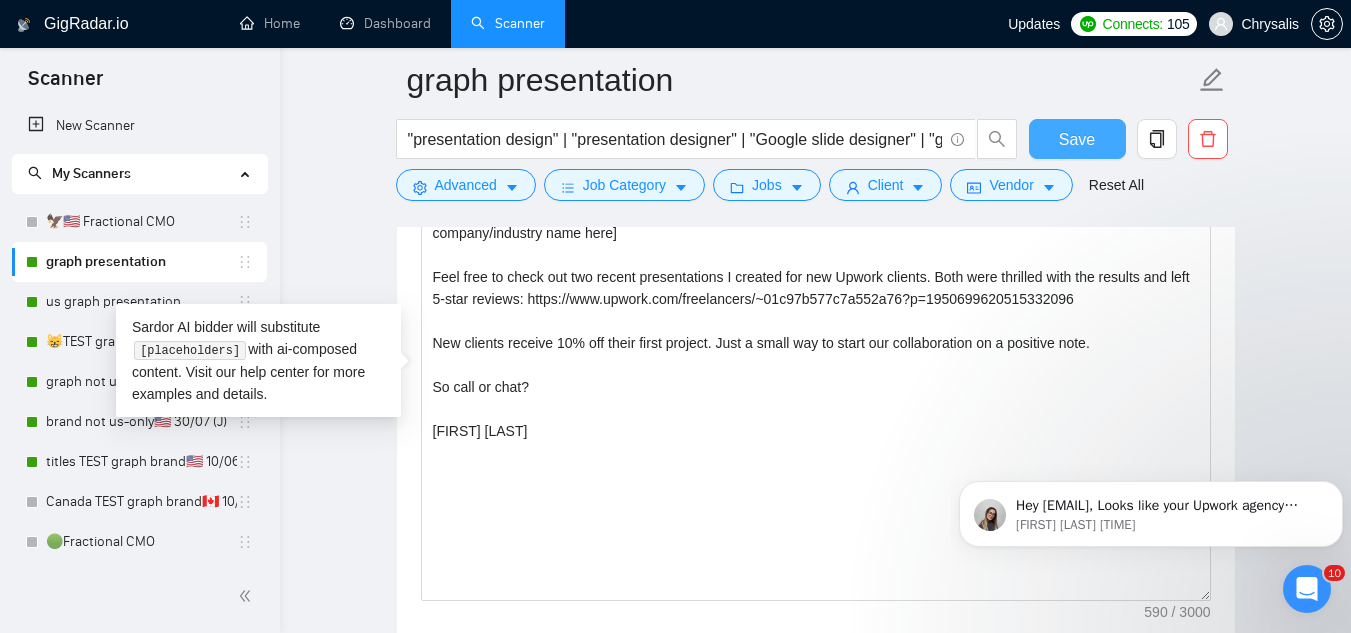 click on "Save" at bounding box center (1077, 139) 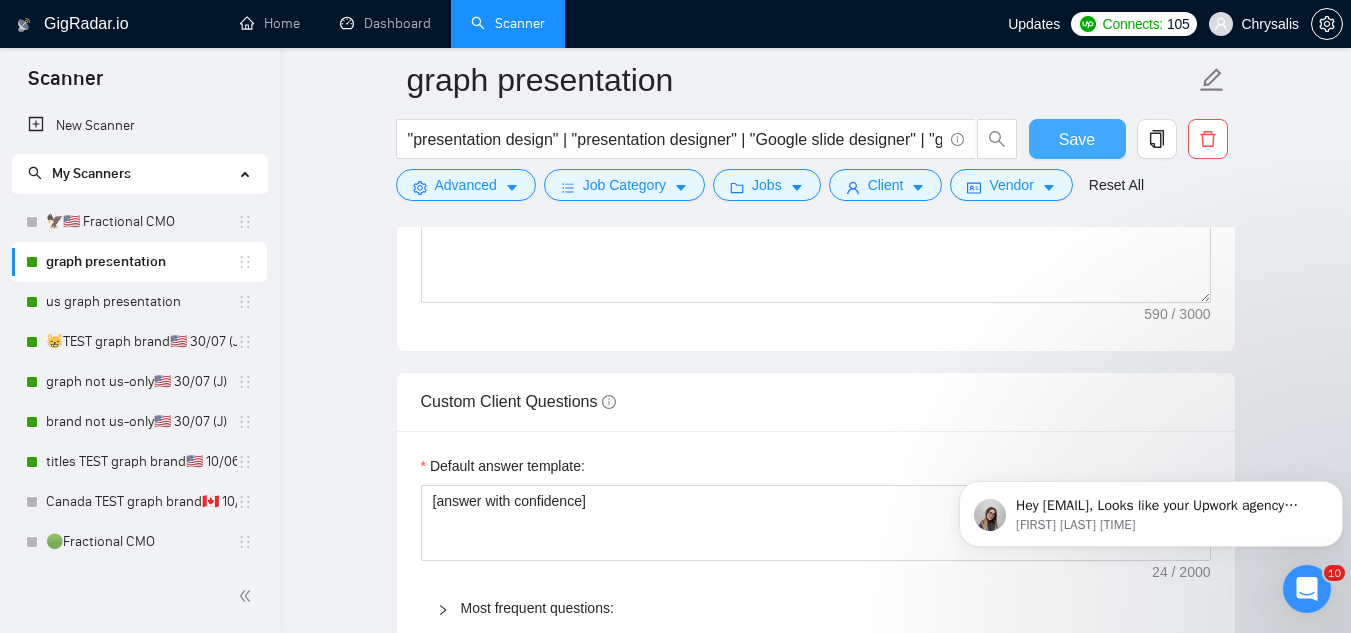 type 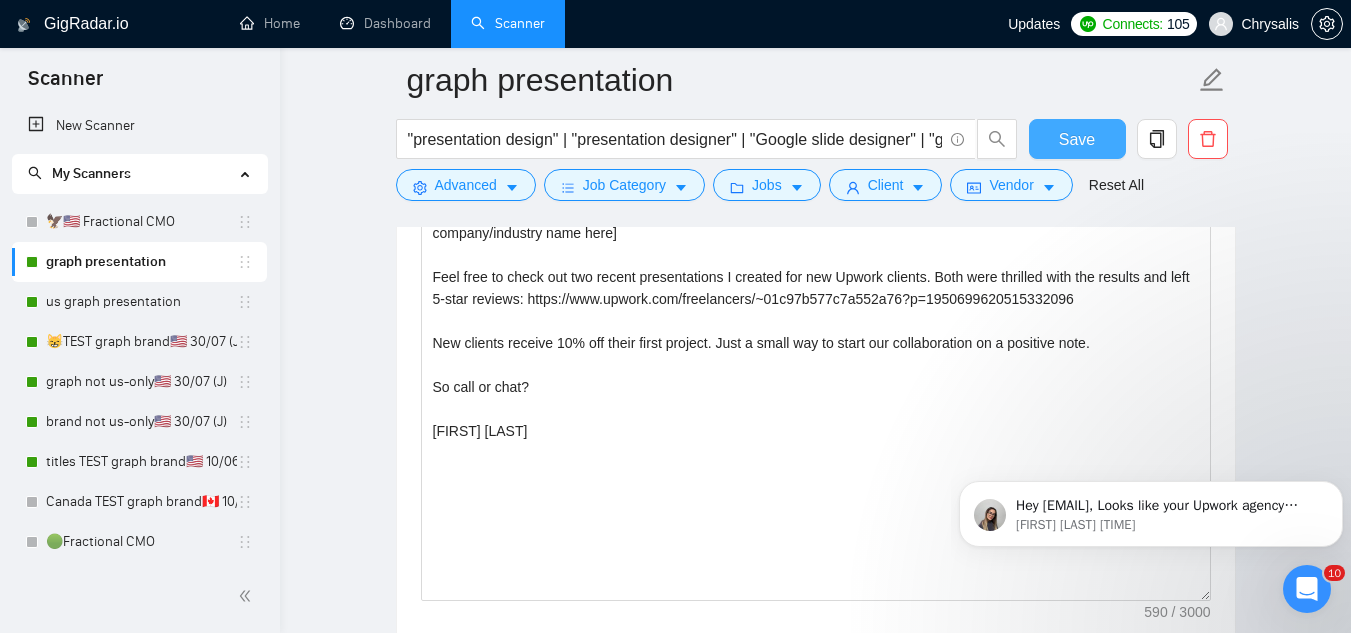 scroll, scrollTop: 2400, scrollLeft: 0, axis: vertical 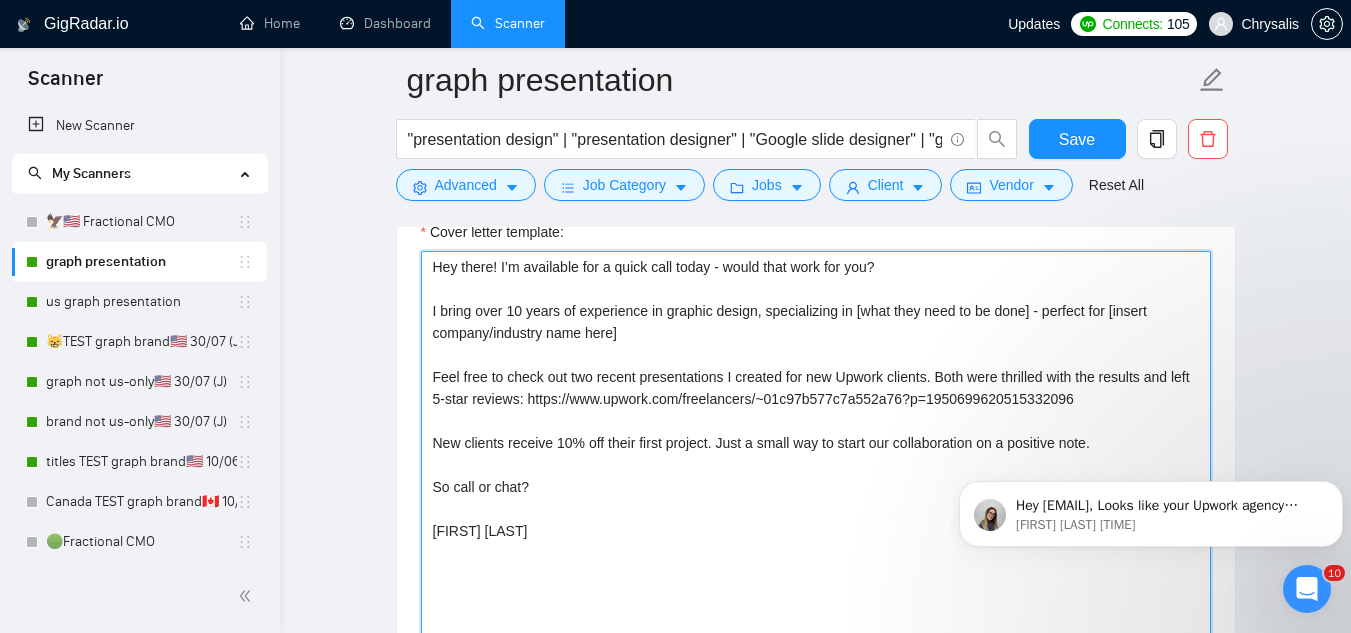 click on "Hey there! I’m available for a quick call today - would that work for you?
I bring over 10 years of experience in graphic design, specializing in [what they need to be done] - perfect for [insert company/industry name here]
Feel free to check out two recent presentations I created for new Upwork clients. Both were thrilled with the results and left 5-star reviews: https://www.upwork.com/freelancers/~01c97b577c7a552a76?p=1950699620515332096
New clients receive 10% off their first project. Just a small way to start our collaboration on a positive note.
So call or chat?
[FIRST] [LAST]" at bounding box center (816, 476) 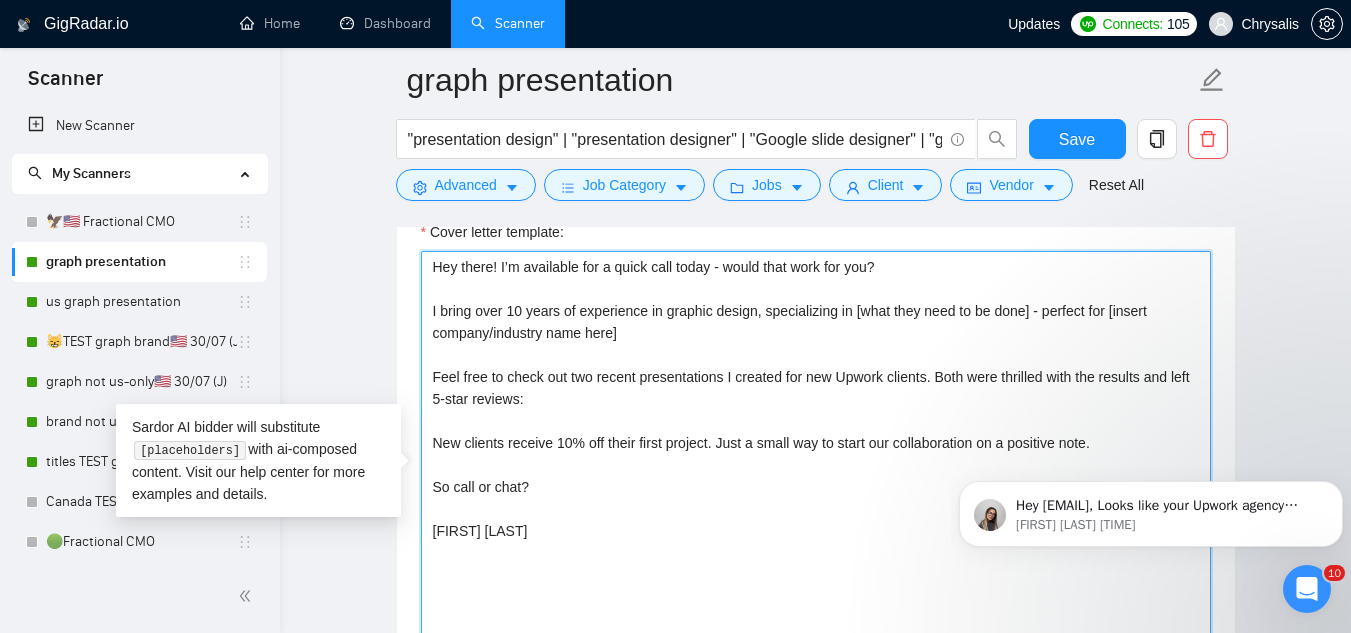 paste on "https://www.upwork.com/freelancers/~01c97b577c7a552a76?s=1017484851352698959&p=1950699620515332096" 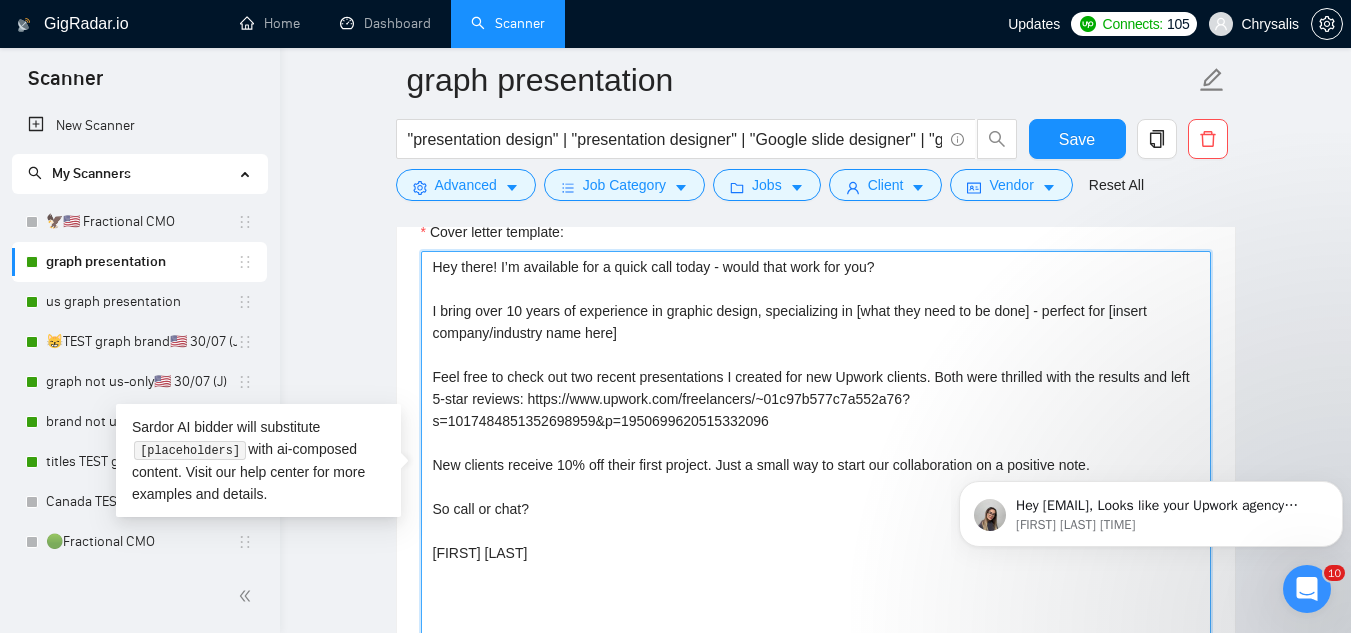 click on "Hey there! I’m available for a quick call today - would that work for you?
I bring over 10 years of experience in graphic design, specializing in [what they need to be done] - perfect for [insert company/industry name here]
Feel free to check out two recent presentations I created for new Upwork clients. Both were thrilled with the results and left 5-star reviews: https://www.upwork.com/freelancers/~01c97b577c7a552a76?s=1017484851352698959&p=1950699620515332096
New clients receive 10% off their first project. Just a small way to start our collaboration on a positive note.
So call or chat?
[FIRST] [LAST]" at bounding box center [816, 476] 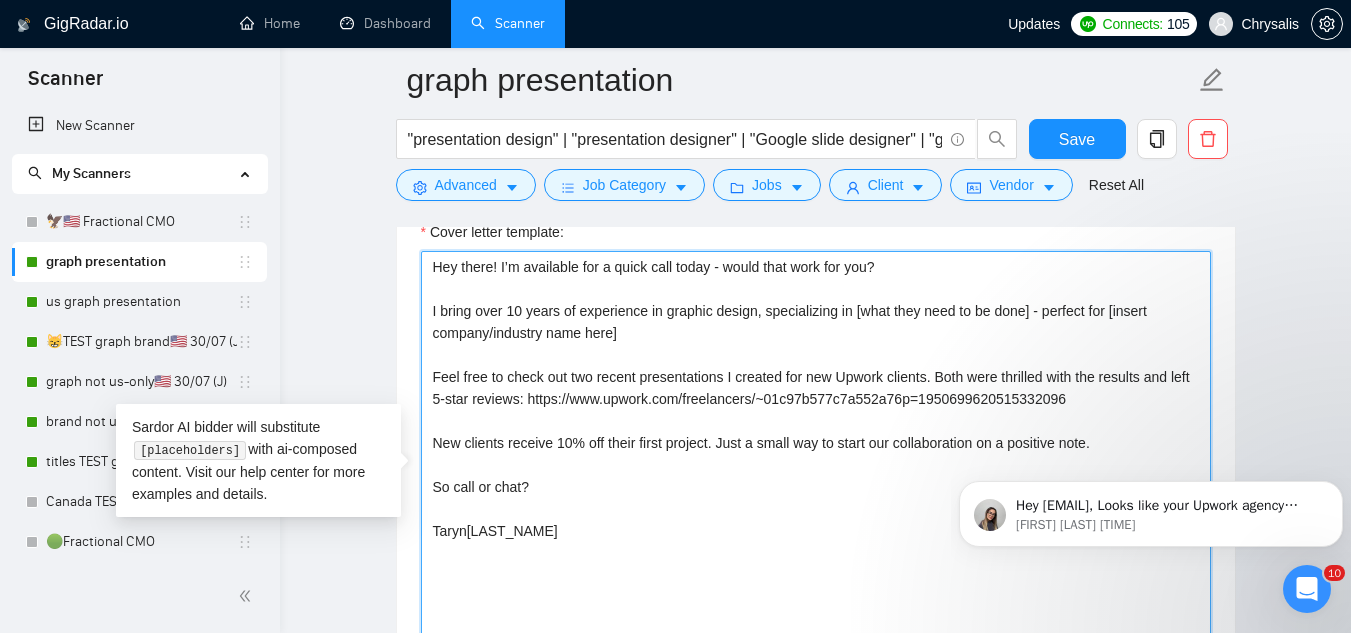 click on "Hey there! I’m available for a quick call today - would that work for you?
I bring over 10 years of experience in graphic design, specializing in [what they need to be done] - perfect for [insert company/industry name here]
Feel free to check out two recent presentations I created for new Upwork clients. Both were thrilled with the results and left 5-star reviews: https://www.upwork.com/freelancers/~01c97b577c7a552a76p=1950699620515332096
New clients receive 10% off their first project. Just a small way to start our collaboration on a positive note.
So call or chat?
Taryn[LAST_NAME]" at bounding box center (816, 476) 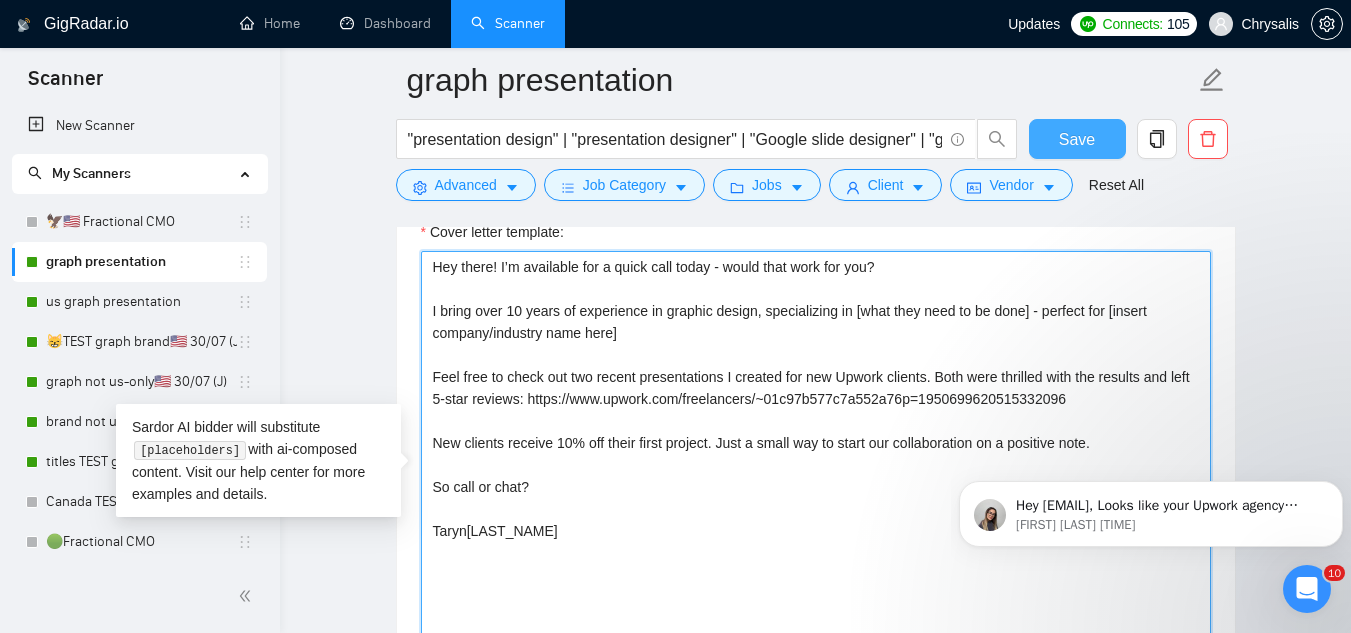 type on "Hey there! I’m available for a quick call today - would that work for you?
I bring over 10 years of experience in graphic design, specializing in [what they need to be done] - perfect for [insert company/industry name here]
Feel free to check out two recent presentations I created for new Upwork clients. Both were thrilled with the results and left 5-star reviews: https://www.upwork.com/freelancers/~01c97b577c7a552a76p=1950699620515332096
New clients receive 10% off their first project. Just a small way to start our collaboration on a positive note.
So call or chat?
Taryn[LAST_NAME]" 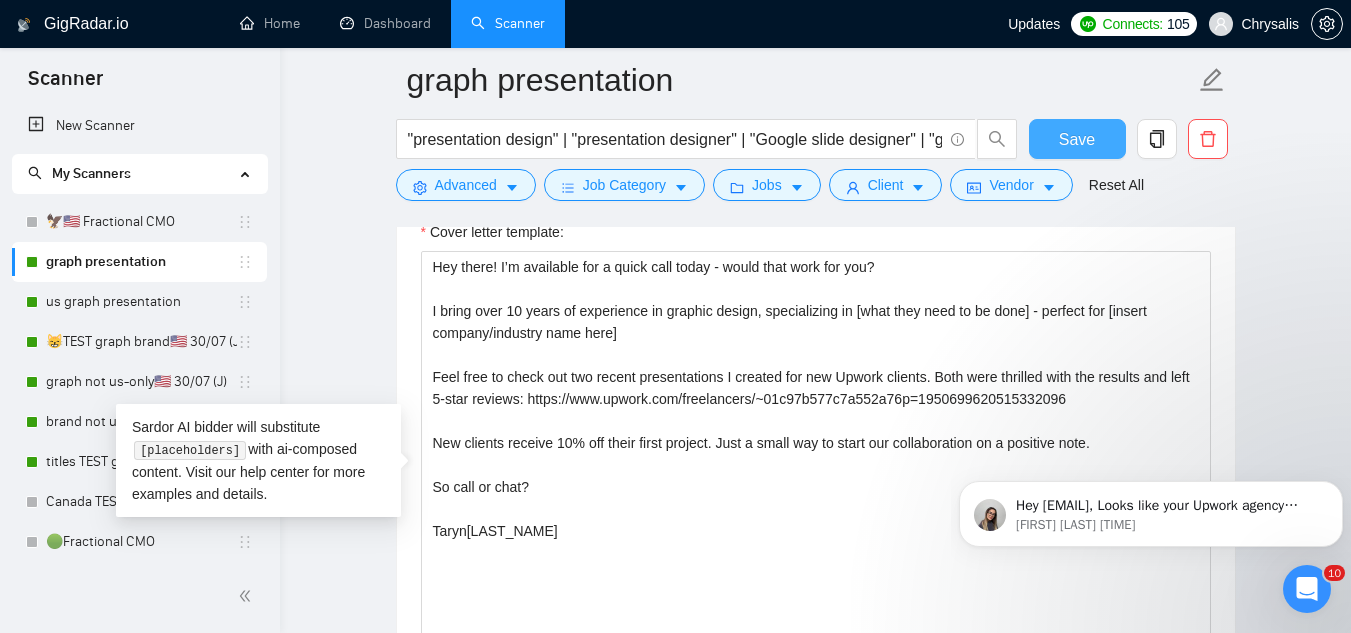 click on "Save" at bounding box center [1077, 139] 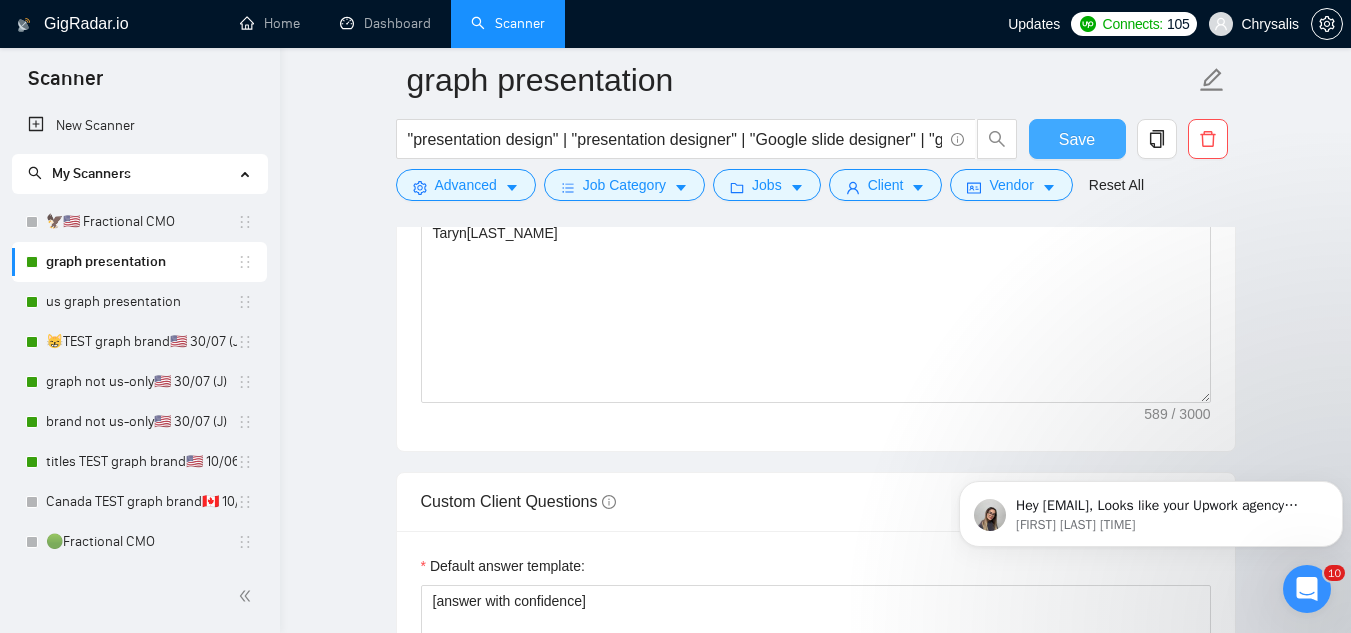 type 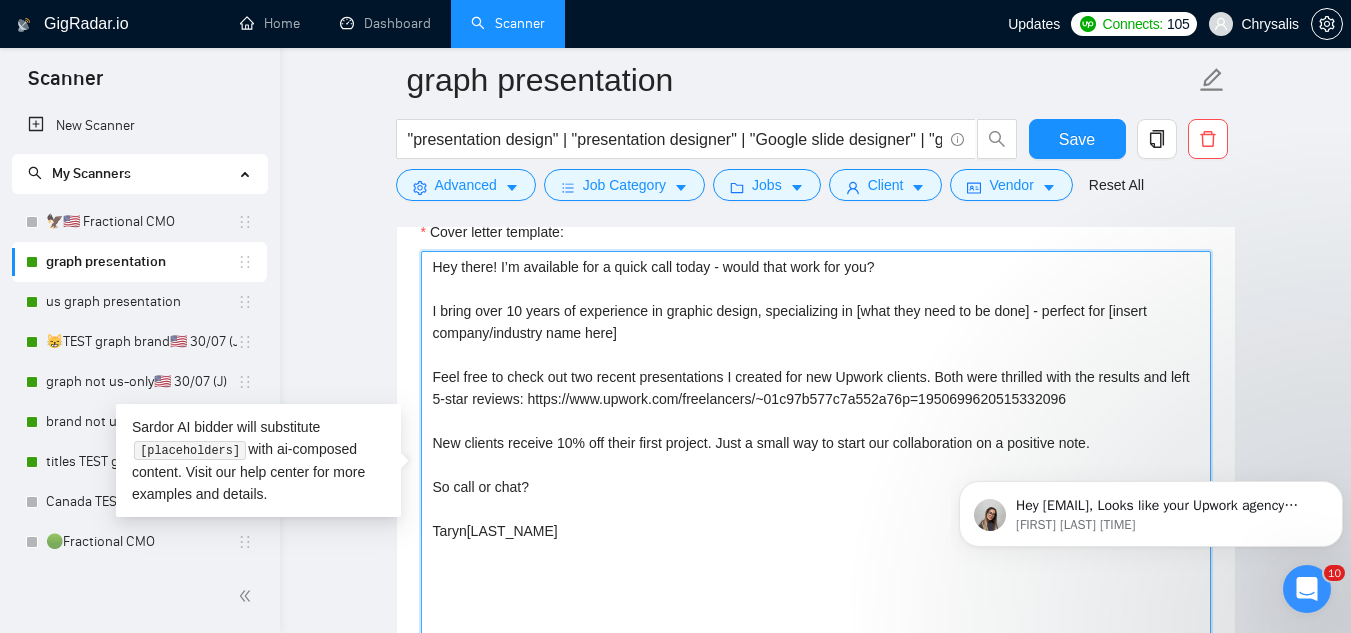 click on "Hey there! I’m available for a quick call today - would that work for you?
I bring over 10 years of experience in graphic design, specializing in [what they need to be done] - perfect for [insert company/industry name here]
Feel free to check out two recent presentations I created for new Upwork clients. Both were thrilled with the results and left 5-star reviews: https://www.upwork.com/freelancers/~01c97b577c7a552a76p=1950699620515332096
New clients receive 10% off their first project. Just a small way to start our collaboration on a positive note.
So call or chat?
Taryn[LAST_NAME]" at bounding box center [816, 476] 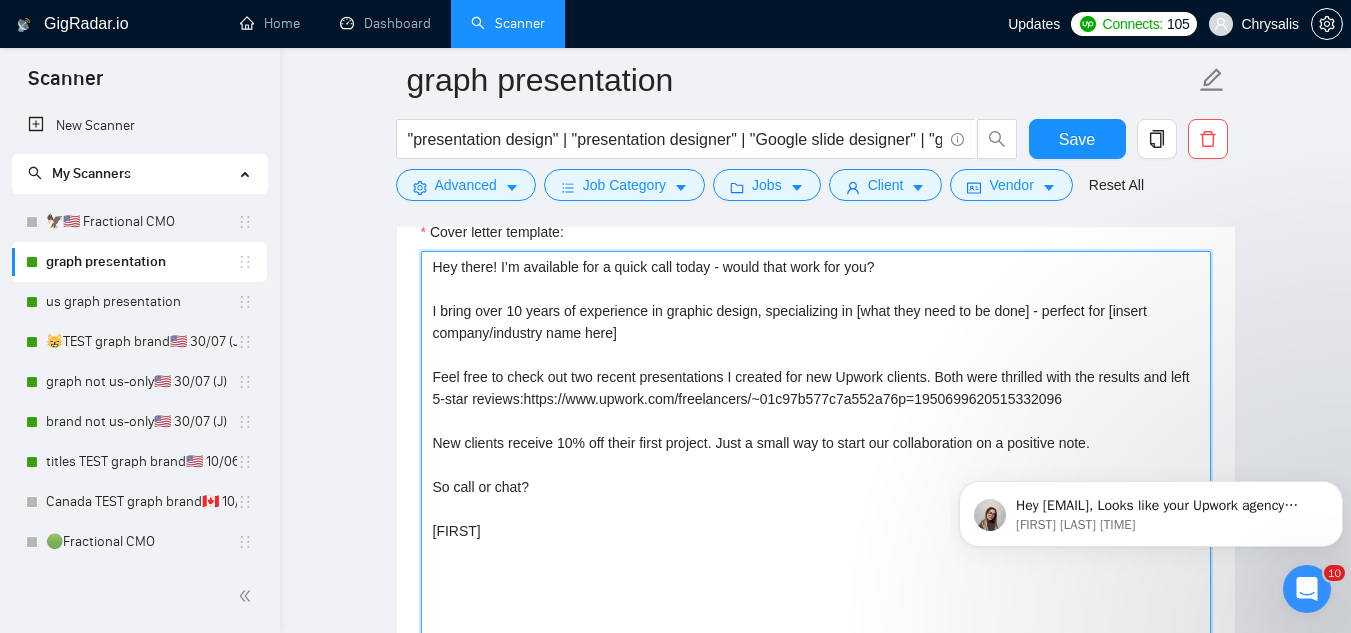 drag, startPoint x: 741, startPoint y: 295, endPoint x: 690, endPoint y: 579, distance: 288.54288 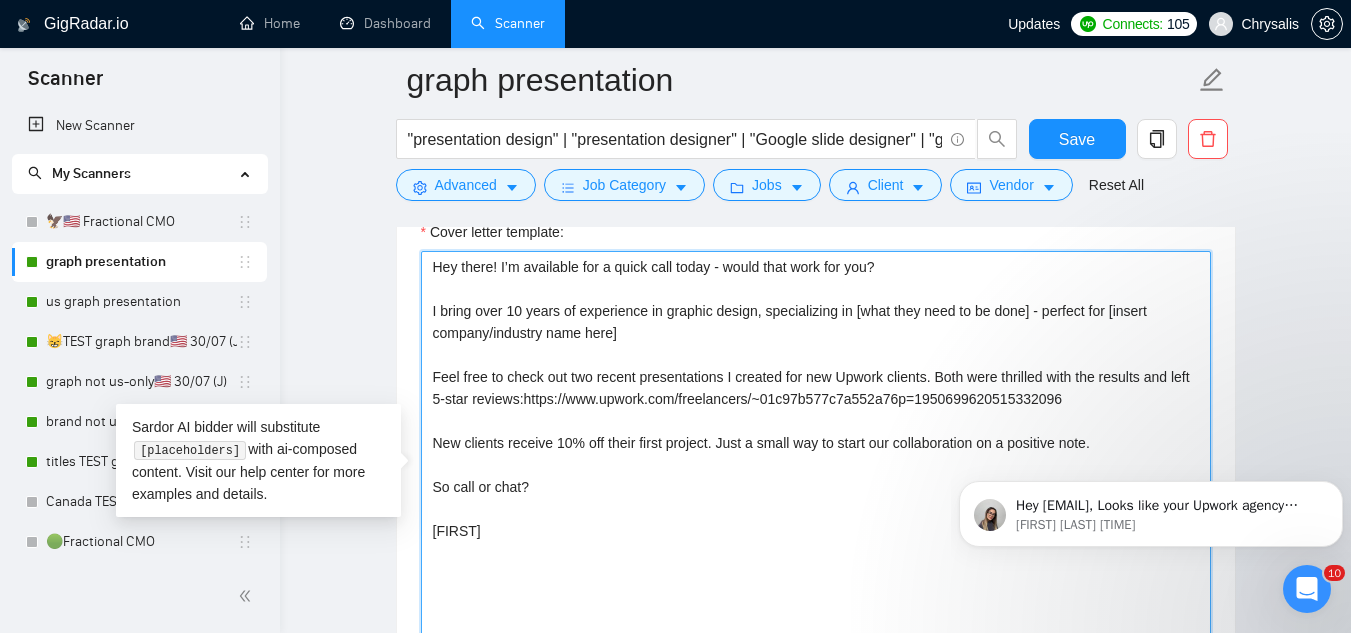 click on "Hey there! I’m available for a quick call today - would that work for you?
I bring over 10 years of experience in graphic design, specializing in [what they need to be done] - perfect for [insert company/industry name here]
Feel free to check out two recent presentations I created for new Upwork clients. Both were thrilled with the results and left 5-star reviews:https://www.upwork.com/freelancers/~01c97b577c7a552a76p=1950699620515332096
New clients receive 10% off their first project. Just a small way to start our collaboration on a positive note.
So call or chat?
[FIRST]" at bounding box center [816, 476] 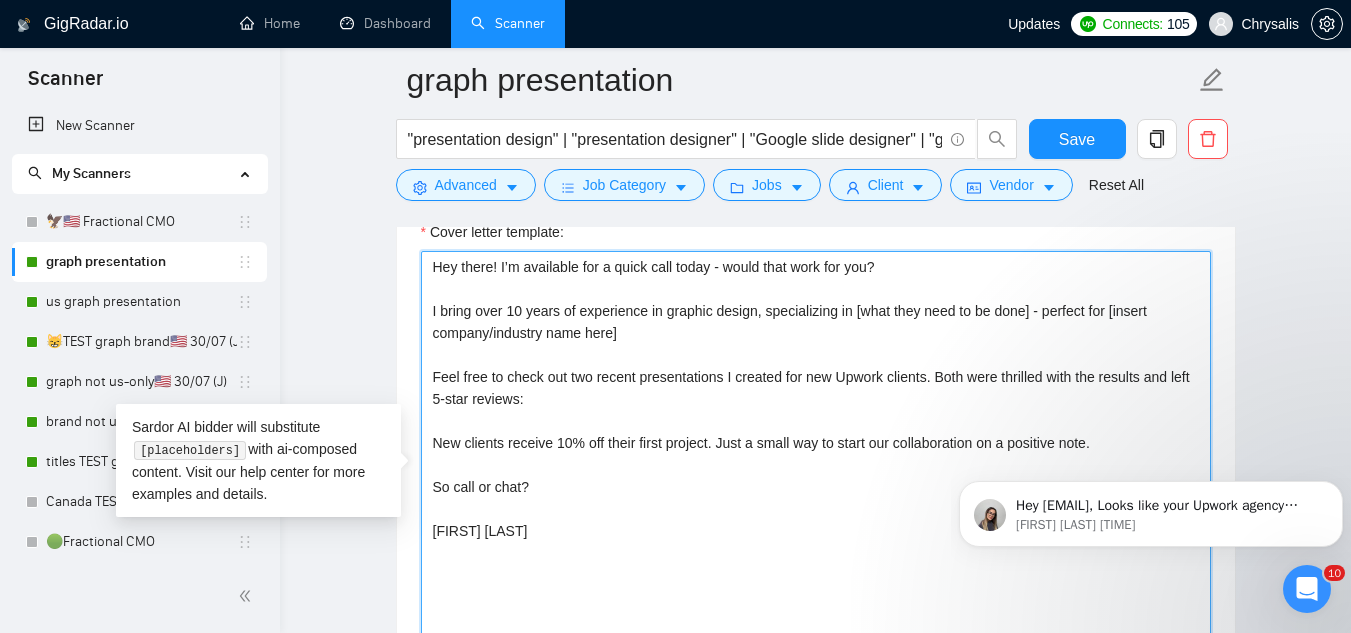 paste on "https://www.upwork.com/freelancers/~01c97b577c7a552a76?s=1017484851352698959&p=1950699620515332096" 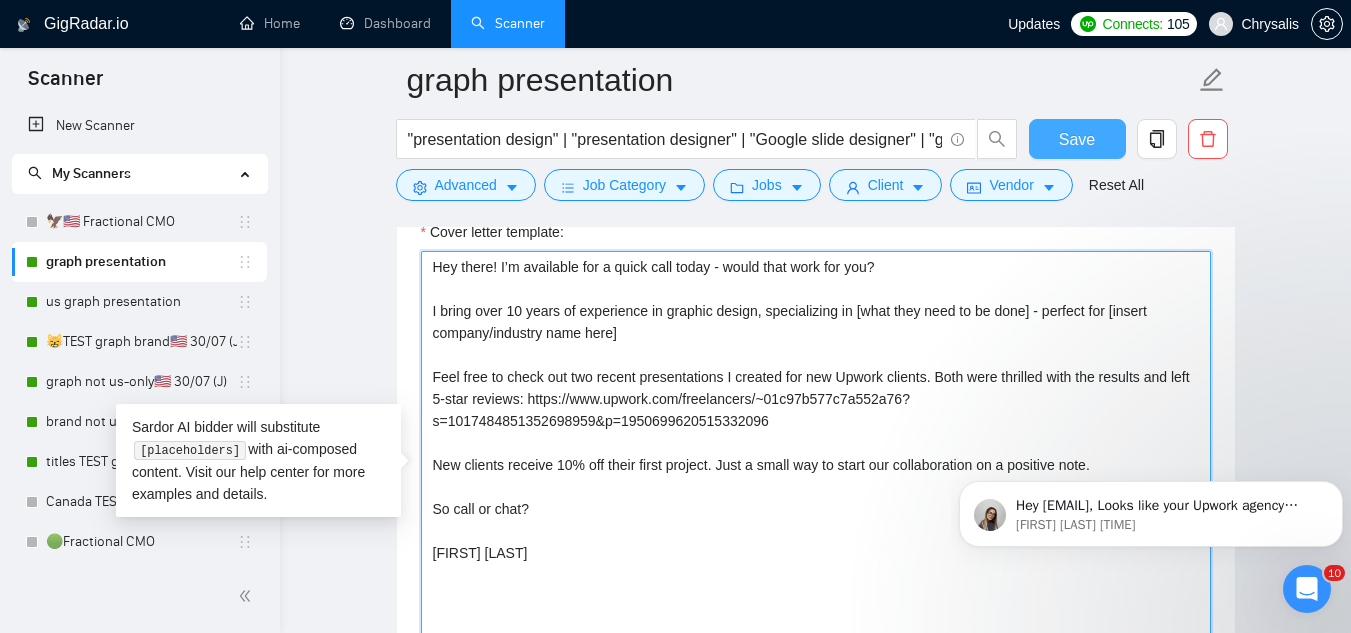 type on "Hey there! I’m available for a quick call today - would that work for you?
I bring over 10 years of experience in graphic design, specializing in [what they need to be done] - perfect for [insert company/industry name here]
Feel free to check out two recent presentations I created for new Upwork clients. Both were thrilled with the results and left 5-star reviews: https://www.upwork.com/freelancers/~01c97b577c7a552a76?s=1017484851352698959&p=1950699620515332096
New clients receive 10% off their first project. Just a small way to start our collaboration on a positive note.
So call or chat?
[FIRST] [LAST]" 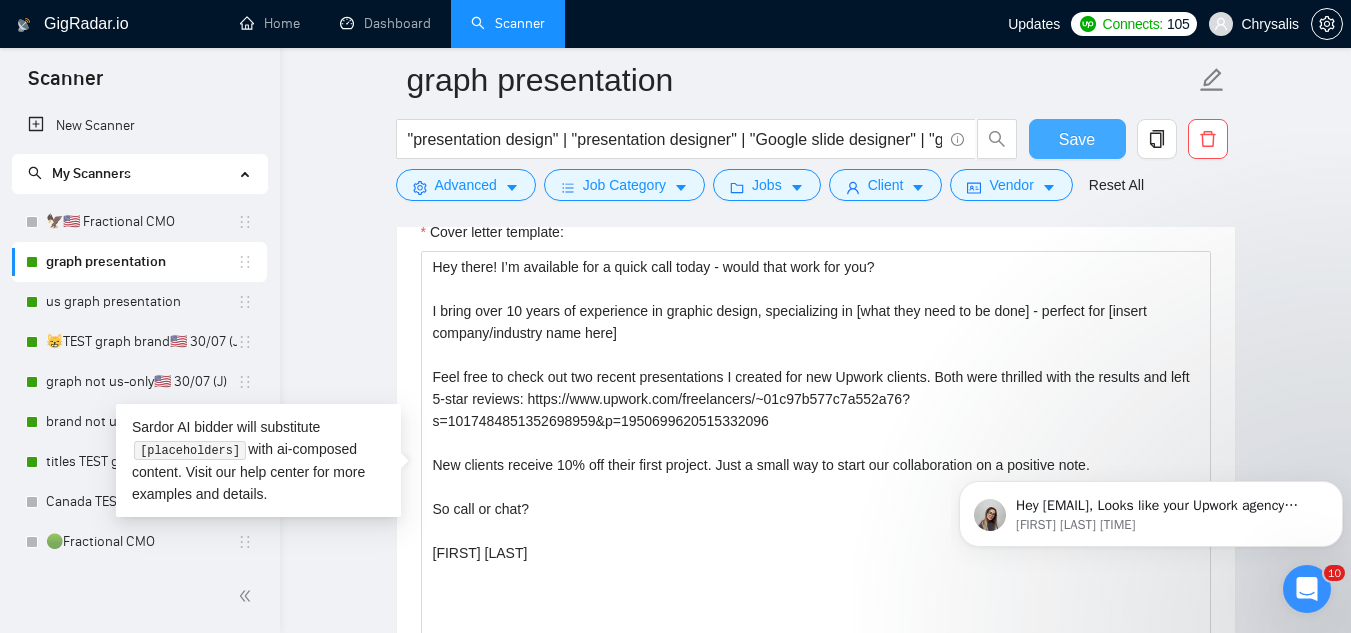 click on "Save" at bounding box center [1077, 139] 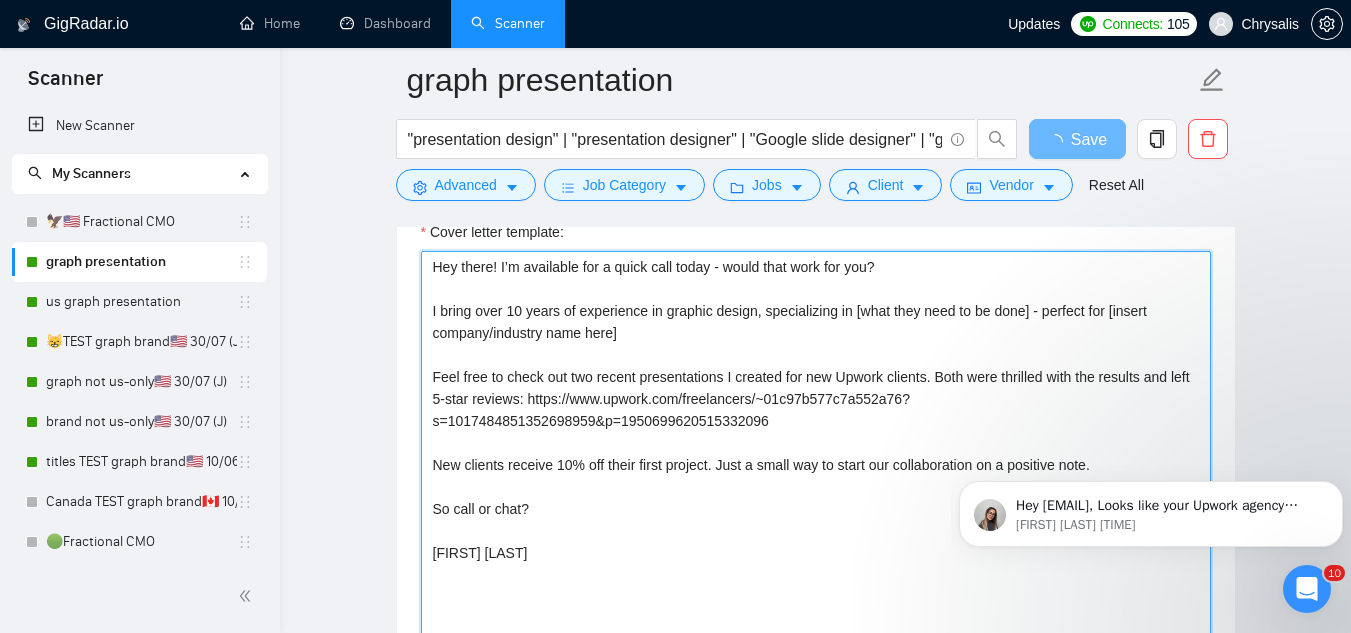 click on "Hey there! I’m available for a quick call today - would that work for you?
I bring over 10 years of experience in graphic design, specializing in [what they need to be done] - perfect for [insert company/industry name here]
Feel free to check out two recent presentations I created for new Upwork clients. Both were thrilled with the results and left 5-star reviews: https://www.upwork.com/freelancers/~01c97b577c7a552a76?s=1017484851352698959&p=1950699620515332096
New clients receive 10% off their first project. Just a small way to start our collaboration on a positive note.
So call or chat?
[FIRST] [LAST]" at bounding box center [816, 476] 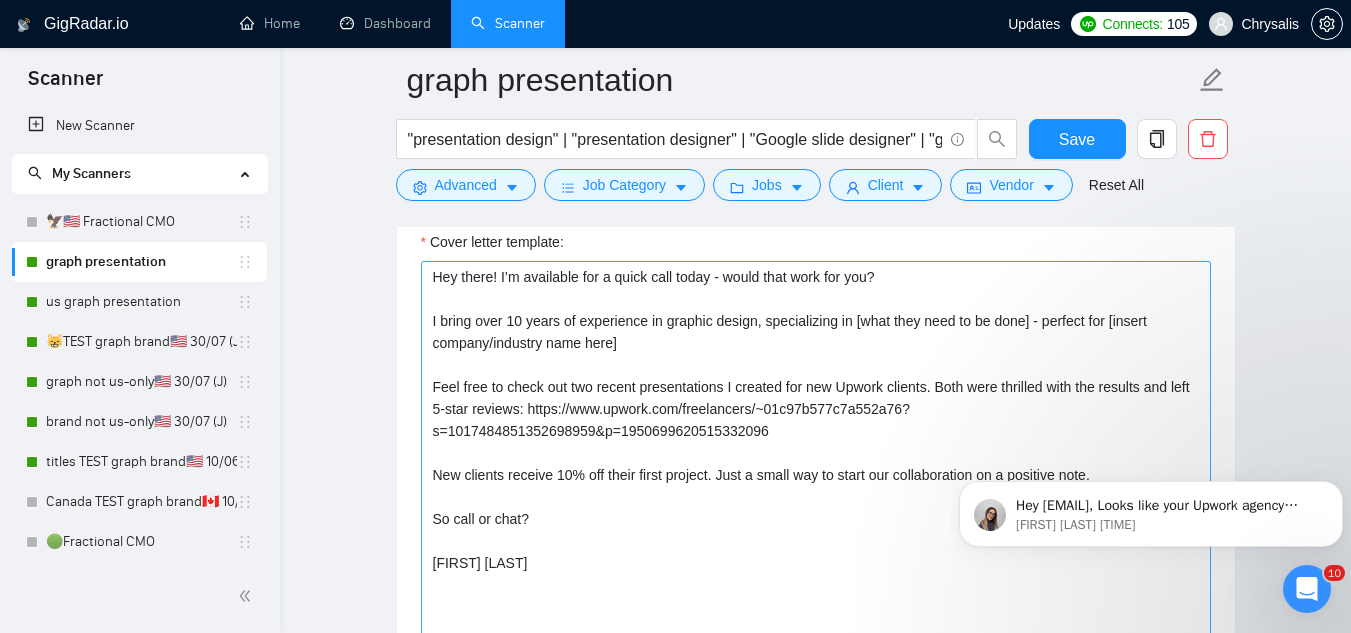 scroll, scrollTop: 2400, scrollLeft: 0, axis: vertical 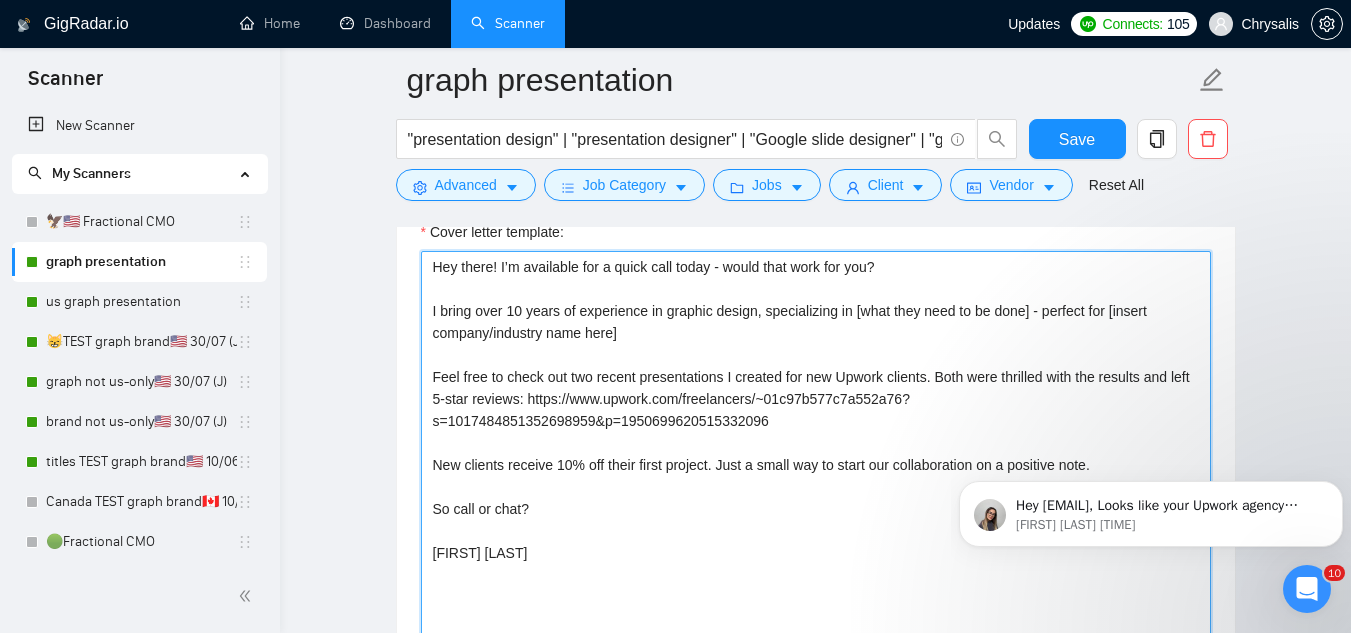 click on "Hey there! I’m available for a quick call today - would that work for you?
I bring over 10 years of experience in graphic design, specializing in [what they need to be done] - perfect for [insert company/industry name here]
Feel free to check out two recent presentations I created for new Upwork clients. Both were thrilled with the results and left 5-star reviews: https://www.upwork.com/freelancers/~01c97b577c7a552a76?s=1017484851352698959&p=1950699620515332096
New clients receive 10% off their first project. Just a small way to start our collaboration on a positive note.
So call or chat?
[FIRST] [LAST]" at bounding box center (816, 476) 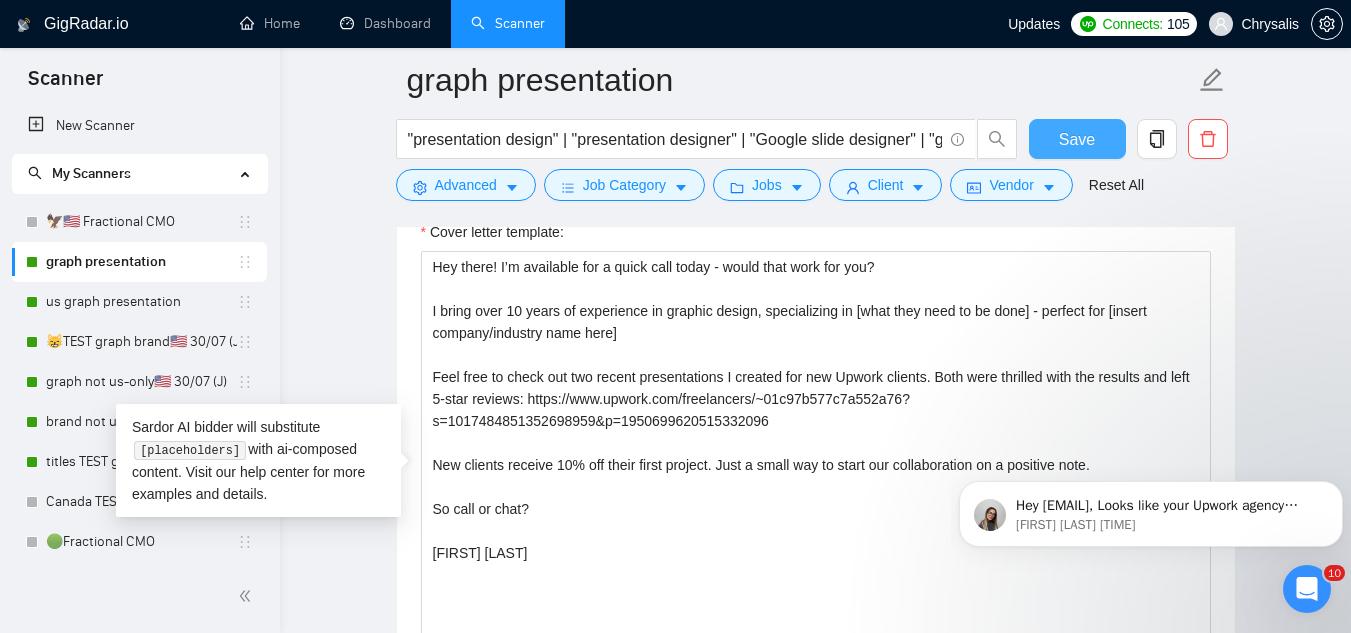 click on "Save" at bounding box center (1077, 139) 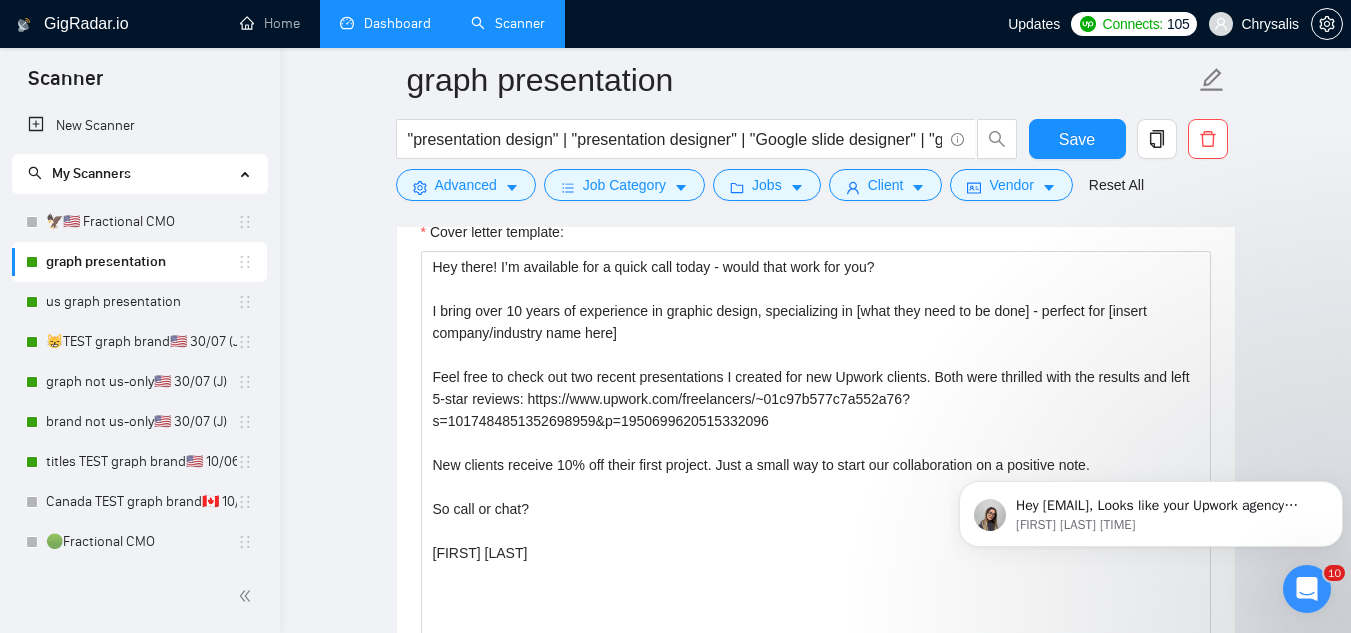 click on "Dashboard" at bounding box center (385, 23) 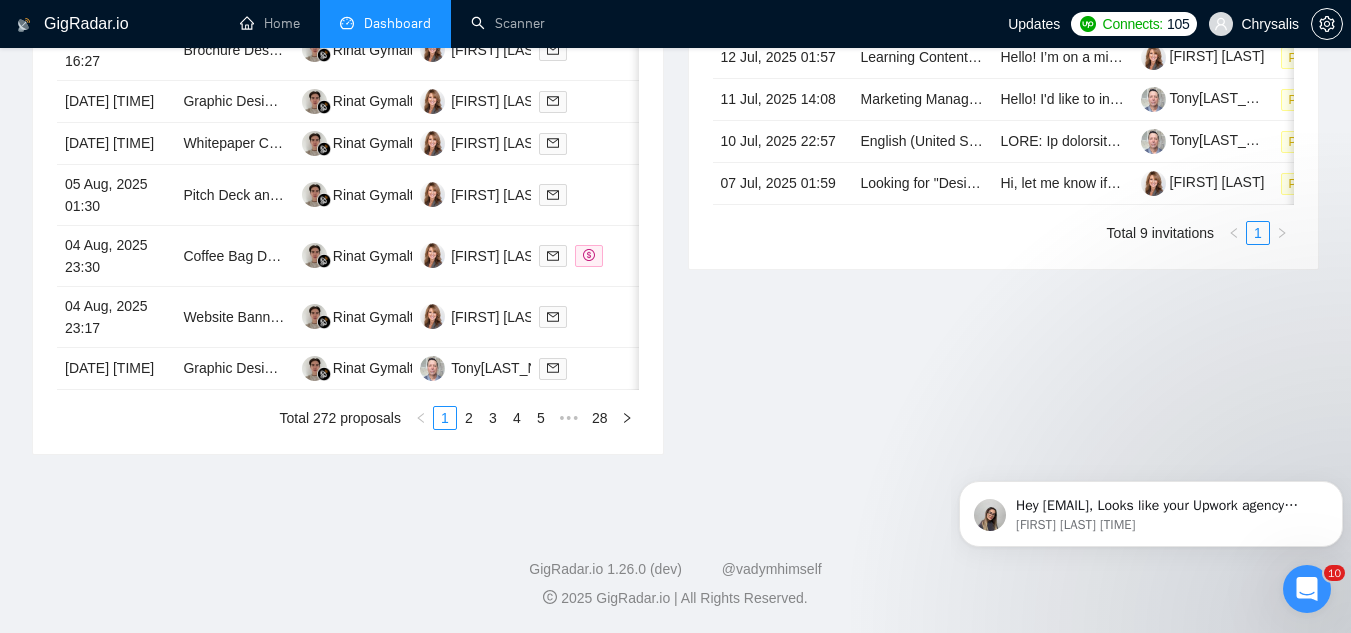 scroll, scrollTop: 560, scrollLeft: 0, axis: vertical 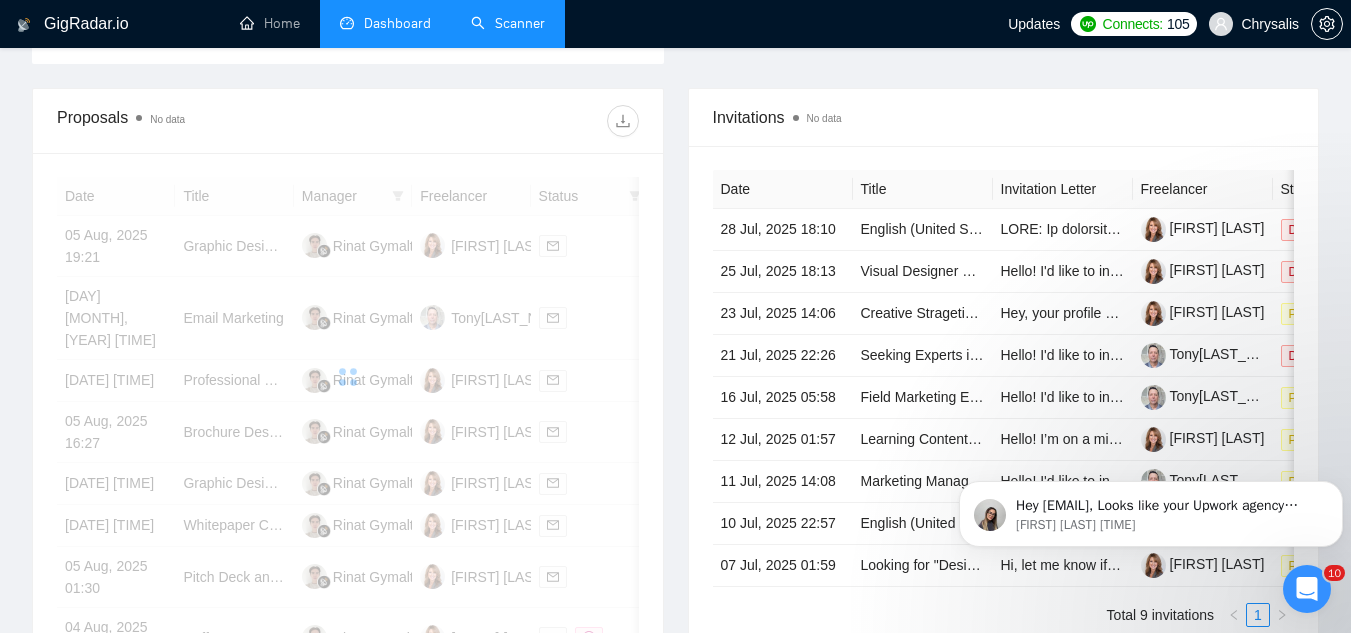 click on "Scanner" at bounding box center [508, 23] 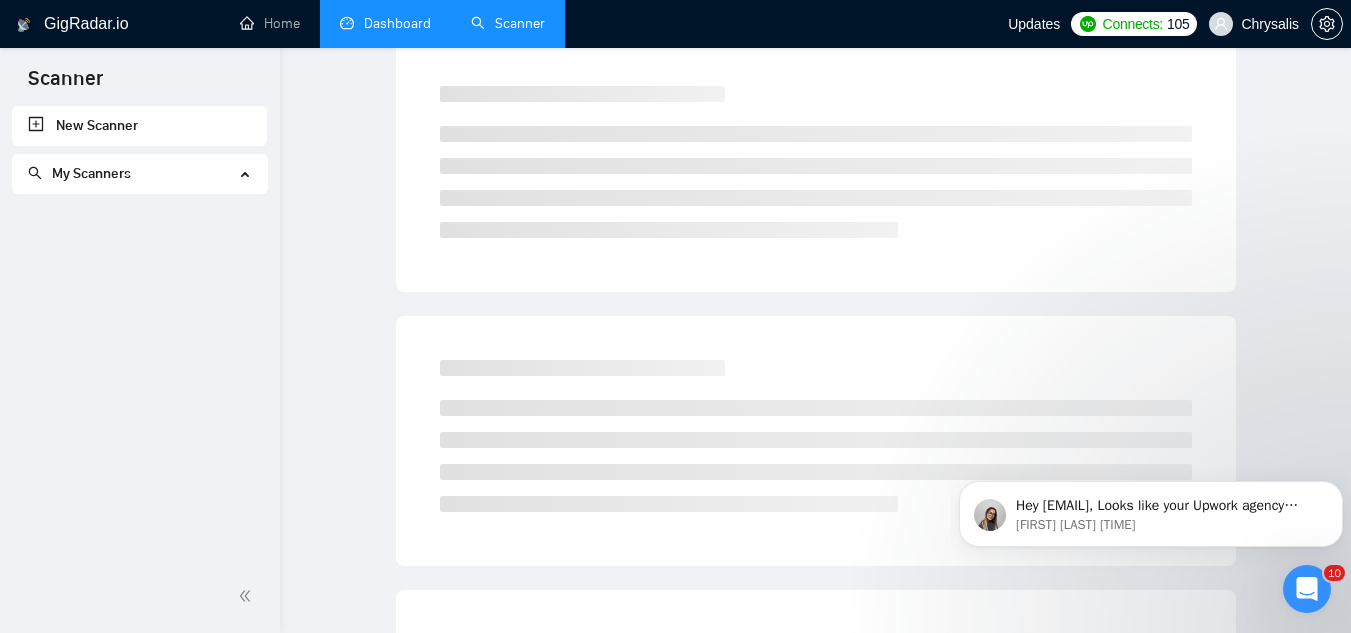 scroll, scrollTop: 0, scrollLeft: 0, axis: both 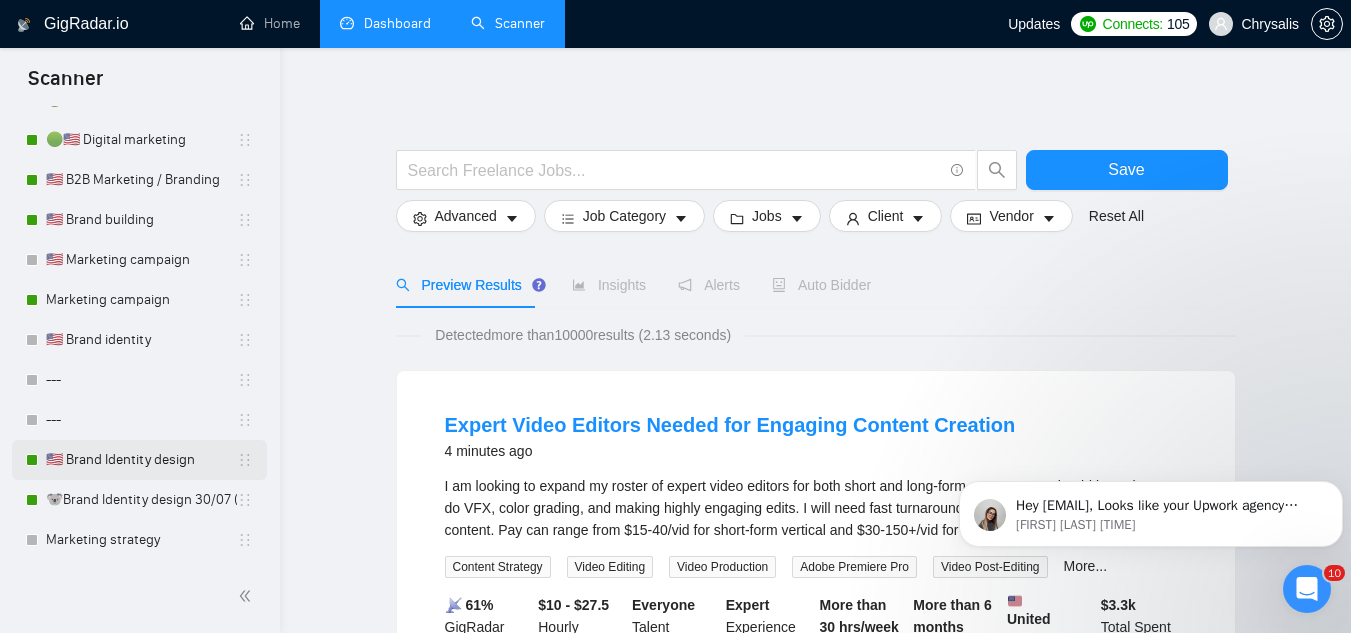 click on "🇺🇸 Brand Identity design" at bounding box center (141, 460) 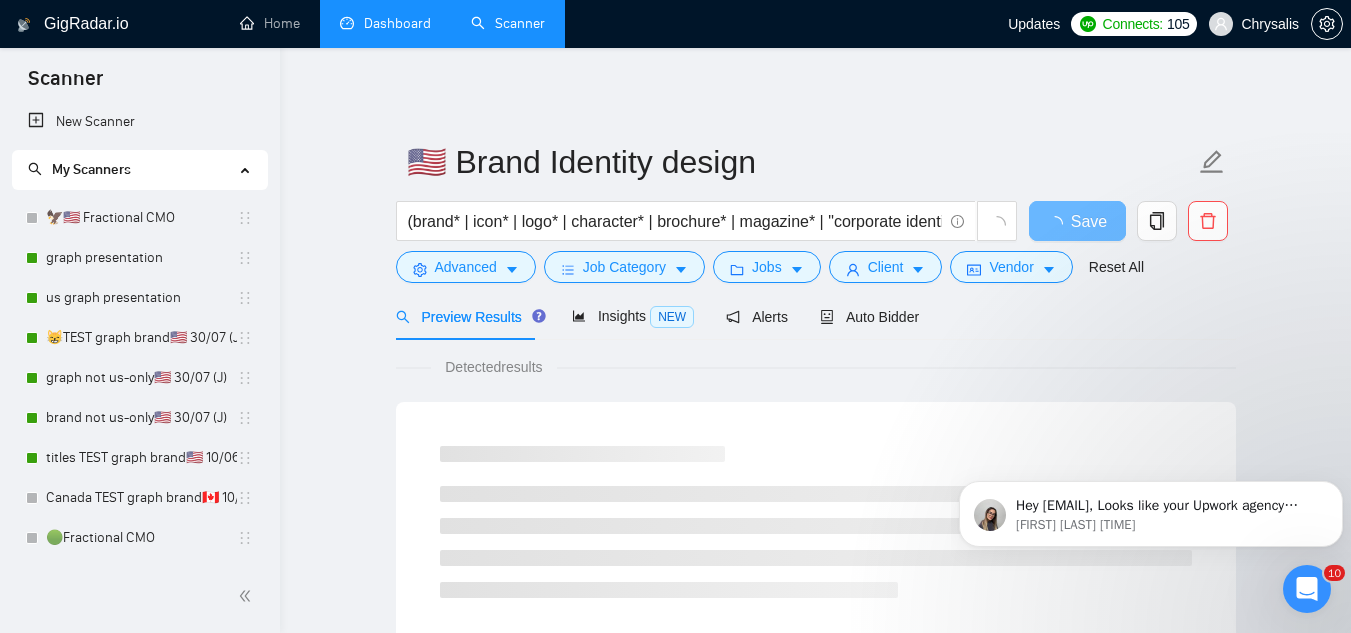 scroll, scrollTop: 0, scrollLeft: 0, axis: both 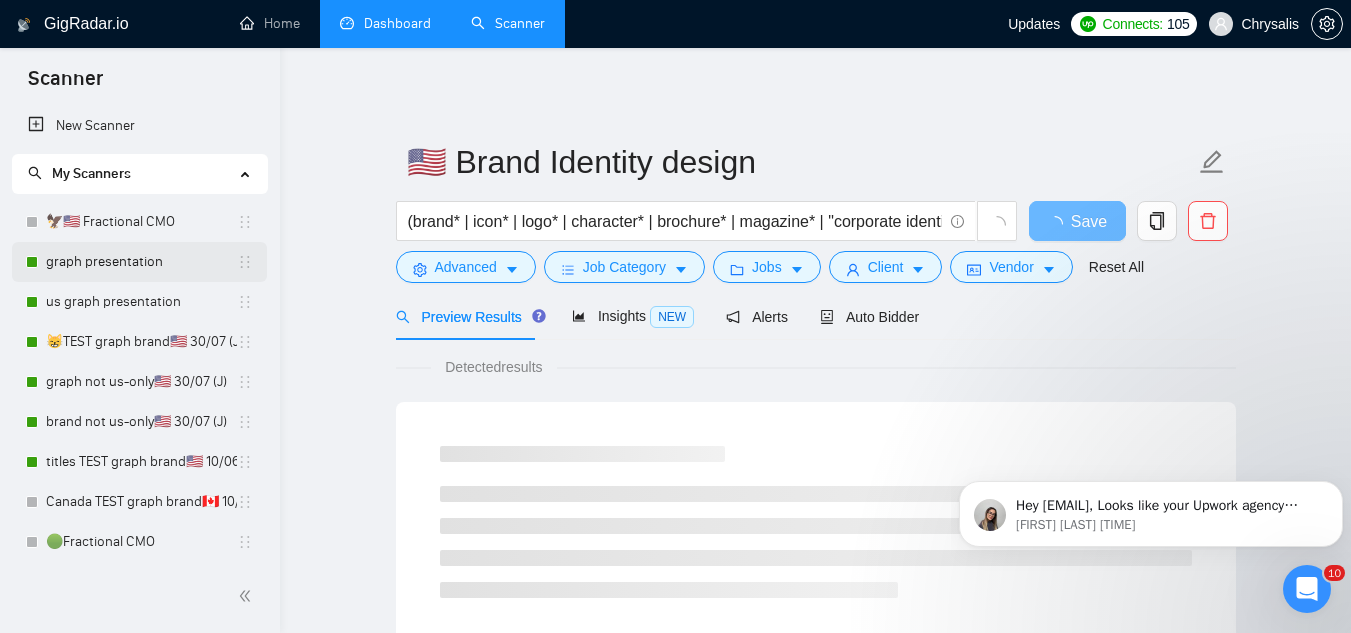 click on "graph presentation" at bounding box center (141, 262) 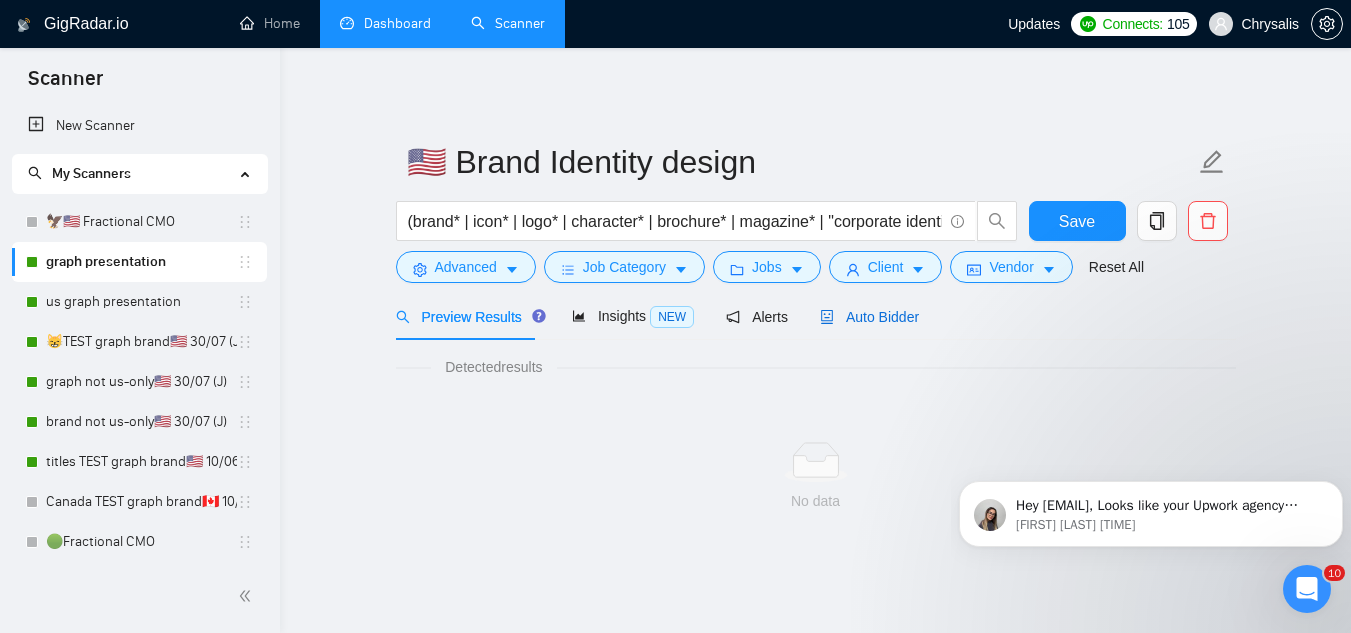 click on "Auto Bidder" at bounding box center [869, 317] 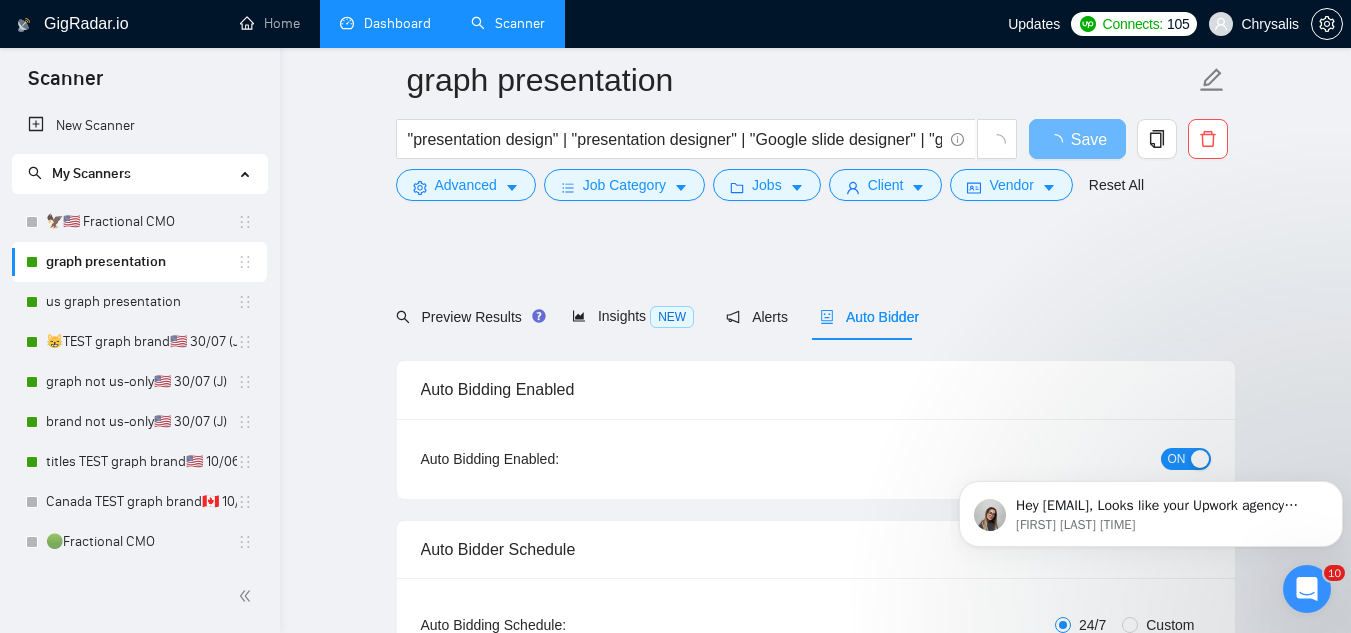 type 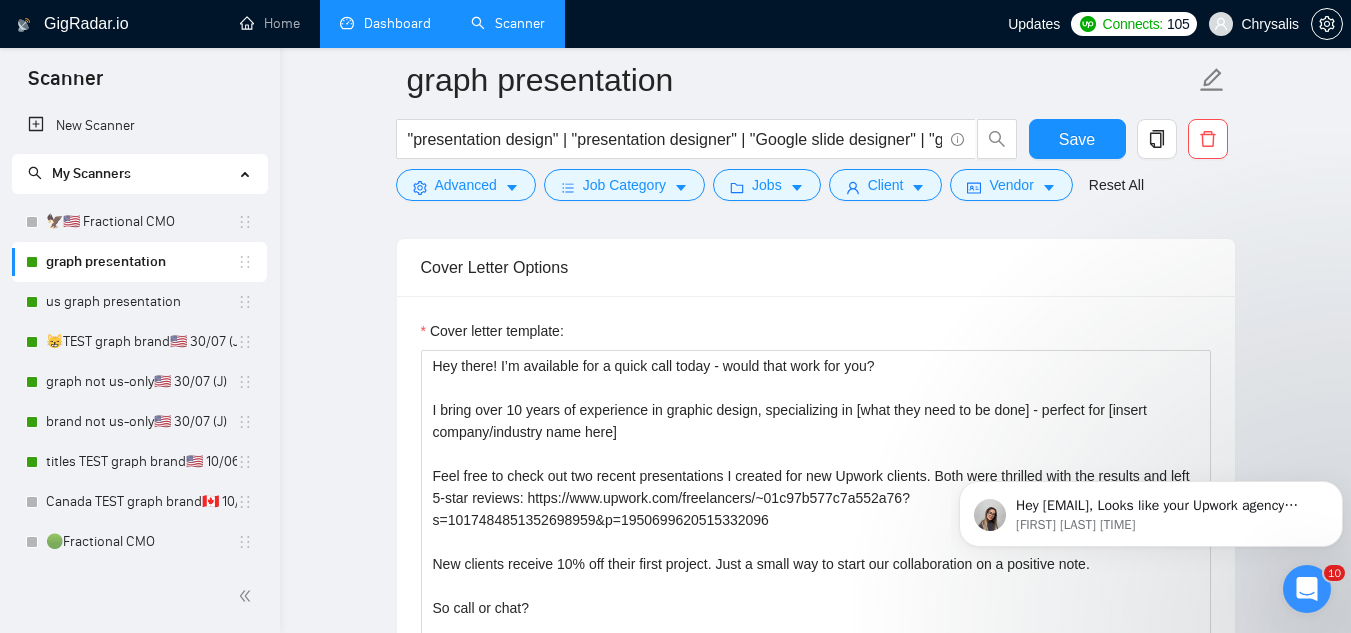 scroll, scrollTop: 2300, scrollLeft: 0, axis: vertical 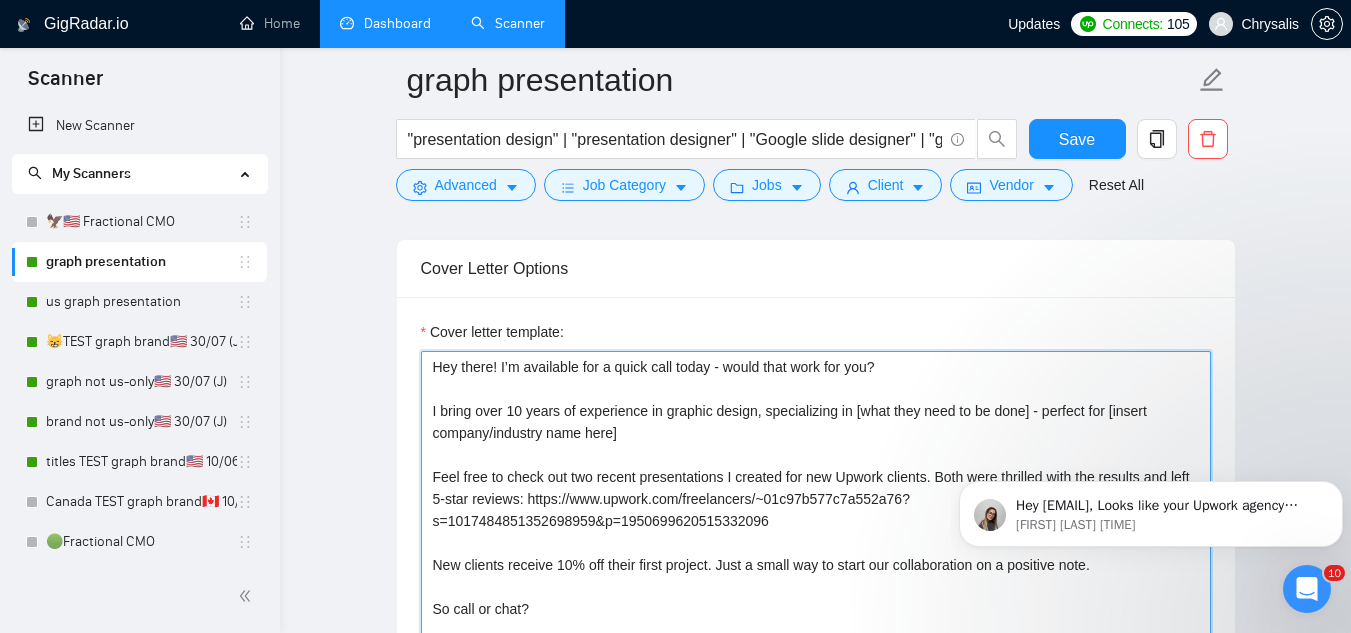 click on "Hey there! I’m available for a quick call today - would that work for you?
I bring over 10 years of experience in graphic design, specializing in [what they need to be done] - perfect for [insert company/industry name here]
Feel free to check out two recent presentations I created for new Upwork clients. Both were thrilled with the results and left 5-star reviews: https://www.upwork.com/freelancers/~01c97b577c7a552a76?s=1017484851352698959&p=1950699620515332096
New clients receive 10% off their first project. Just a small way to start our collaboration on a positive note.
So call or chat?
[FIRST] [LAST]" at bounding box center [816, 576] 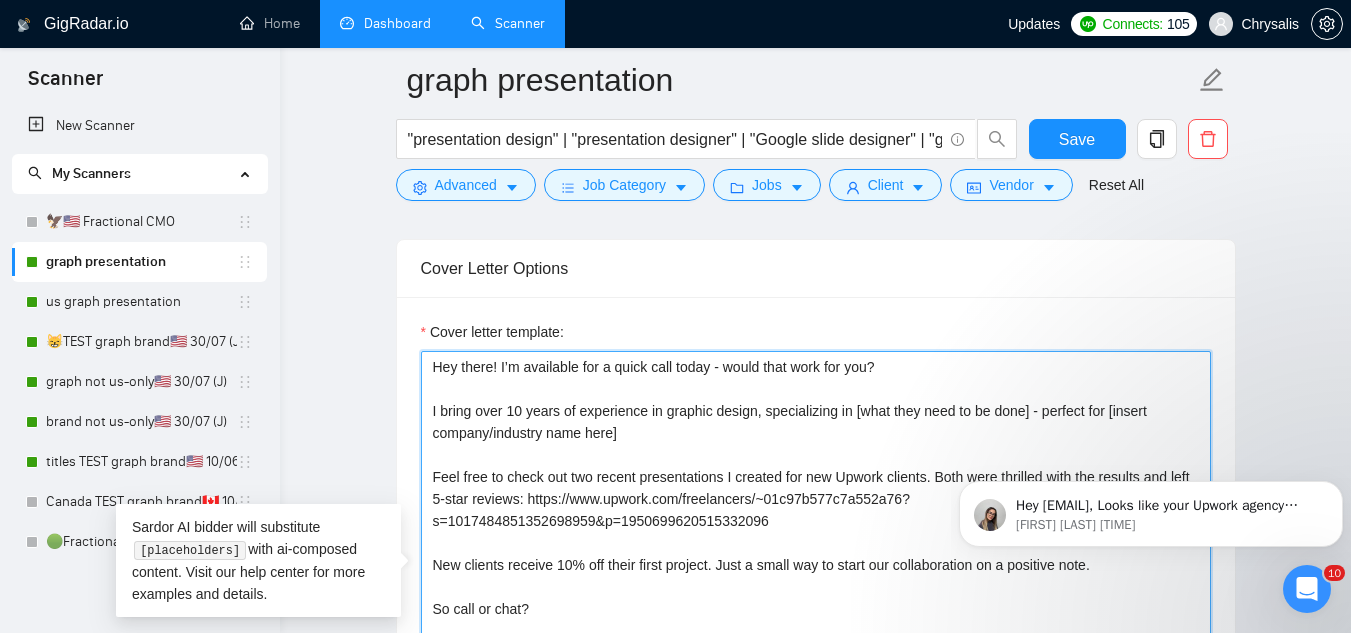 paste on "🦅" 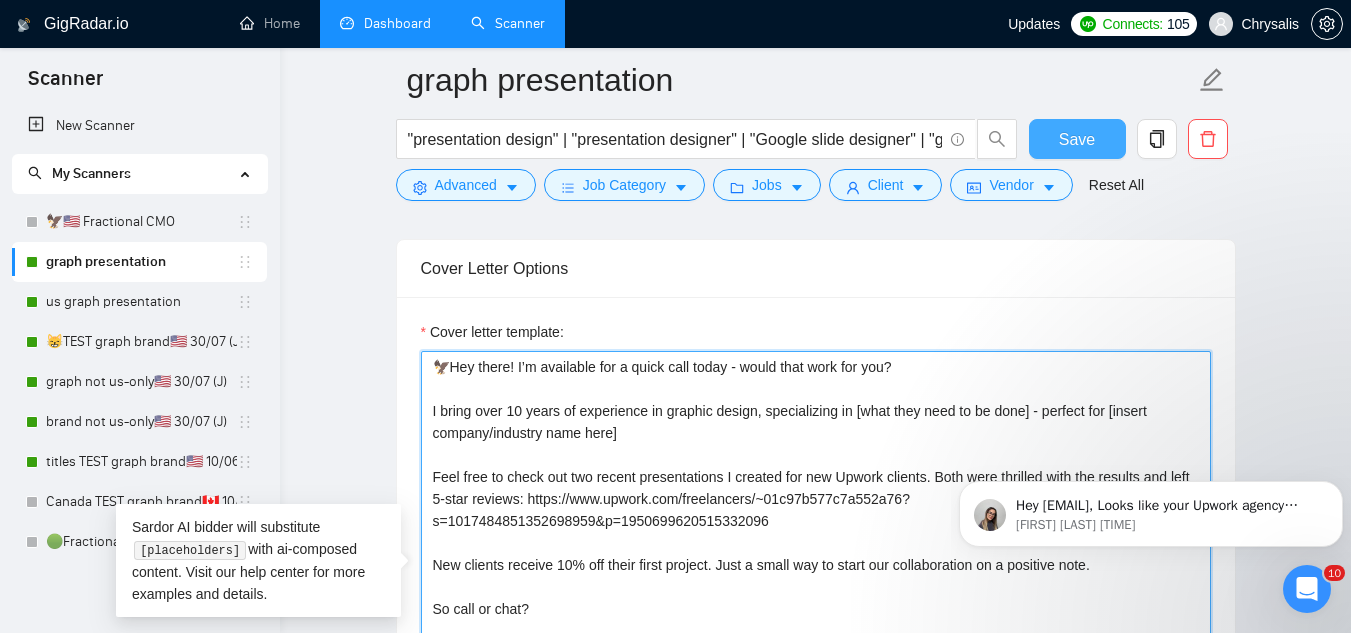 type on "🦅Hey there! I’m available for a quick call today - would that work for you?
I bring over 10 years of experience in graphic design, specializing in [what they need to be done] - perfect for [insert company/industry name here]
Feel free to check out two recent presentations I created for new Upwork clients. Both were thrilled with the results and left 5-star reviews: https://www.upwork.com/freelancers/~01c97b577c7a552a76?s=1017484851352698959&p=1950699620515332096
New clients receive 10% off their first project. Just a small way to start our collaboration on a positive note.
So call or chat?
[FIRST]" 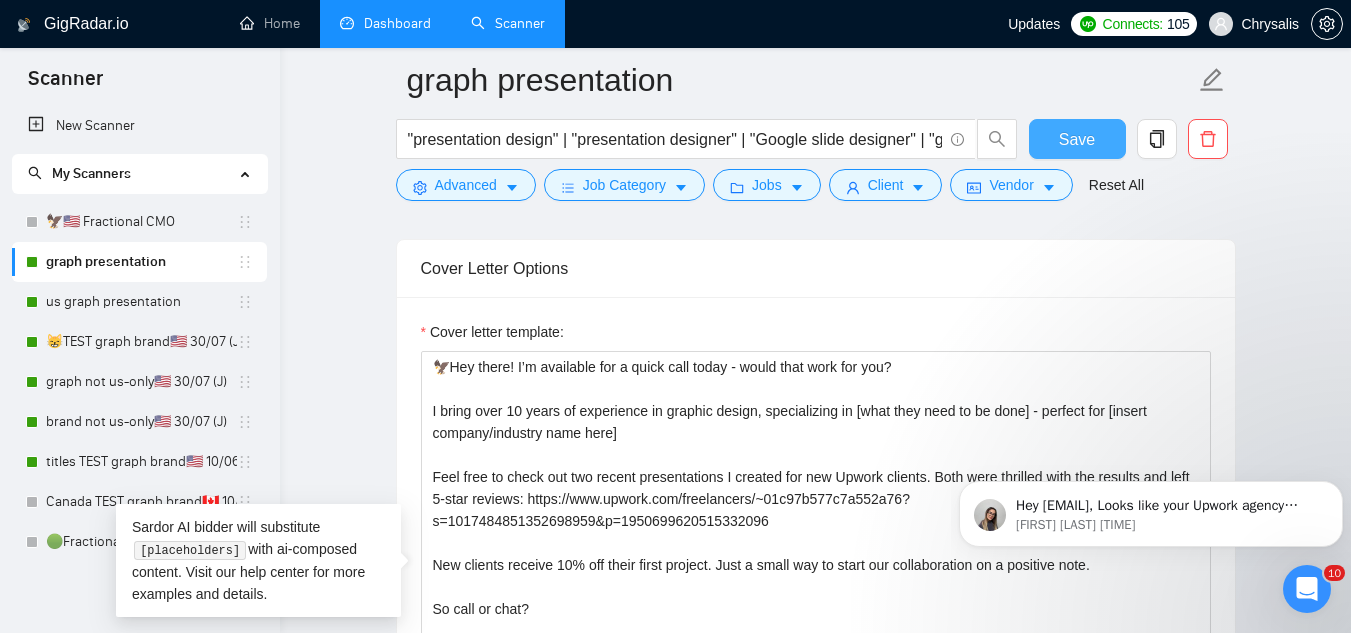 click on "Save" at bounding box center (1077, 139) 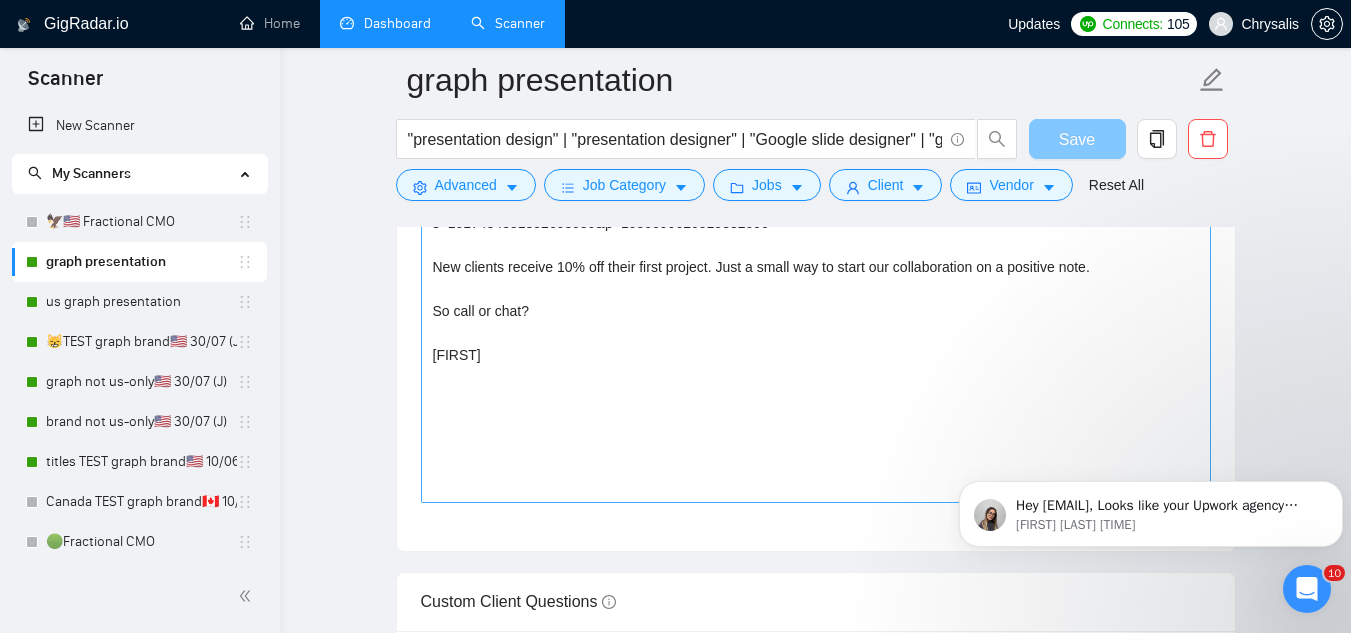 scroll, scrollTop: 2100, scrollLeft: 0, axis: vertical 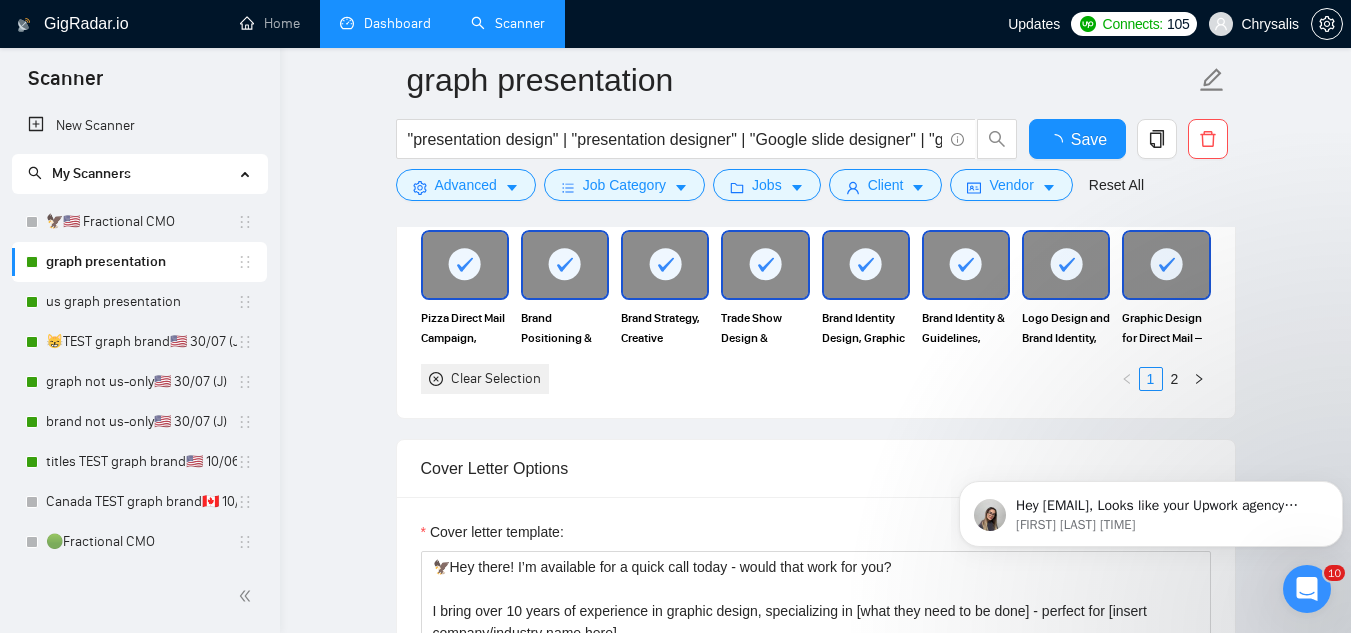 type 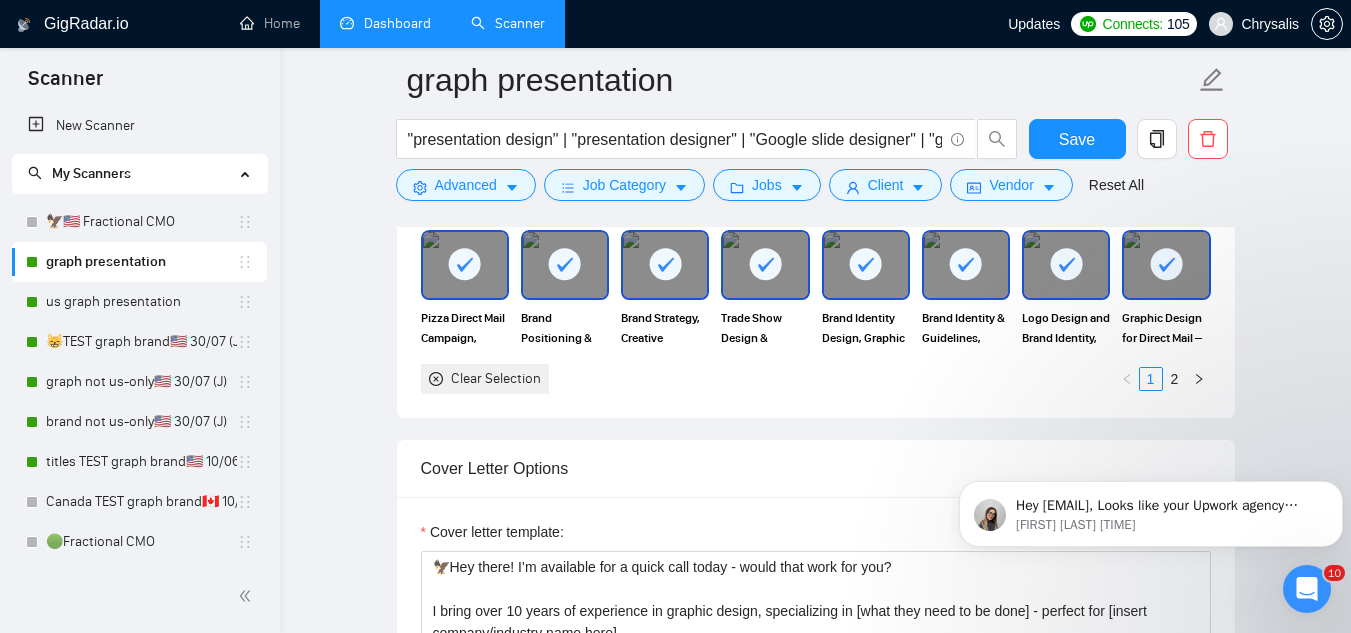 click on "Dashboard" at bounding box center [385, 23] 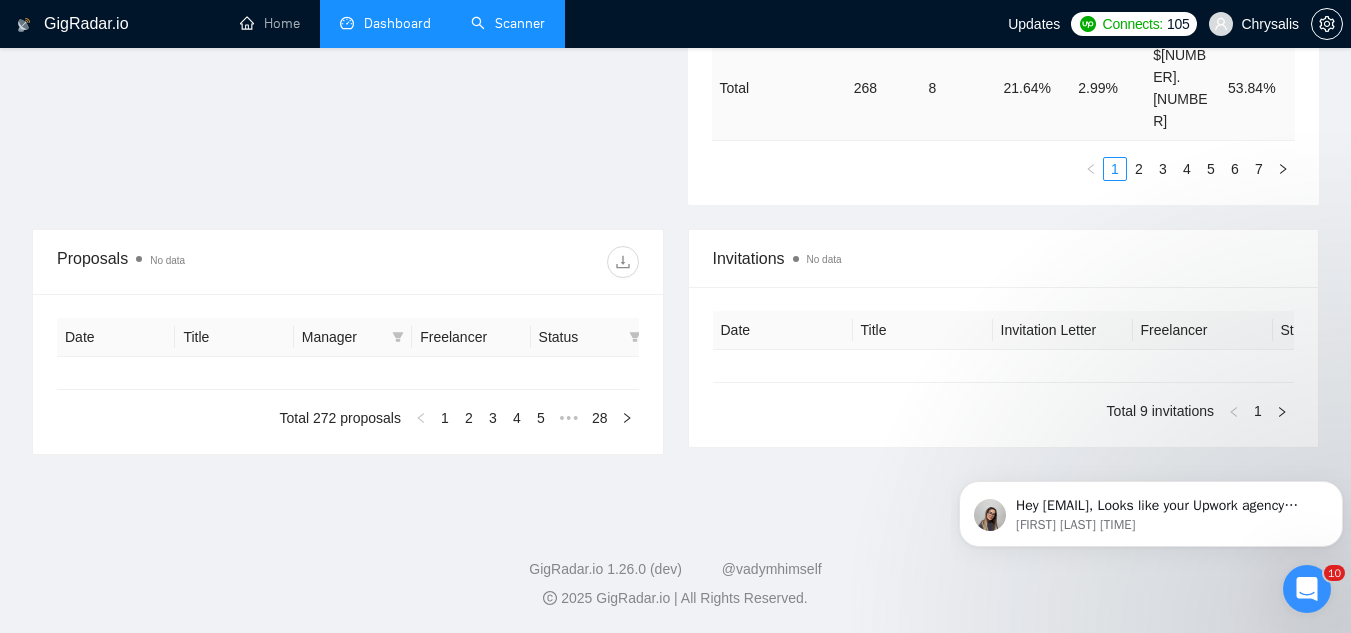 type on "2025-07-06" 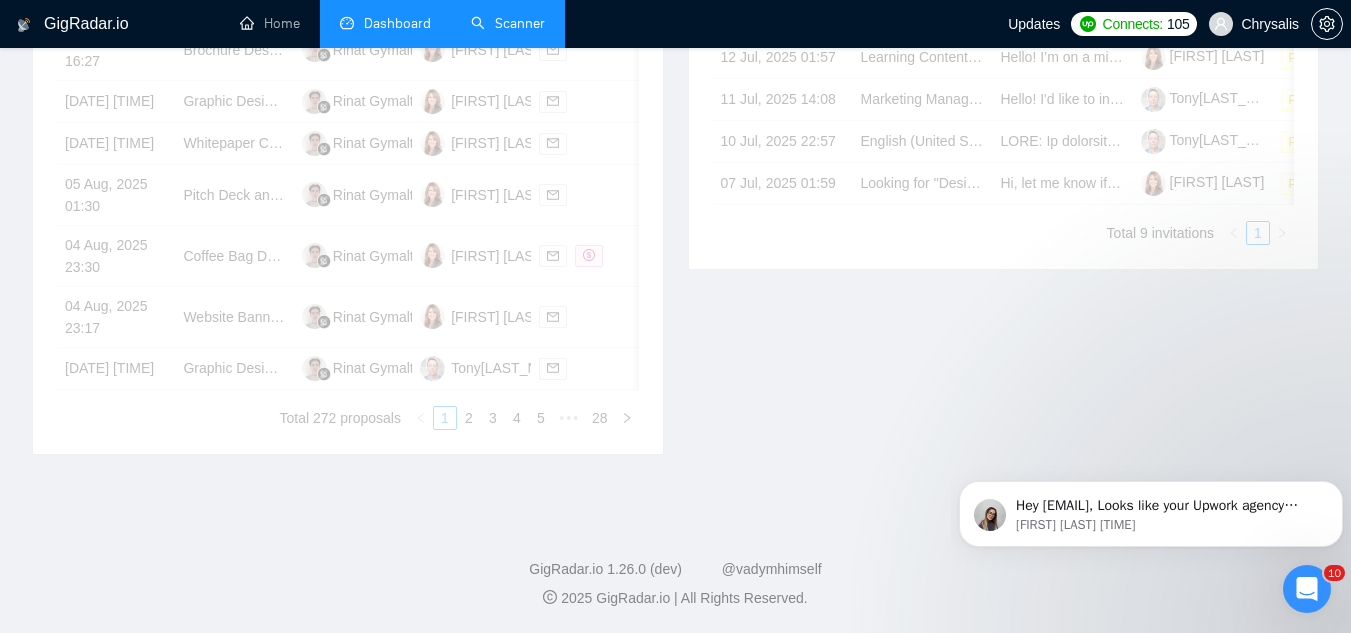 scroll, scrollTop: 0, scrollLeft: 0, axis: both 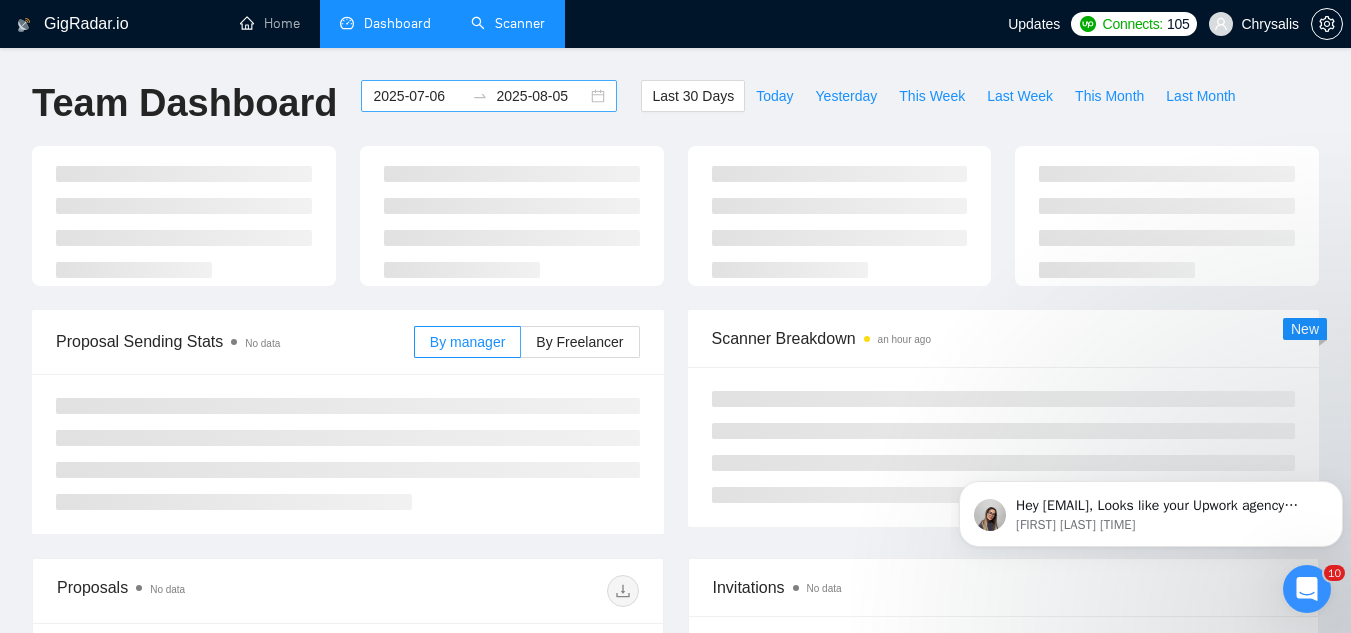 click on "GigRadar.io Home Dashboard Scanner Updates  Connects: 105 Chrysalis Team Dashboard [DATE] [DATE] Last 30 Days Today Yesterday This Week Last Week This Month Last Month Proposal Sending Stats No data By manager By Freelancer Scanner Breakdown an hour ago New Proposals No data Date Title Manager Freelancer Status               [DATE] [TIME] Graphic Designer Needed for Logos Cleanup Rinat Gymaltdinov [FIRST] [LAST] [DATE] [TIME] Email Marketing Rinat Gymaltdinov Tony Caira [DATE] [TIME] Professional Product Catalog Designer for Footwear Rinat Gymaltdinov [FIRST] [LAST] [DATE] [TIME] Brochure Design Enhancement for Financial Advisory Firm Rinat Gymaltdinov [FIRST] [LAST] [DATE] [TIME] Graphic Designer Rinat Gymaltdinov [FIRST] [LAST] [DATE] [TIME] Whitepaper Creation Expert Needed Rinat Gymaltdinov [FIRST] [LAST] [DATE] [TIME] Pitch Deck and Branding Designer Needed Rinat Gymaltdinov [FIRST] [LAST] [DATE] [TIME] Coffee Bag Design & Logo Fine-tuning [FIRST] [LAST] 1" at bounding box center [675, 742] 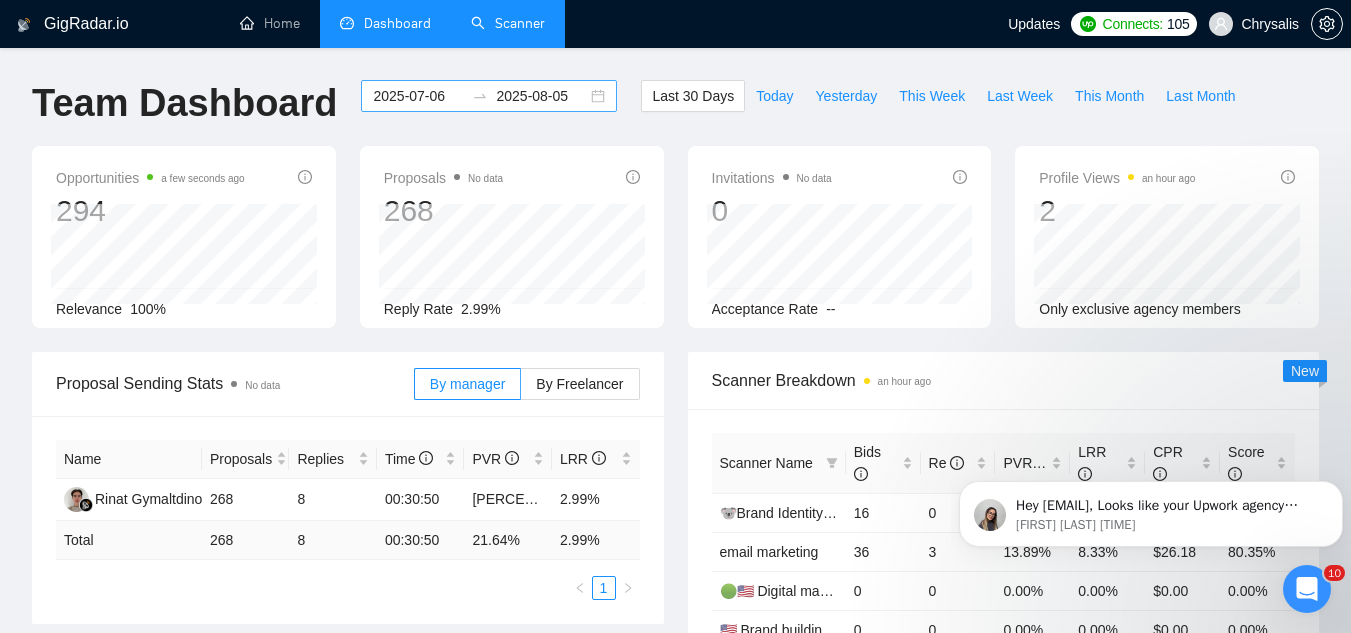 click on "2025-07-06" at bounding box center (418, 96) 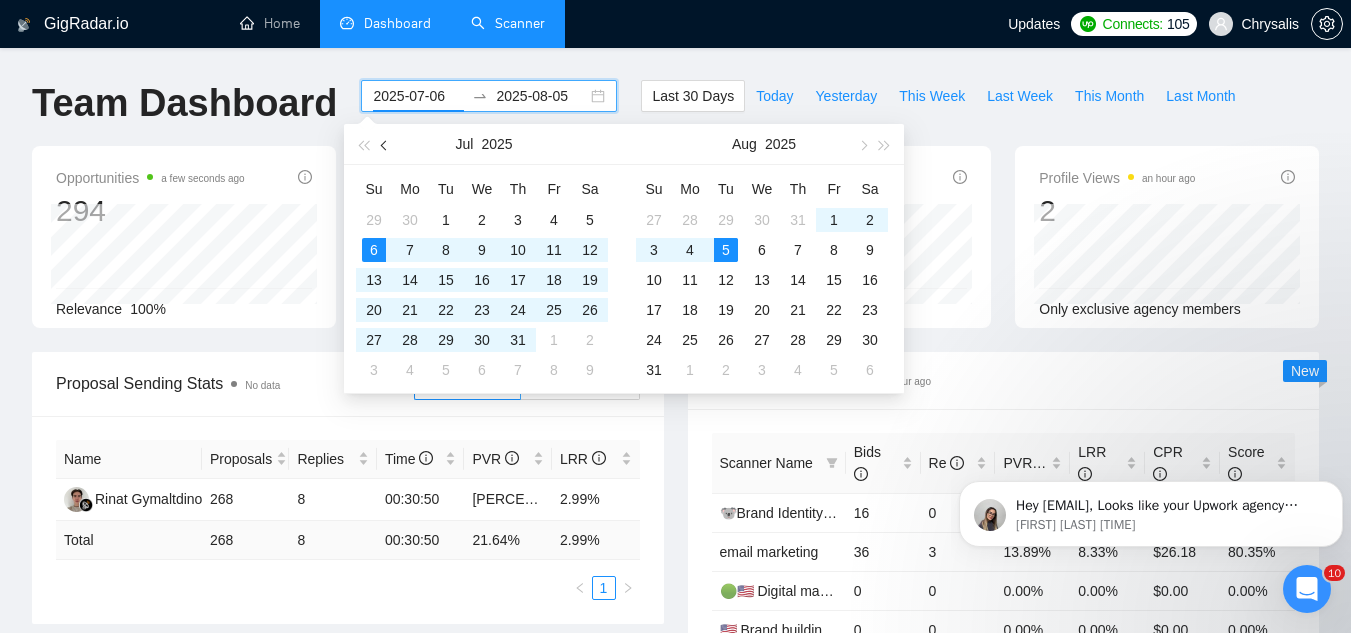 click at bounding box center [385, 144] 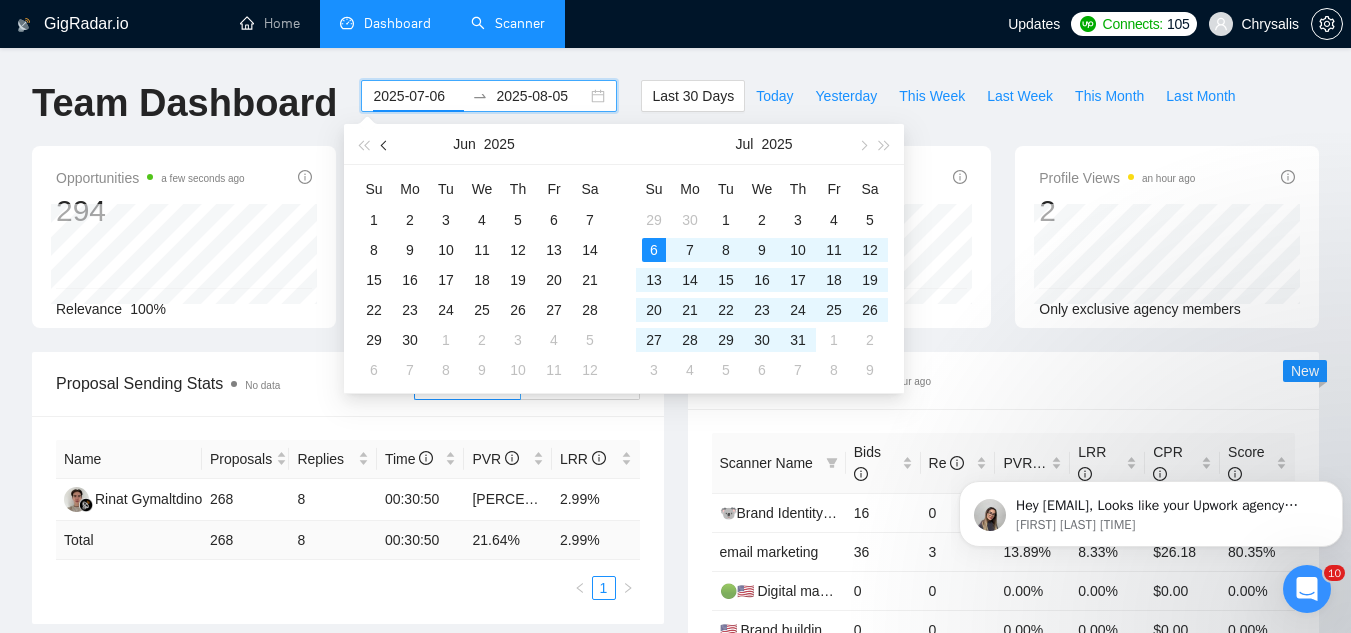 click at bounding box center (385, 144) 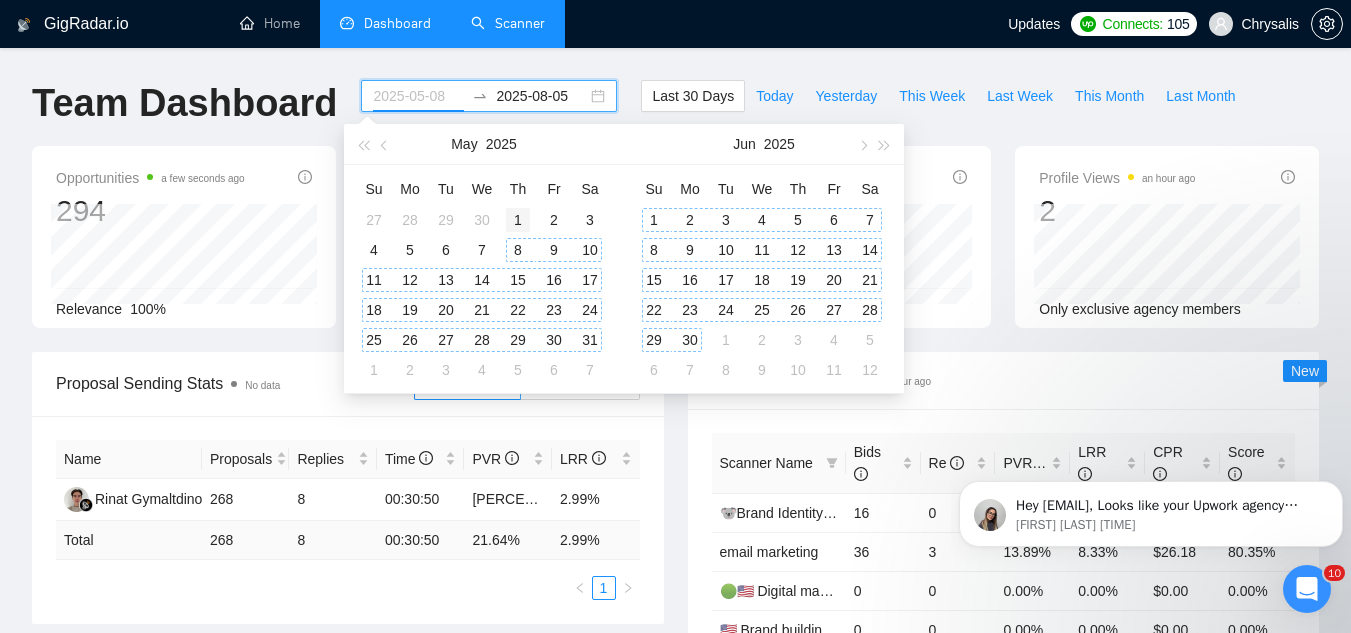 type on "2025-05-01" 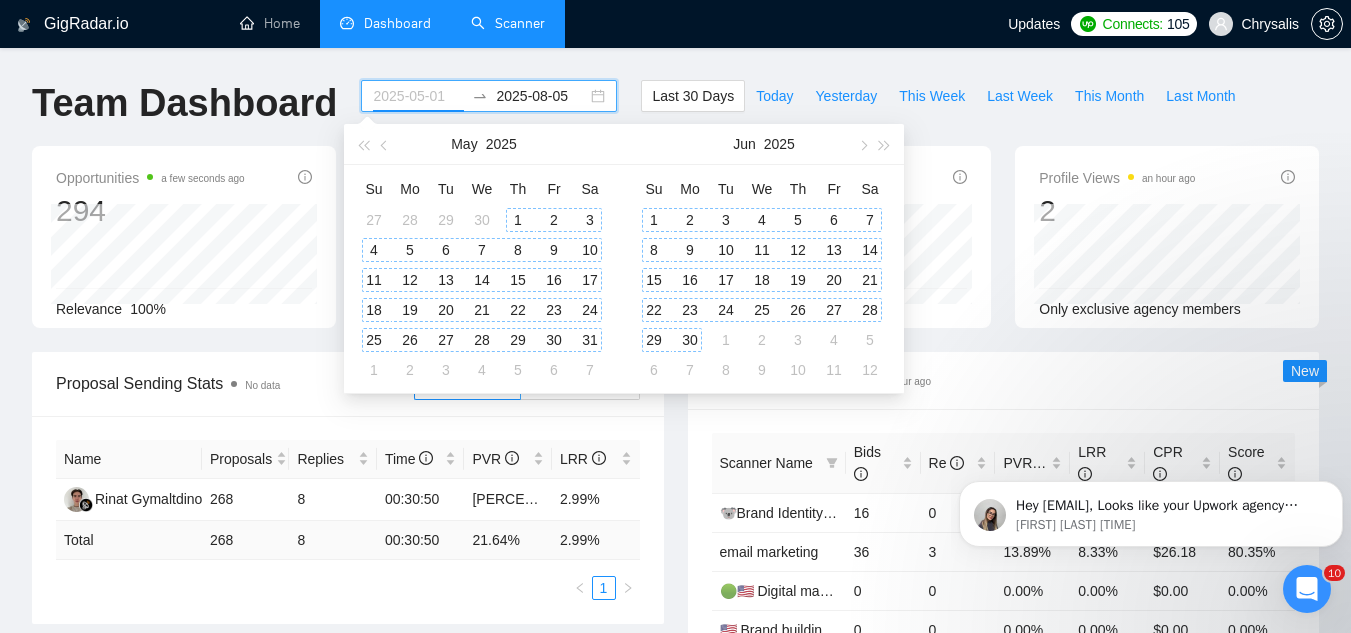 click on "1" at bounding box center [518, 220] 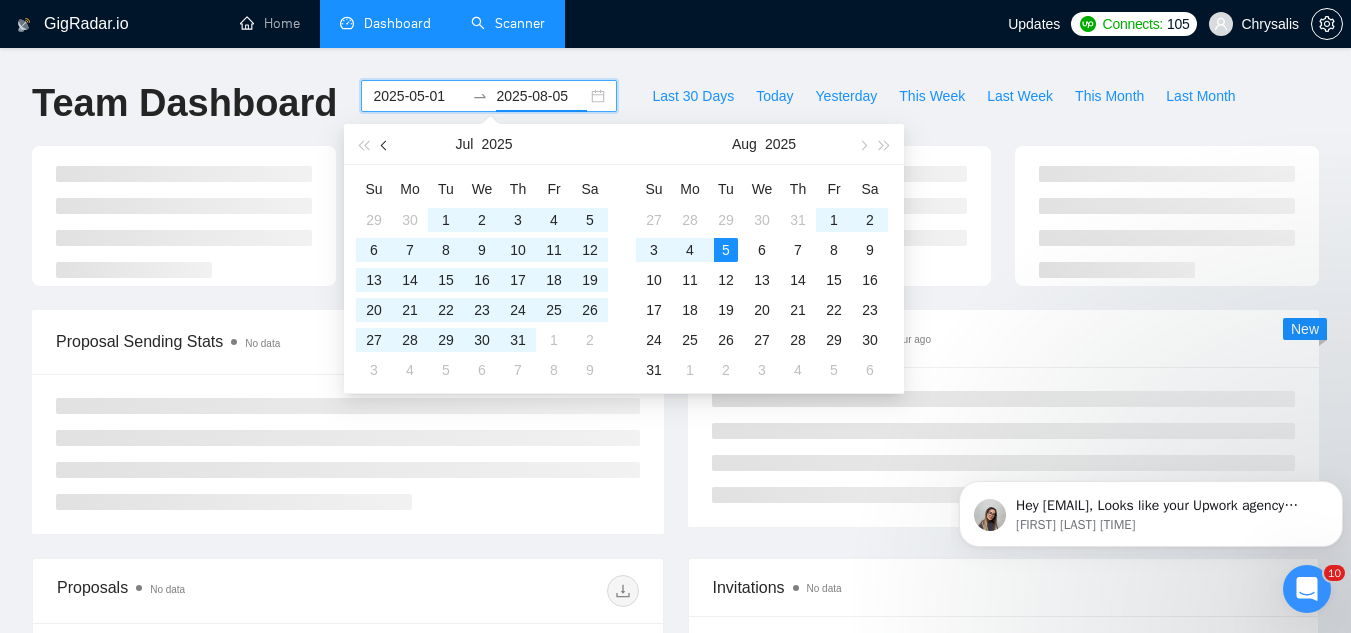 click at bounding box center (386, 145) 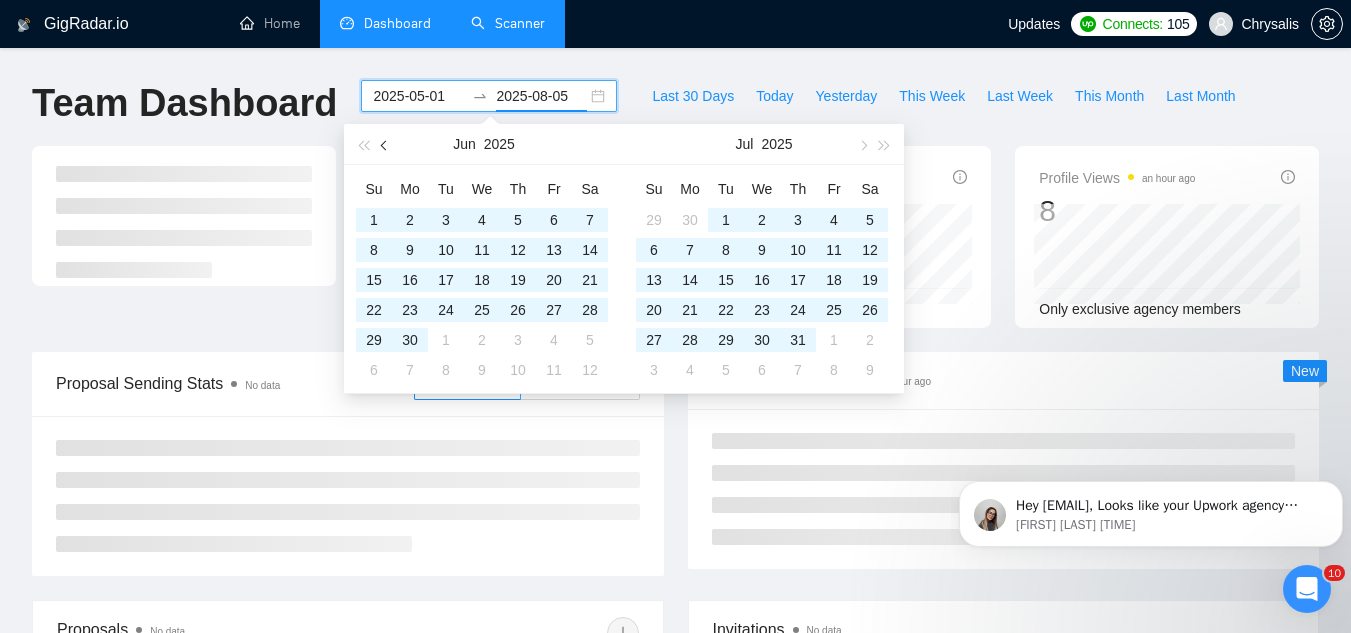 click at bounding box center (386, 145) 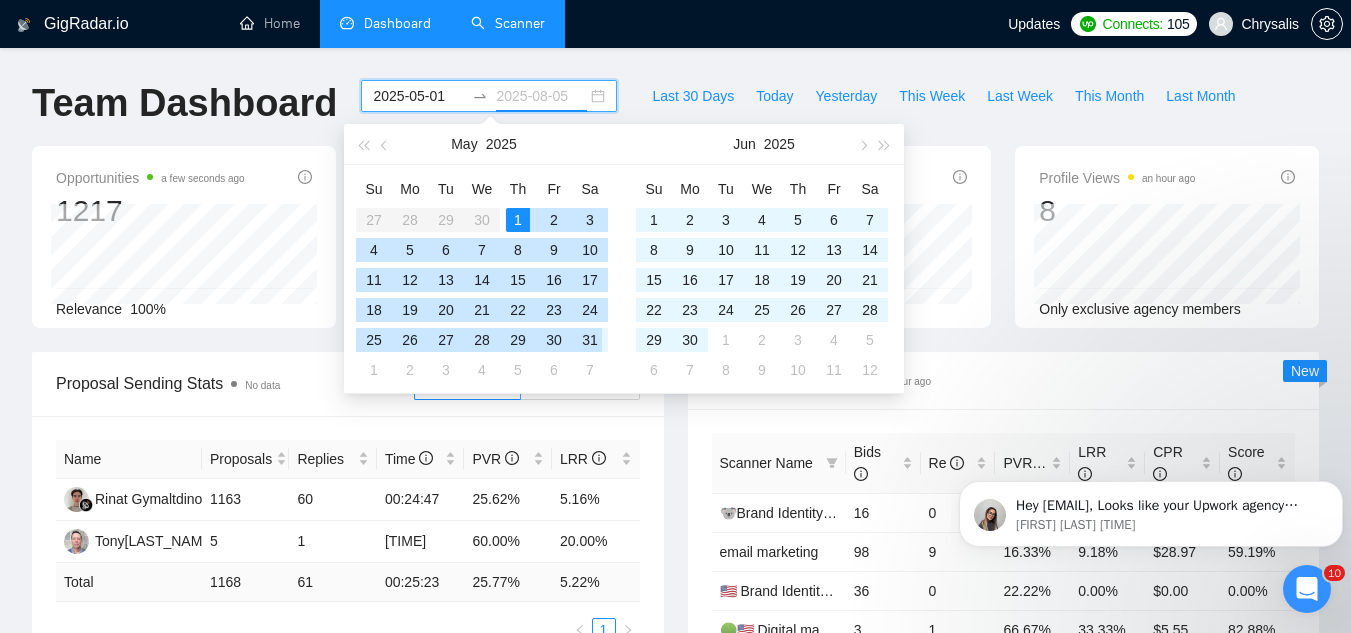 type on "2025-05-31" 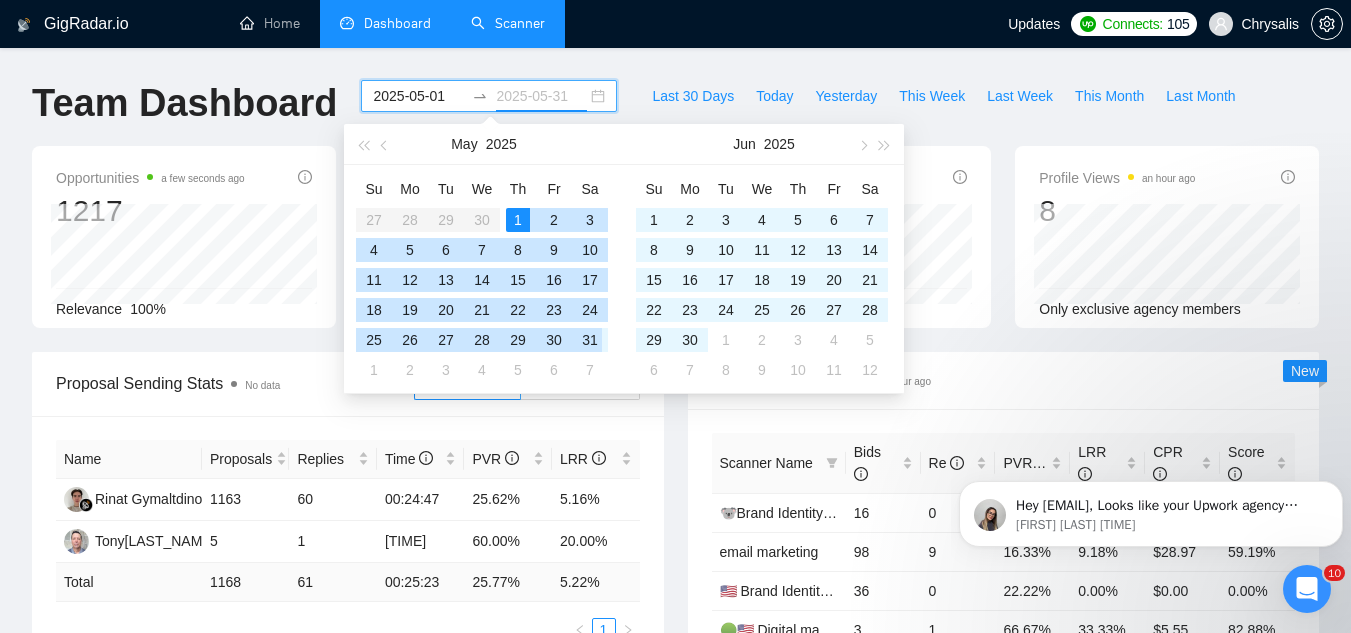 click on "31" at bounding box center [590, 340] 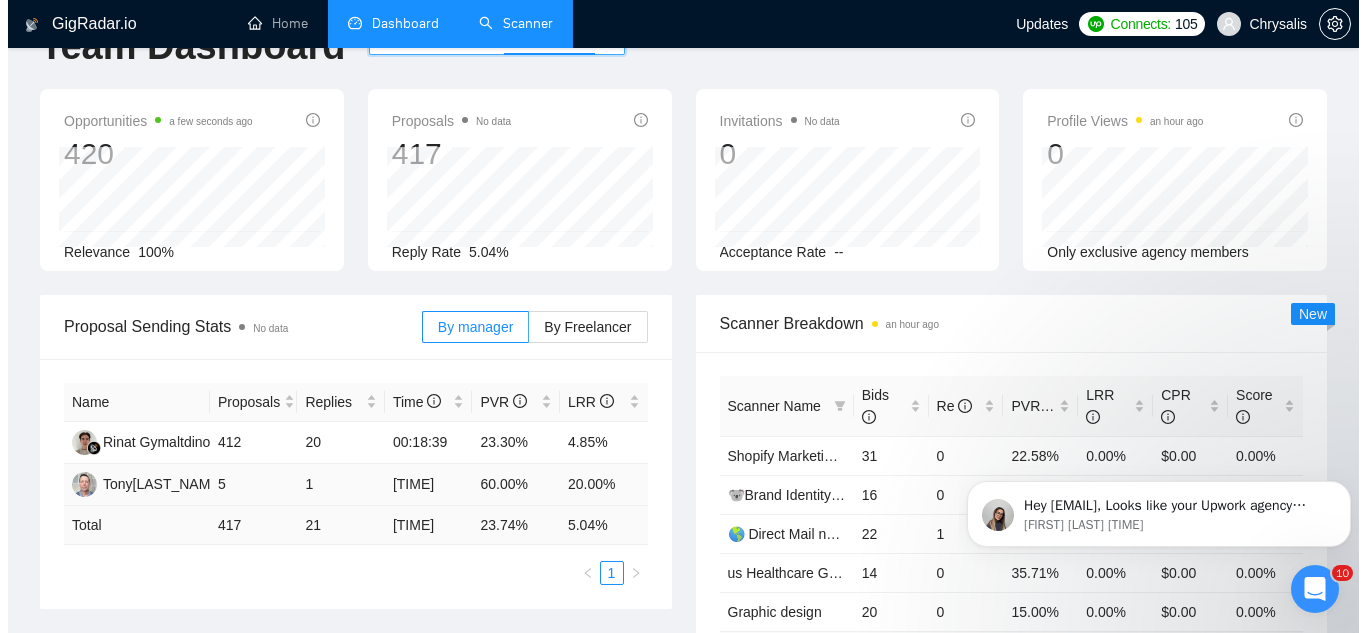 scroll, scrollTop: 700, scrollLeft: 0, axis: vertical 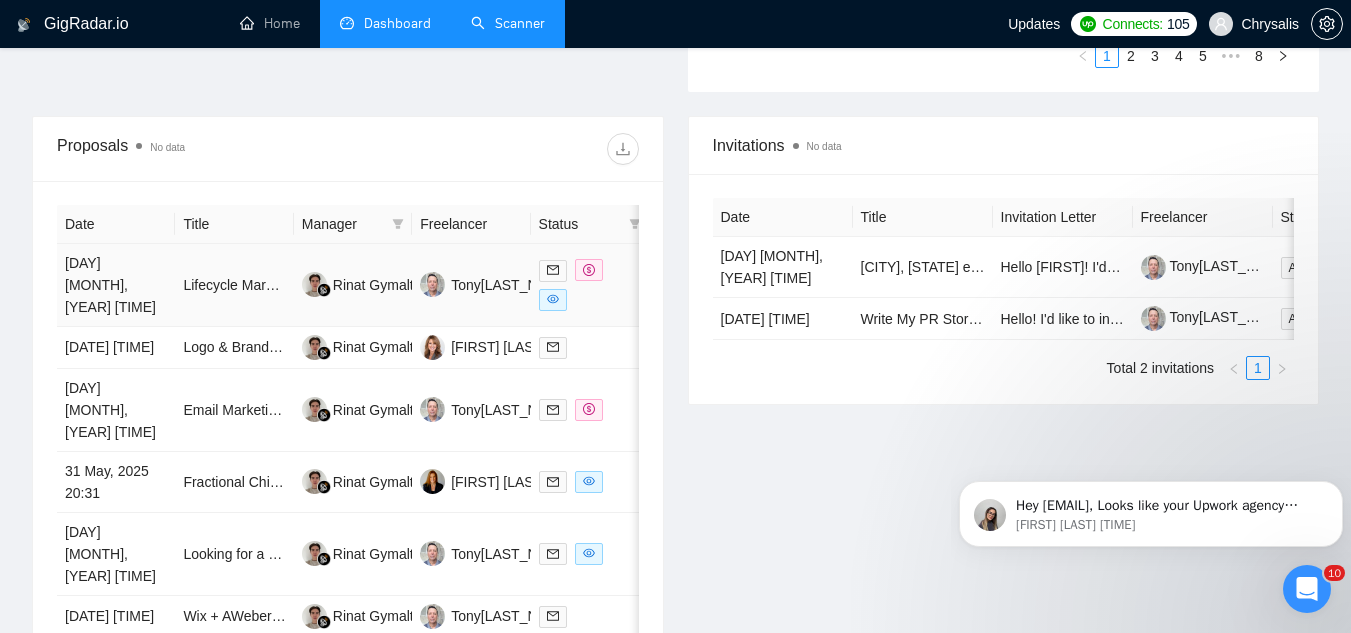 click on "Lifecycle Marketing Expert for Workflow Automation (Email, Telegram, WhatsApp)" at bounding box center [234, 285] 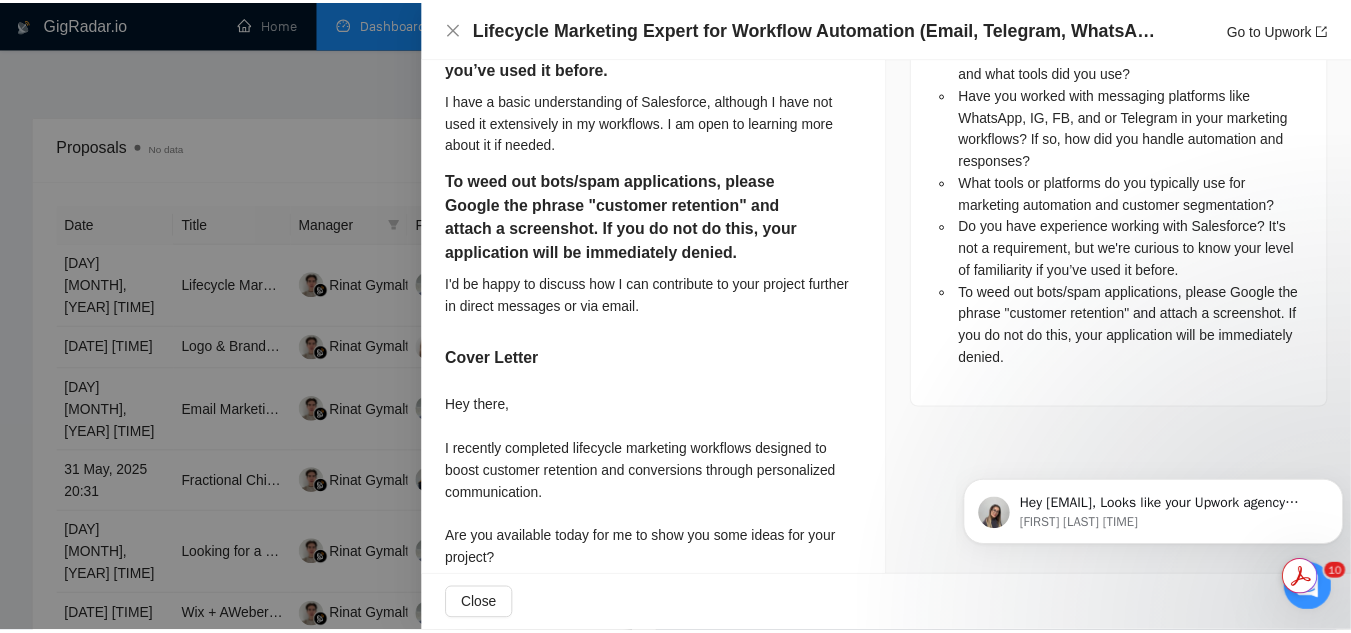 scroll, scrollTop: 1268, scrollLeft: 0, axis: vertical 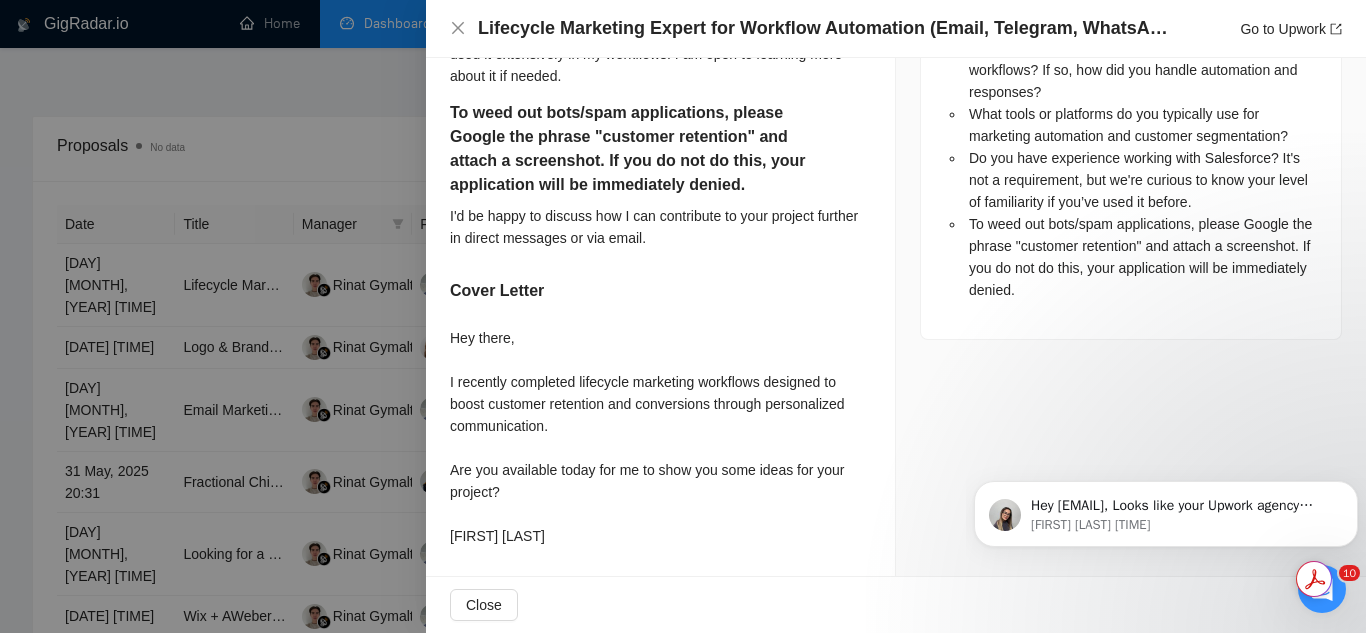 click at bounding box center (683, 316) 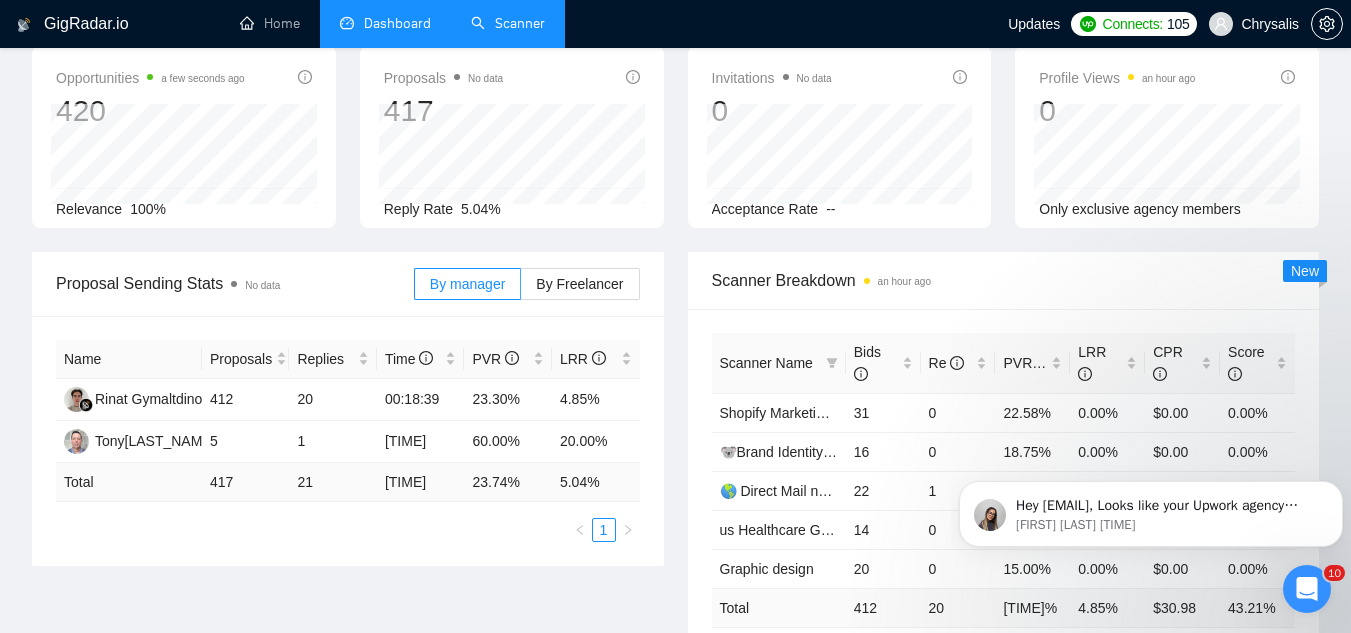 scroll, scrollTop: 0, scrollLeft: 0, axis: both 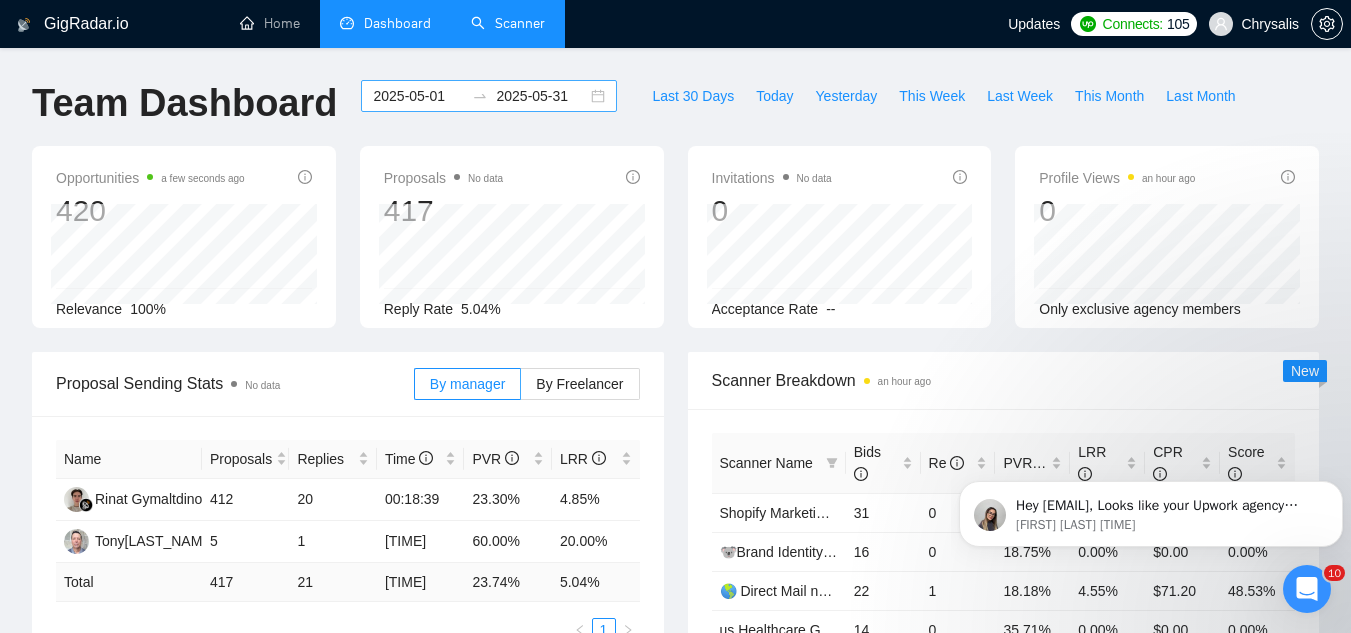 click on "2025-05-01" at bounding box center (418, 96) 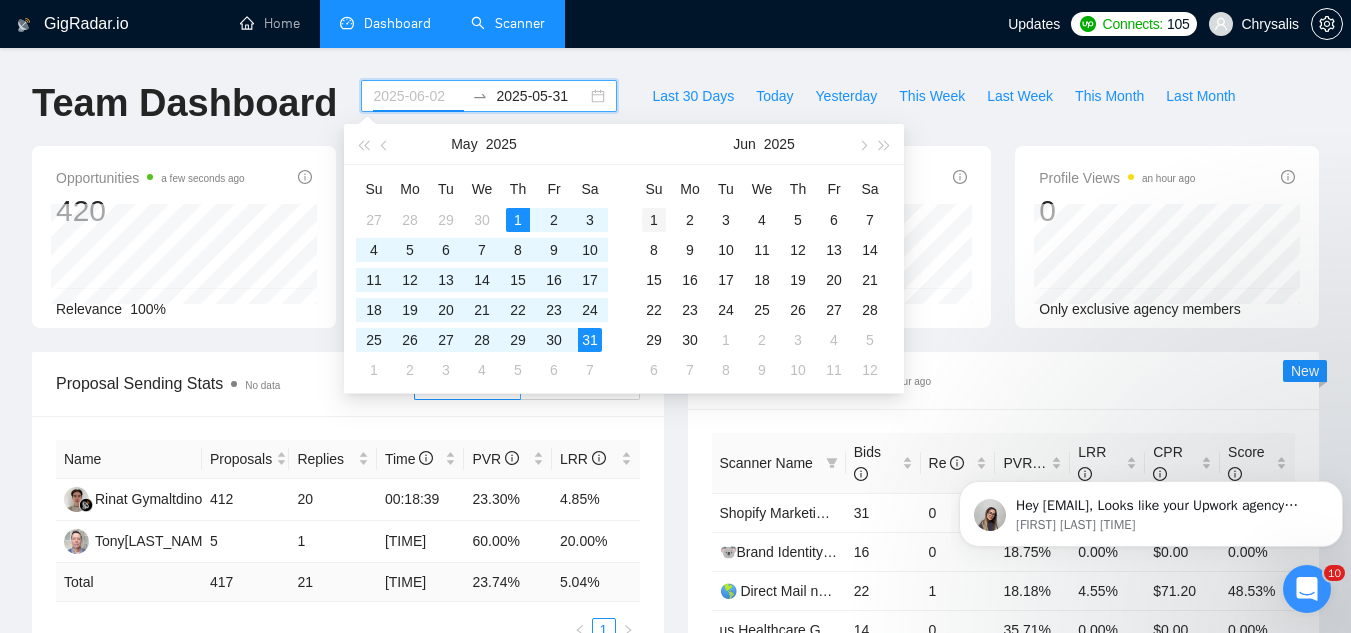 type on "2025-06-01" 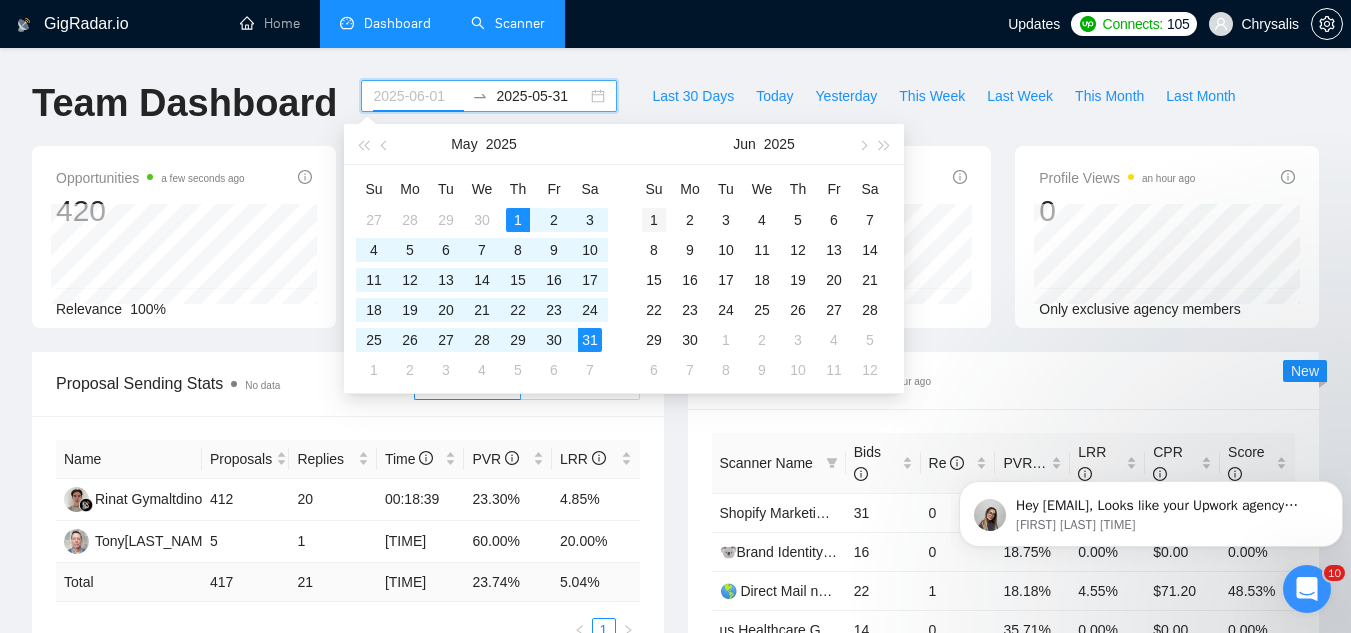 click on "1" at bounding box center (654, 220) 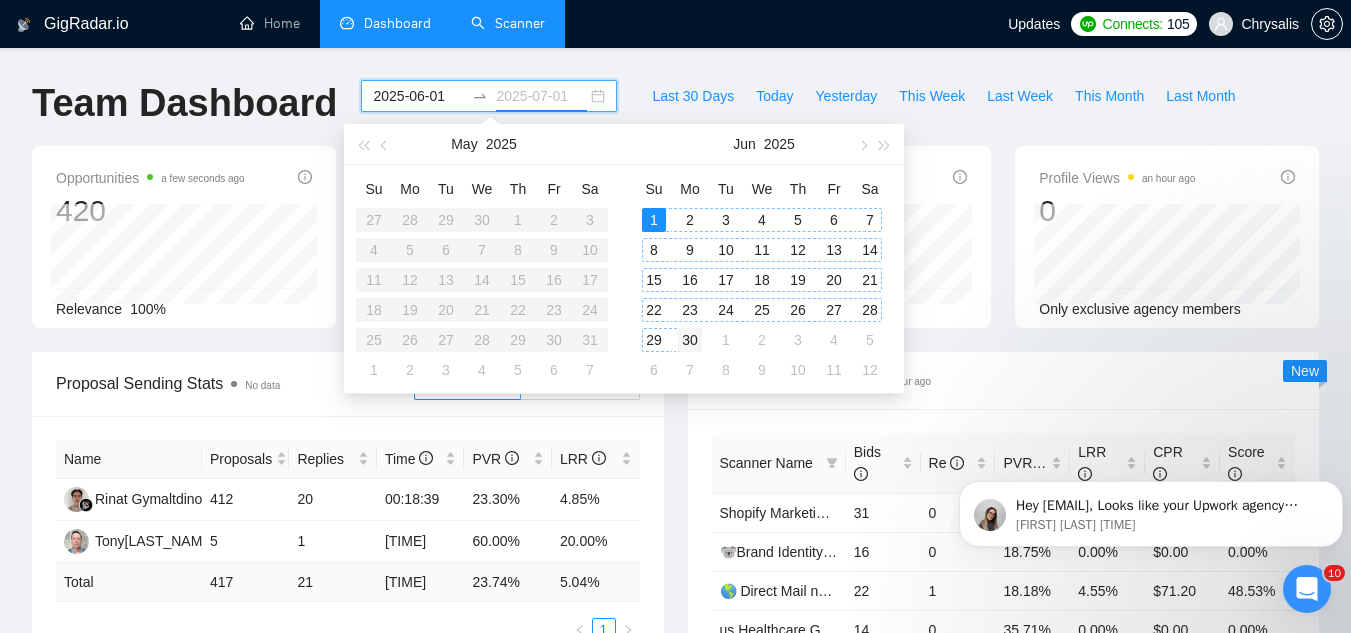 type on "2025-06-30" 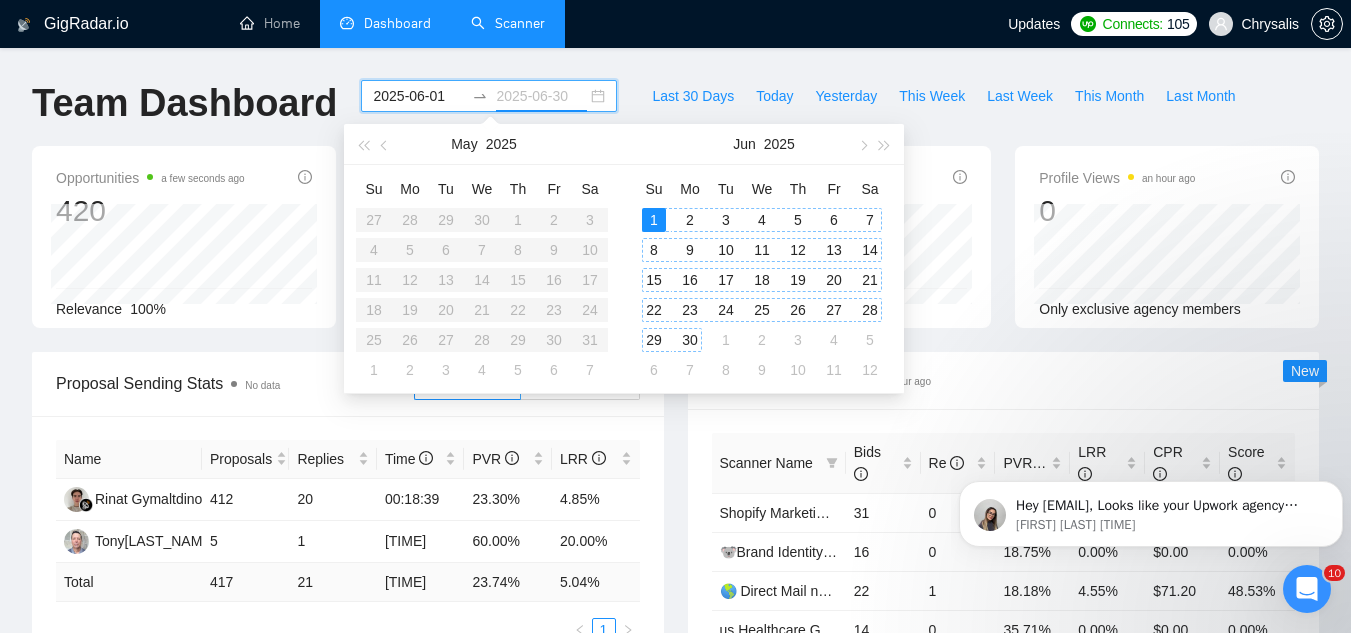 click on "30" at bounding box center [690, 340] 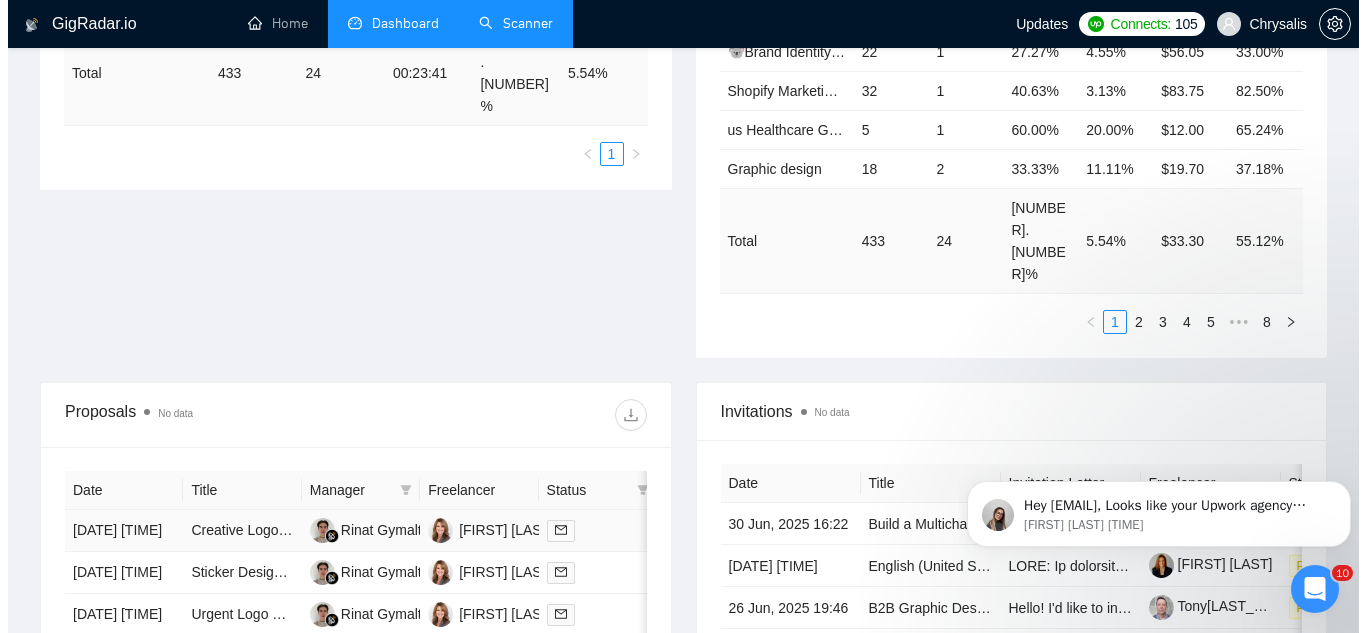 scroll, scrollTop: 900, scrollLeft: 0, axis: vertical 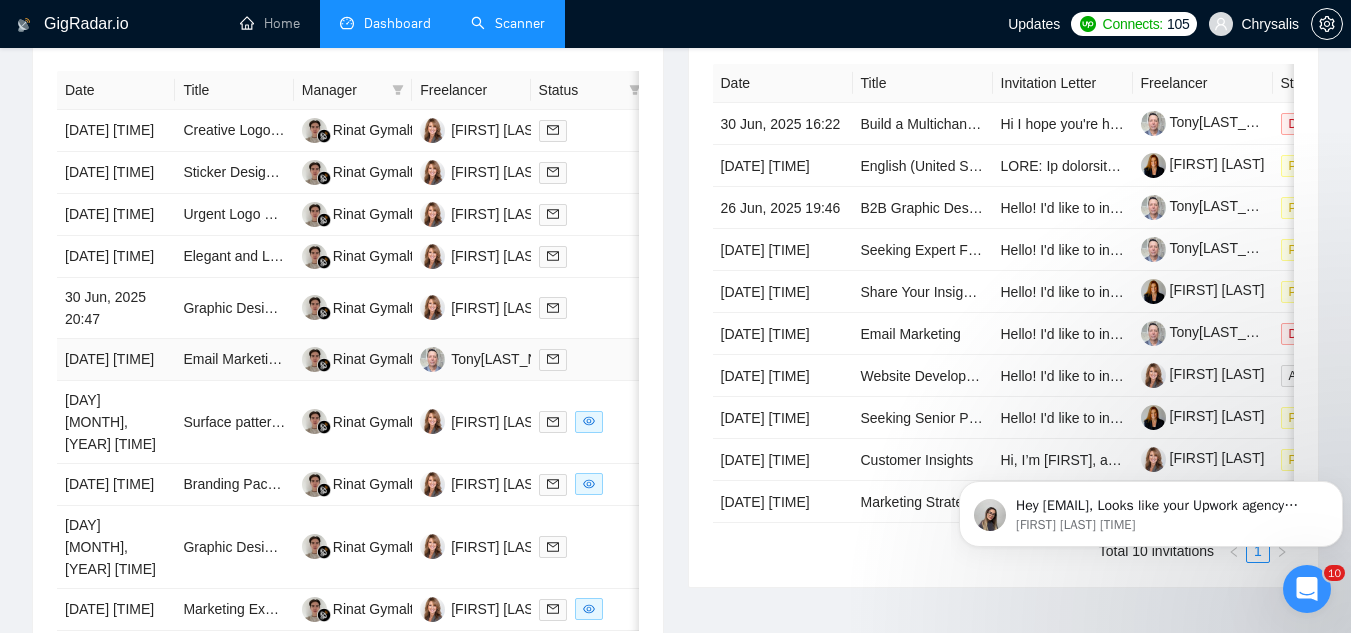 click on "Email Marketing Expert Needed for DTC Beverage Brand (Klaviyo)" at bounding box center [234, 360] 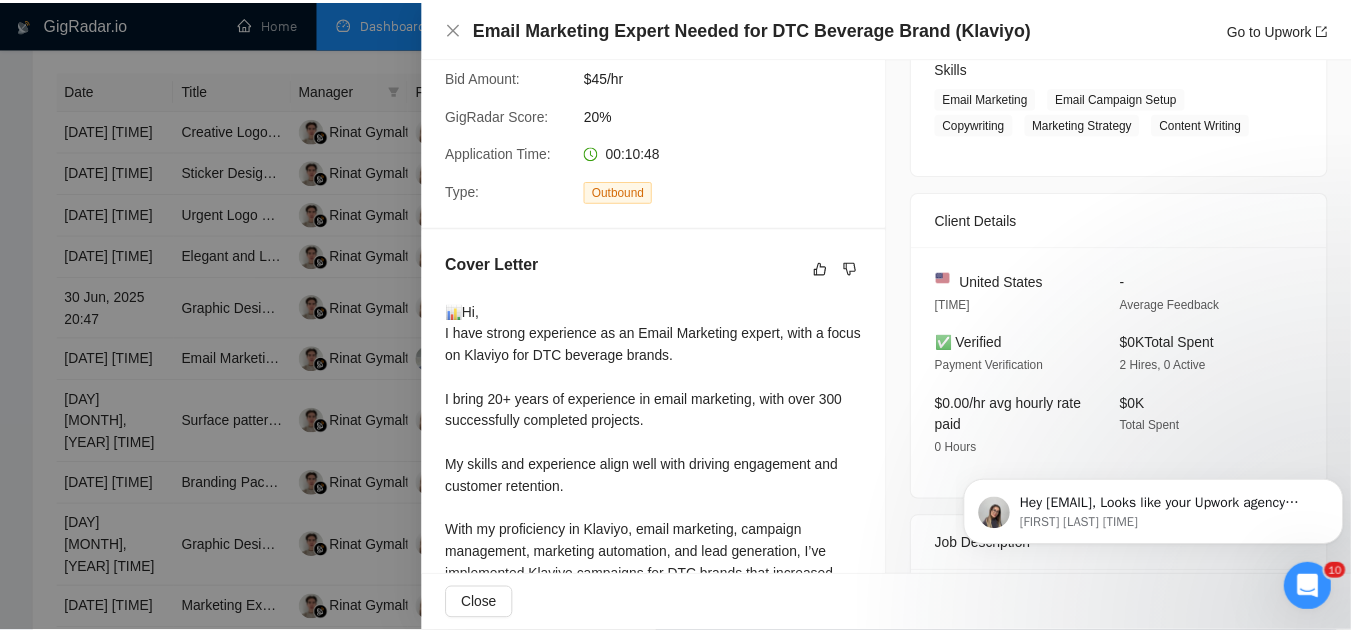 scroll, scrollTop: 322, scrollLeft: 0, axis: vertical 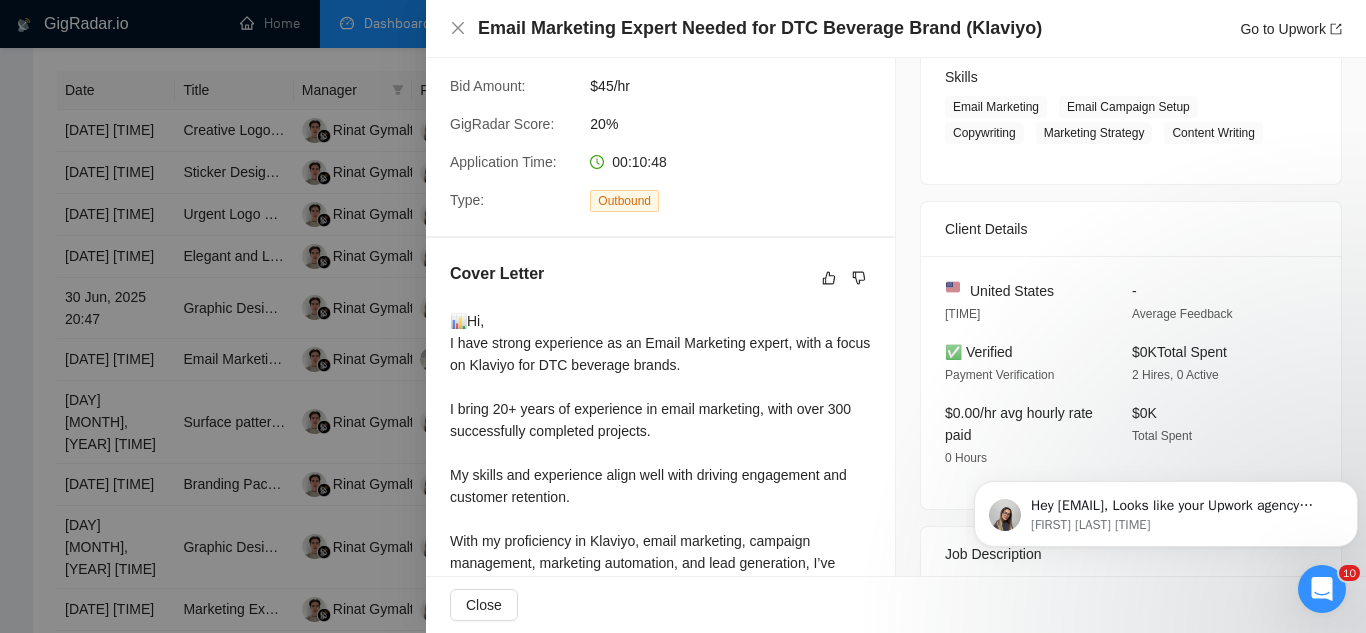 click at bounding box center (683, 316) 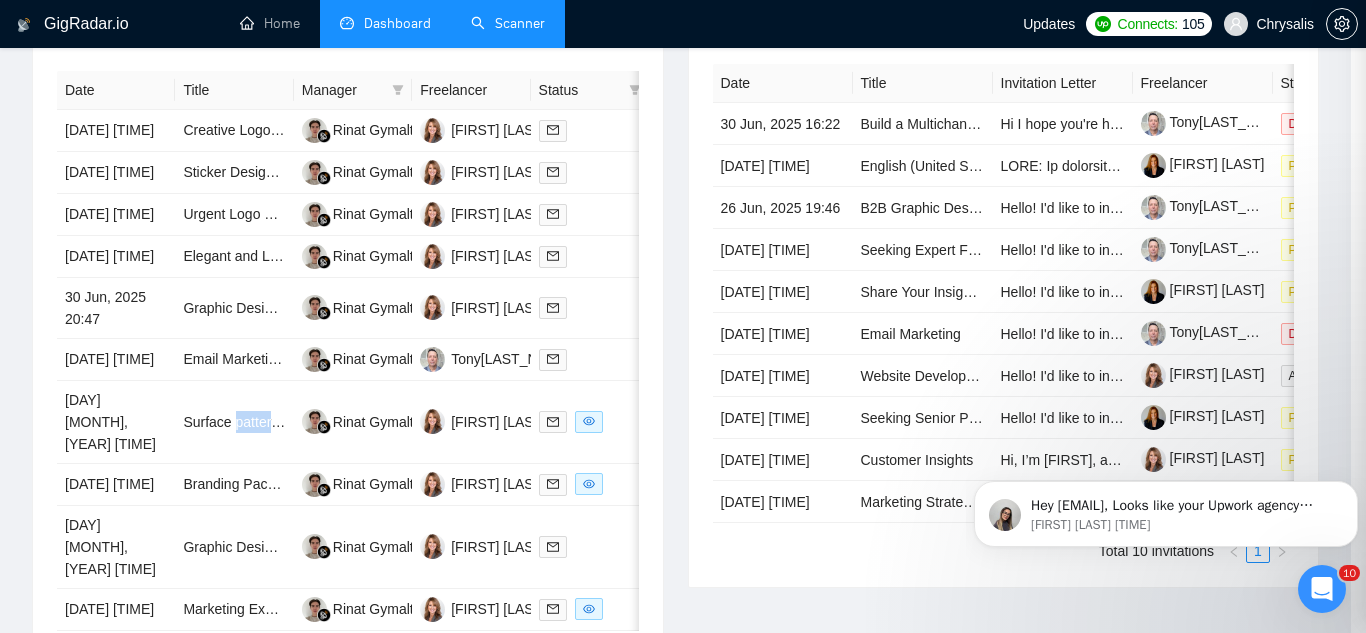 click on "Surface pattern design - Designer Needed for Recoloring & Resizing Designs" at bounding box center [234, 422] 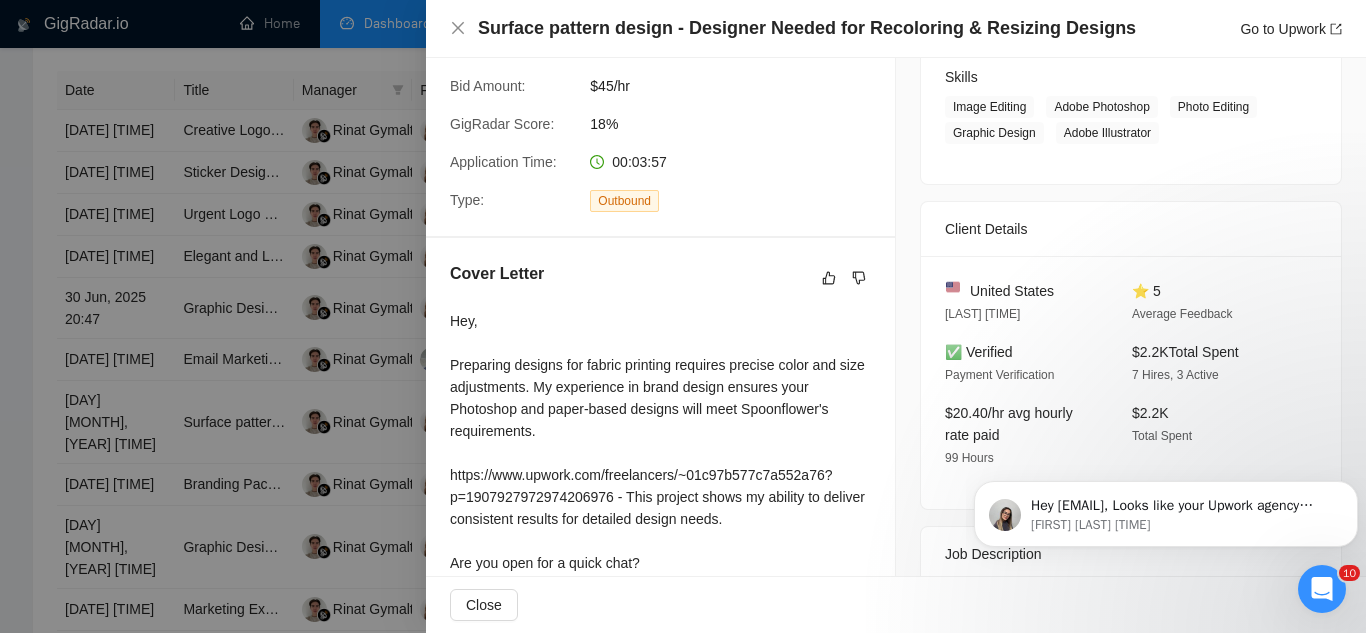 click at bounding box center [683, 316] 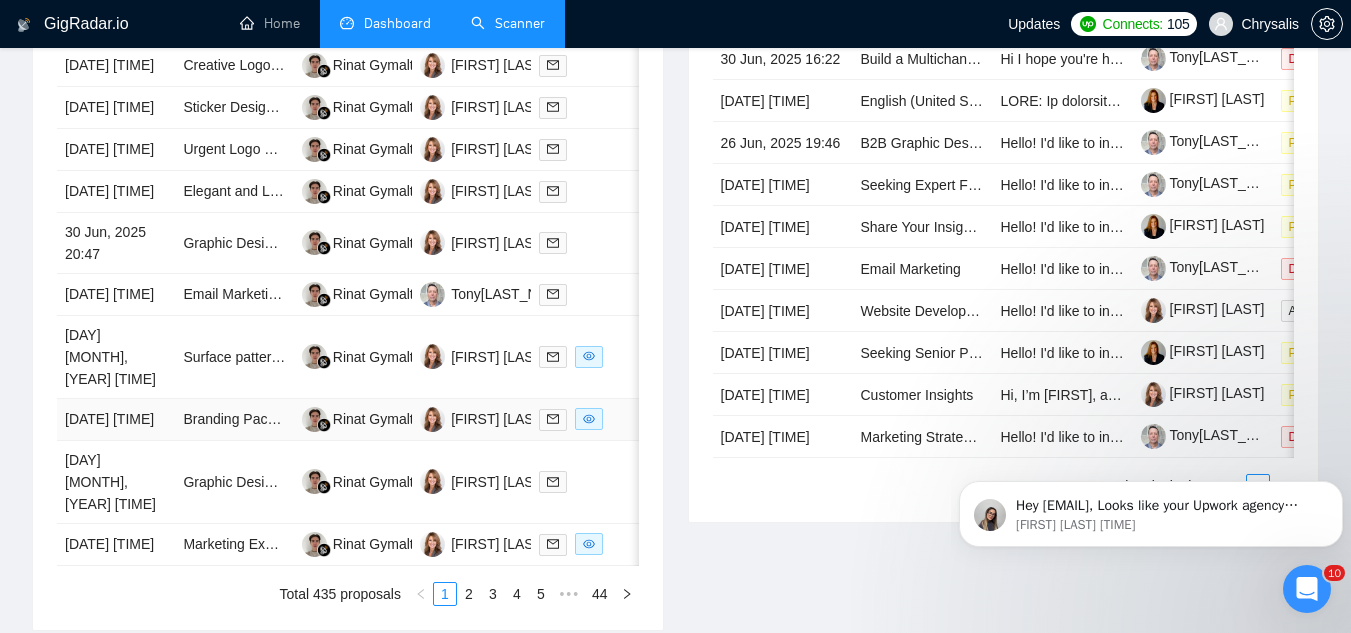 scroll, scrollTop: 1000, scrollLeft: 0, axis: vertical 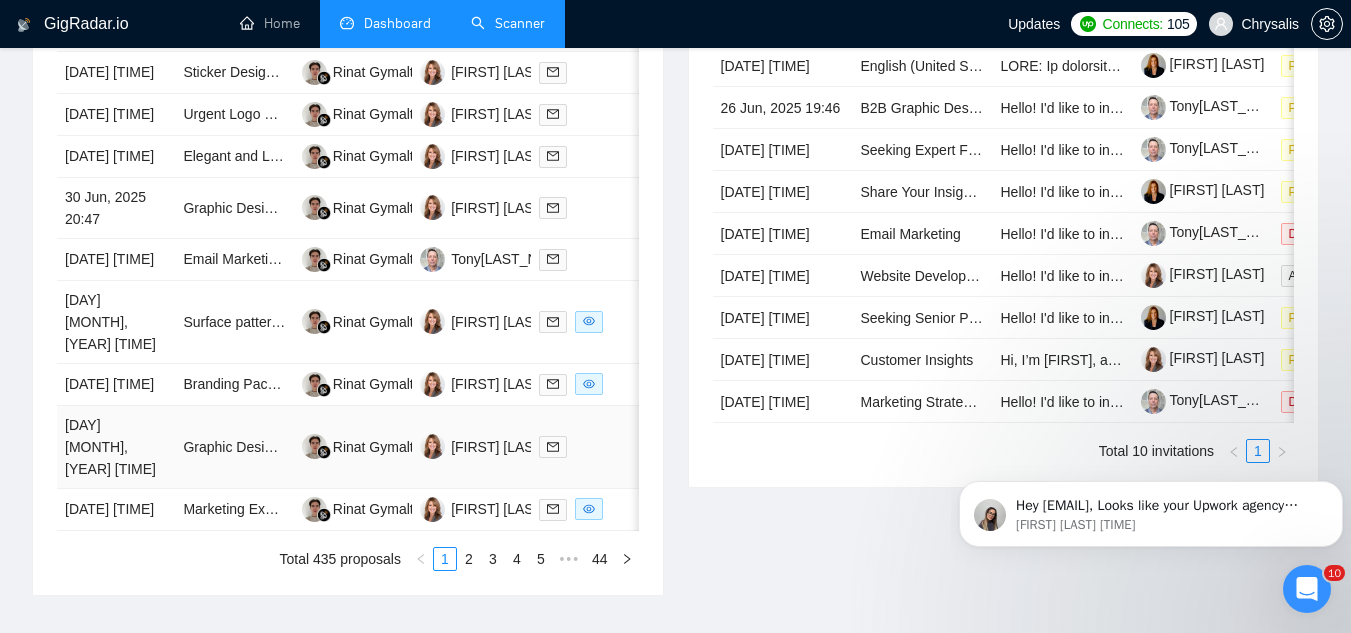 click on "Graphic Designer Needed for Skincare Product Branding" at bounding box center (234, 447) 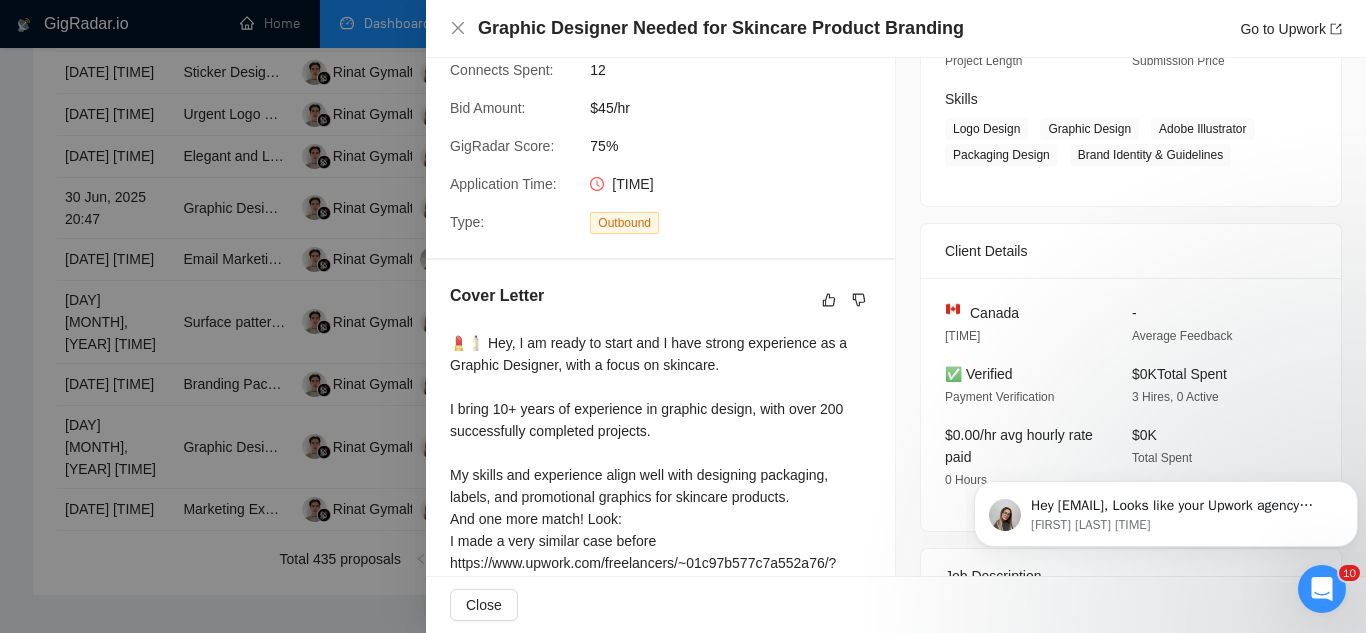 click at bounding box center [683, 316] 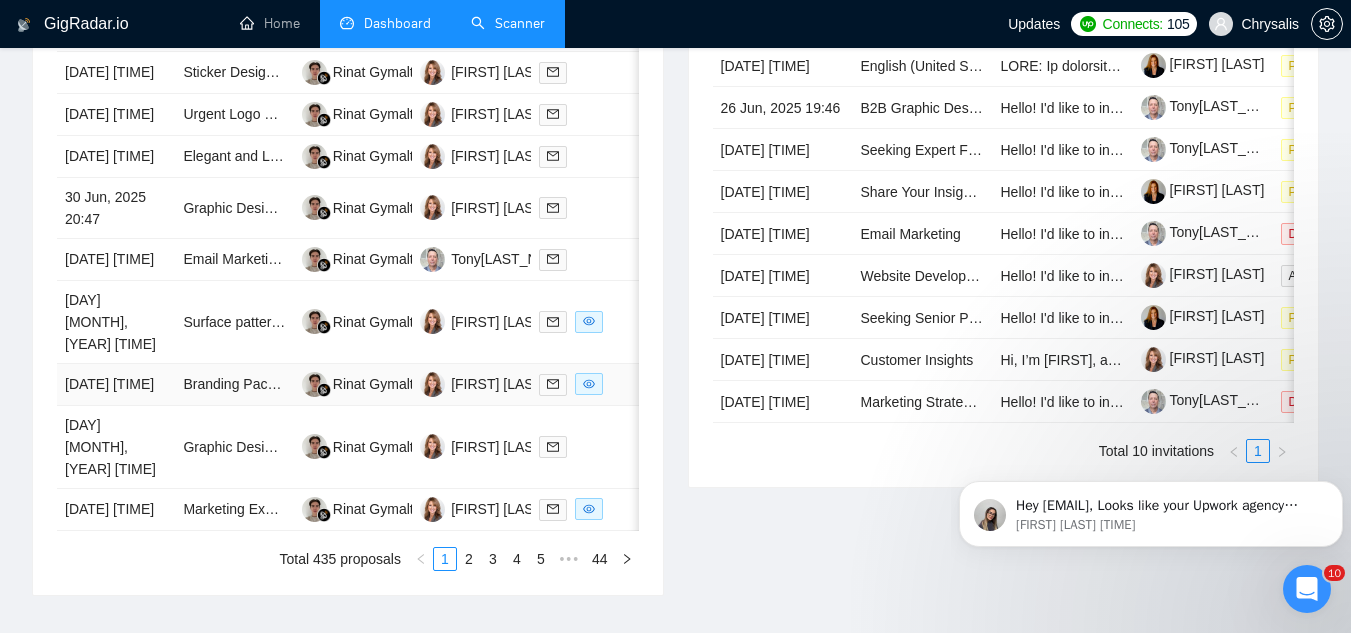 click on "Branding Package Creation for Quick Service Breakfast Restaurant" at bounding box center (234, 385) 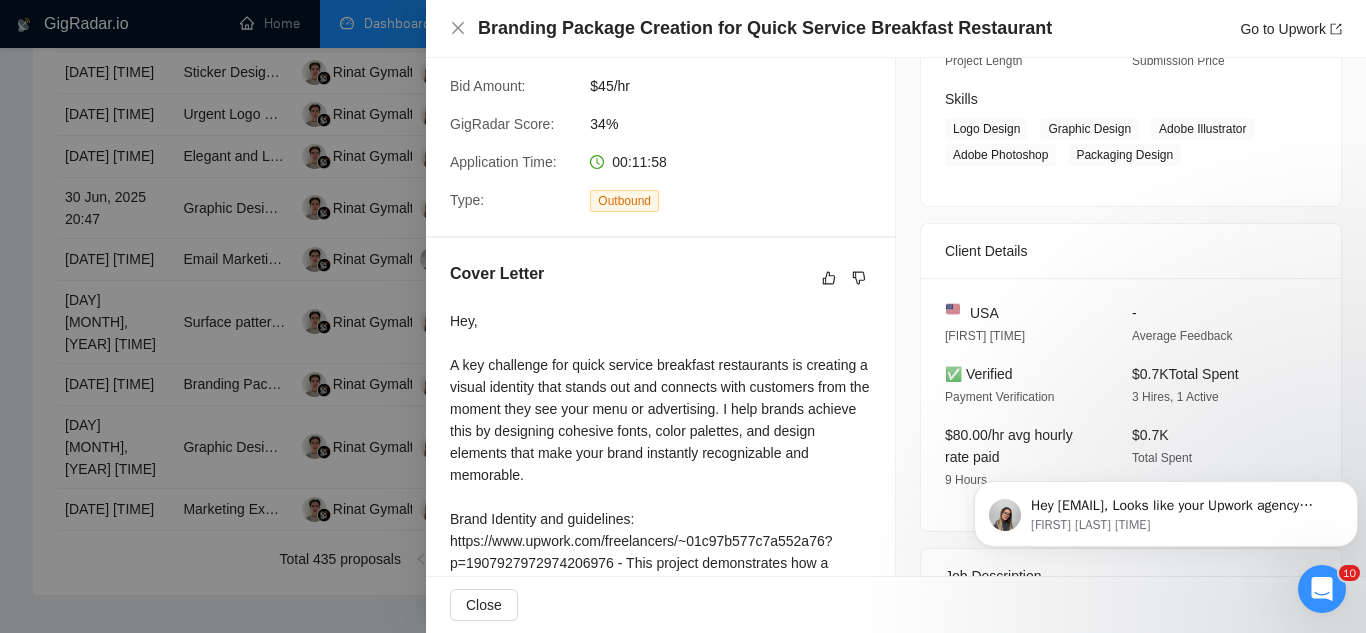 click at bounding box center [683, 316] 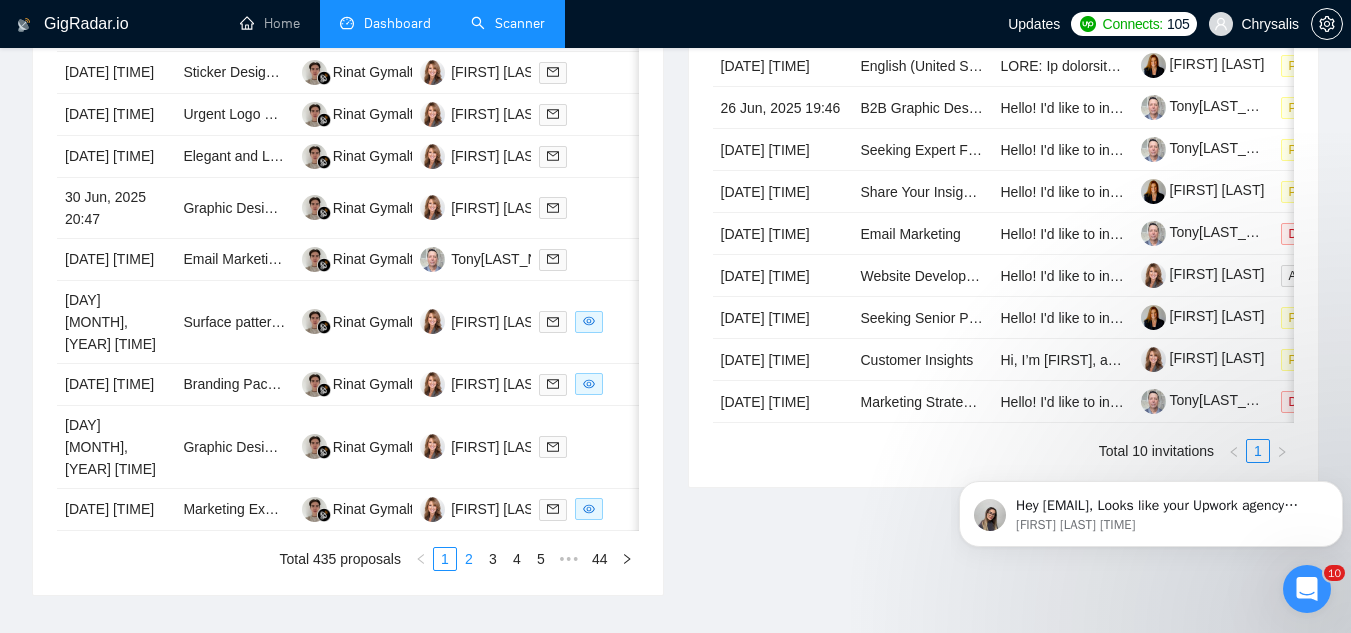 click on "2" at bounding box center (469, 559) 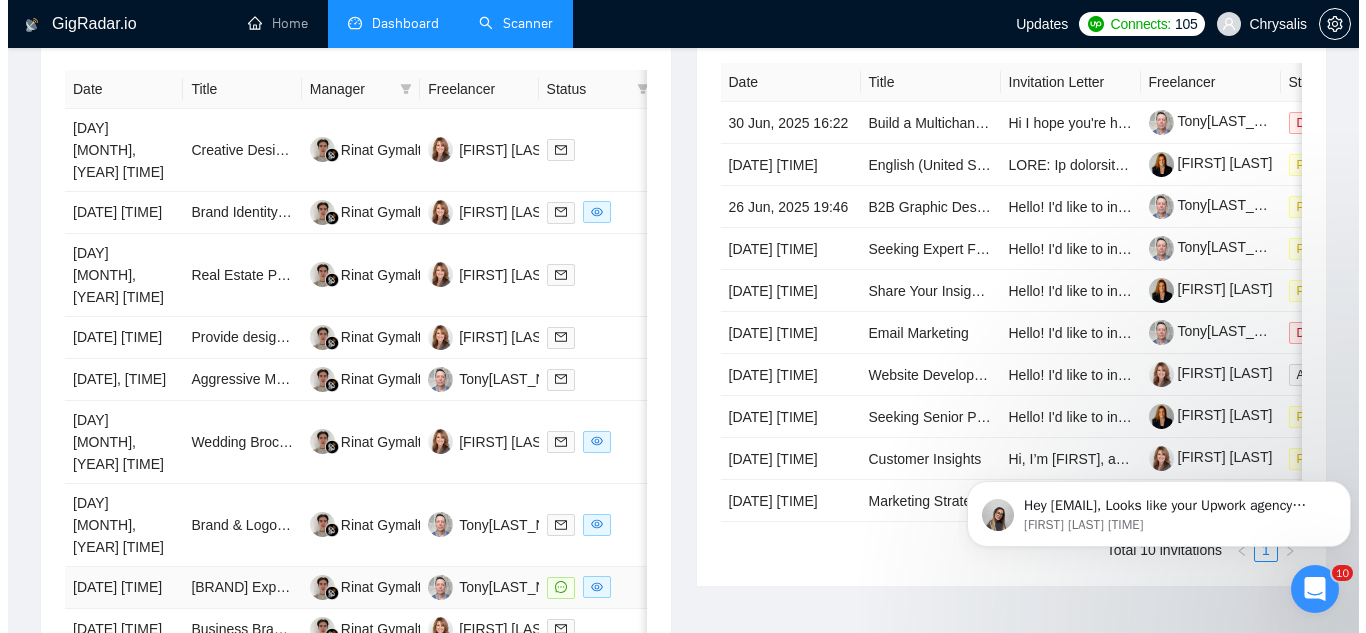 scroll, scrollTop: 900, scrollLeft: 0, axis: vertical 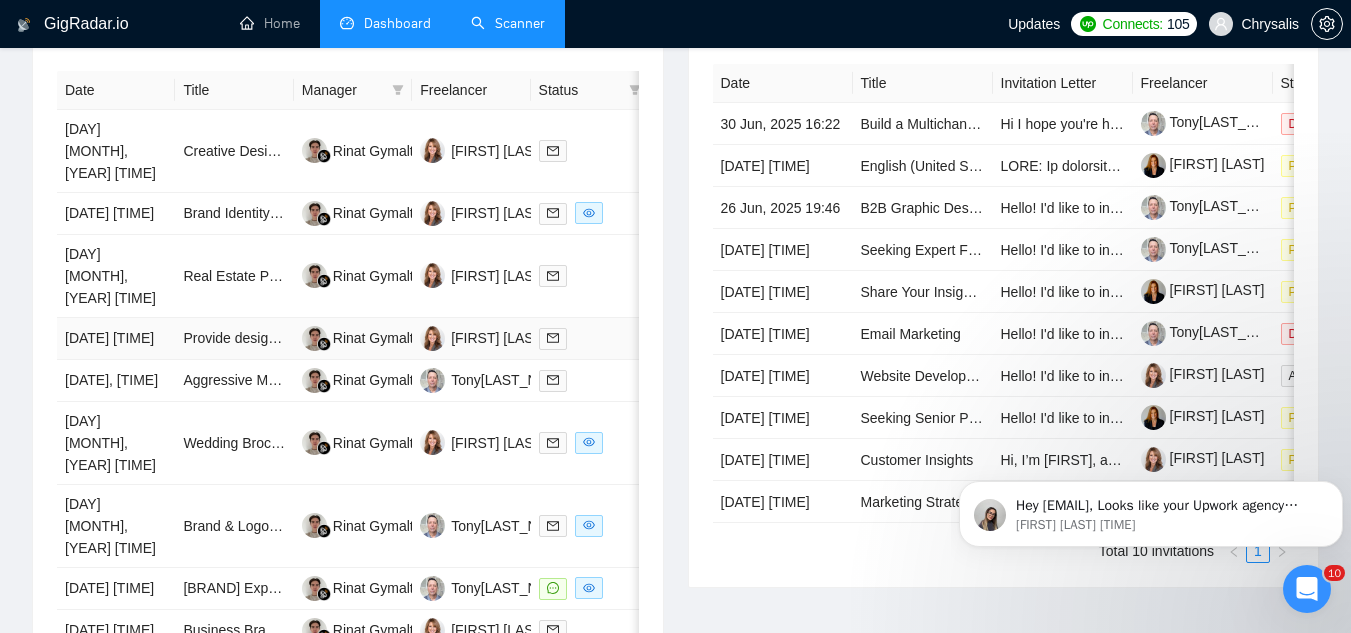 click on "Provide designs for business website upgrade" at bounding box center [234, 339] 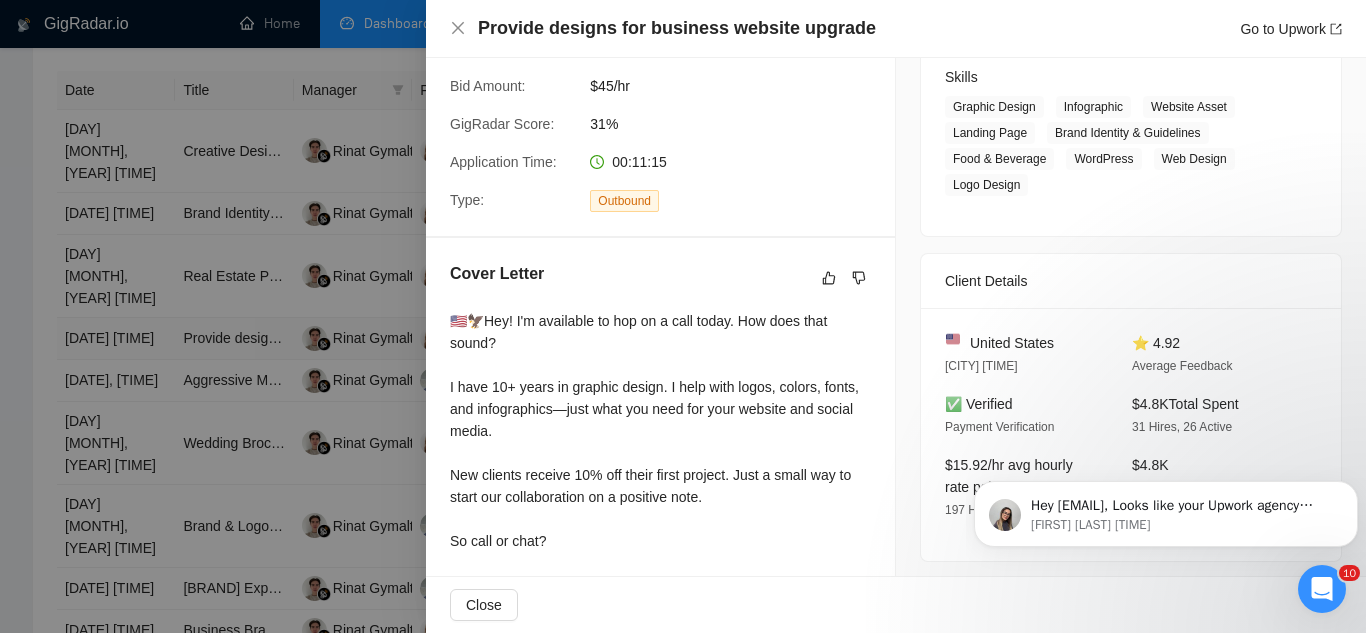 click at bounding box center [683, 316] 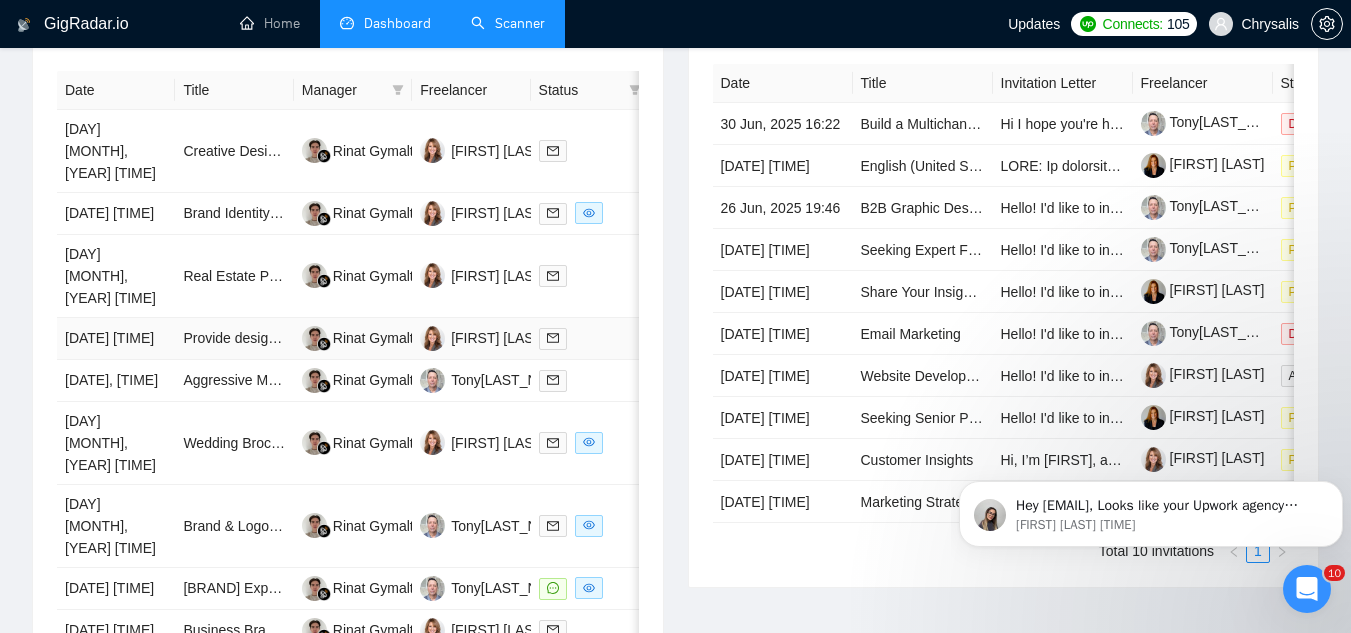 click on "Provide designs for business website upgrade" at bounding box center [234, 339] 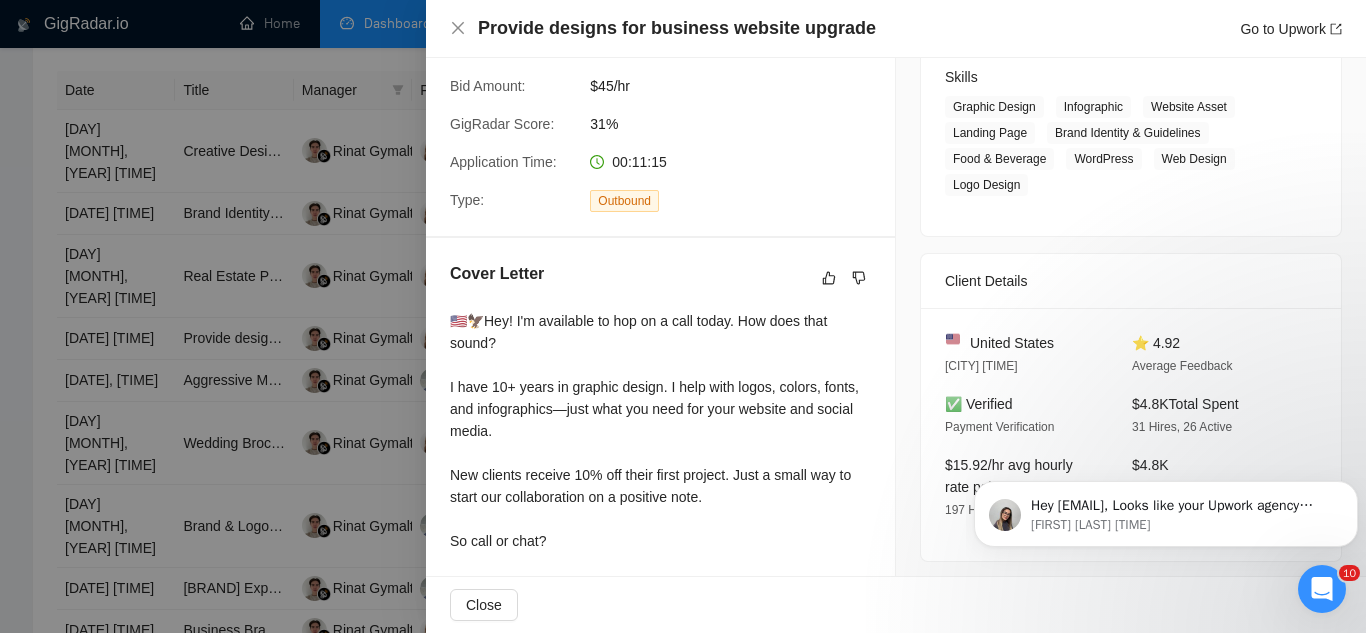 click on "🇺🇸🦅Hey! I'm available to hop on a call today. How does that sound?
I have 10+ years in graphic design. I help with logos, colors, fonts, and infographics—just what you need for your website and social media.
New clients receive 10% off their first project. Just a small way to start our collaboration on a positive note.
So call or chat?
Best regards,
[FIRST] [LAST]" at bounding box center [660, 464] 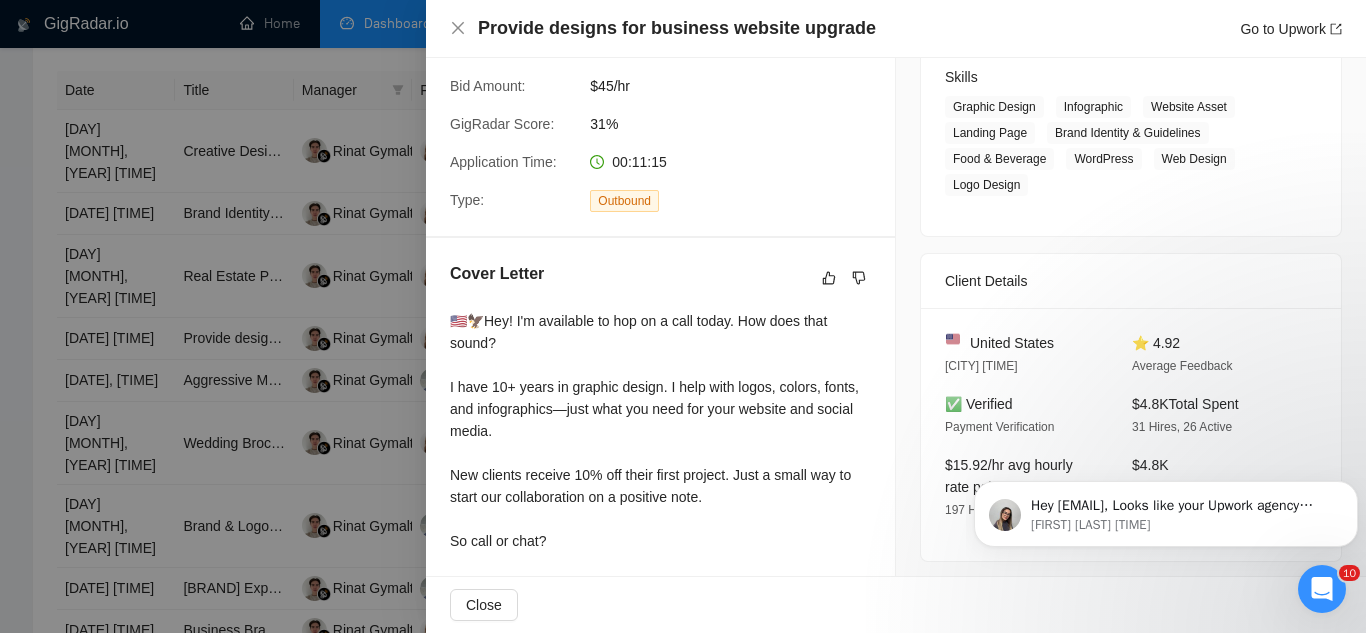 click on "🇺🇸🦅Hey! I'm available to hop on a call today. How does that sound?
I have 10+ years in graphic design. I help with logos, colors, fonts, and infographics—just what you need for your website and social media.
New clients receive 10% off their first project. Just a small way to start our collaboration on a positive note.
So call or chat?
Best regards,
[FIRST] [LAST]" at bounding box center [660, 464] 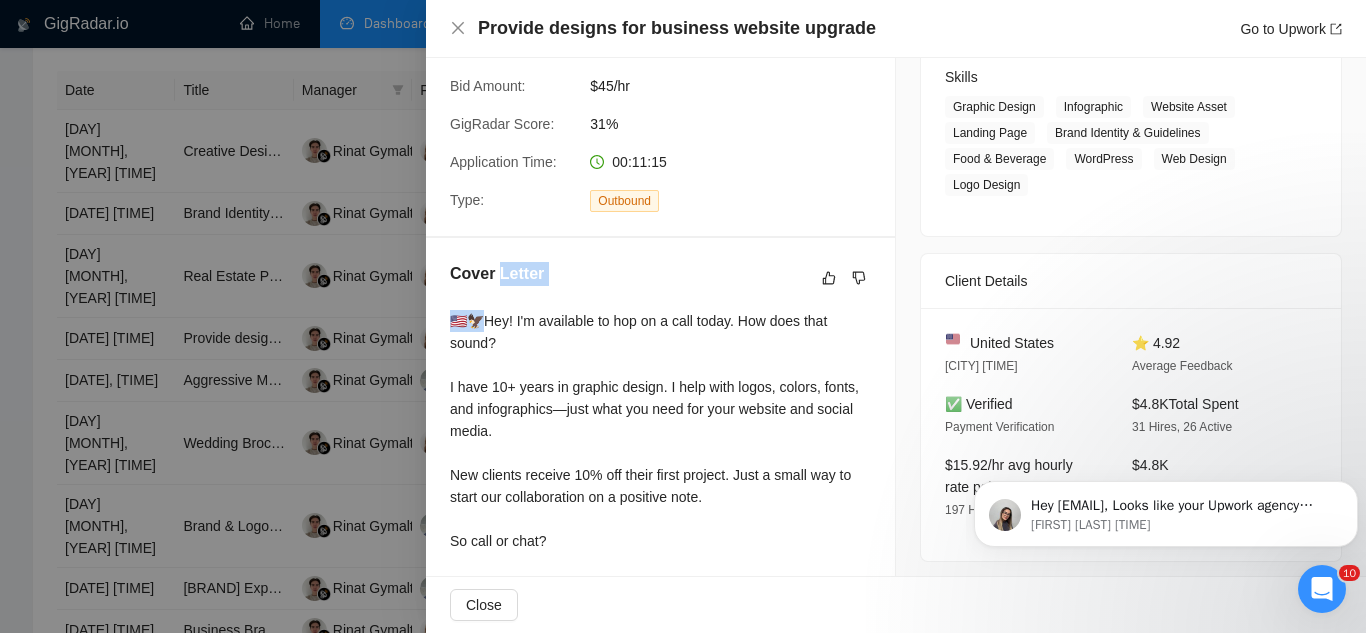 click on "🇺🇸🦅Hey! I'm available to hop on a call today. How does that sound?
I have 10+ years in graphic design. I help with logos, colors, fonts, and infographics—just what you need for your website and social media.
New clients receive 10% off their first project. Just a small way to start our collaboration on a positive note.
So call or chat?
Best regards,
[FIRST] [LAST]" at bounding box center [660, 464] 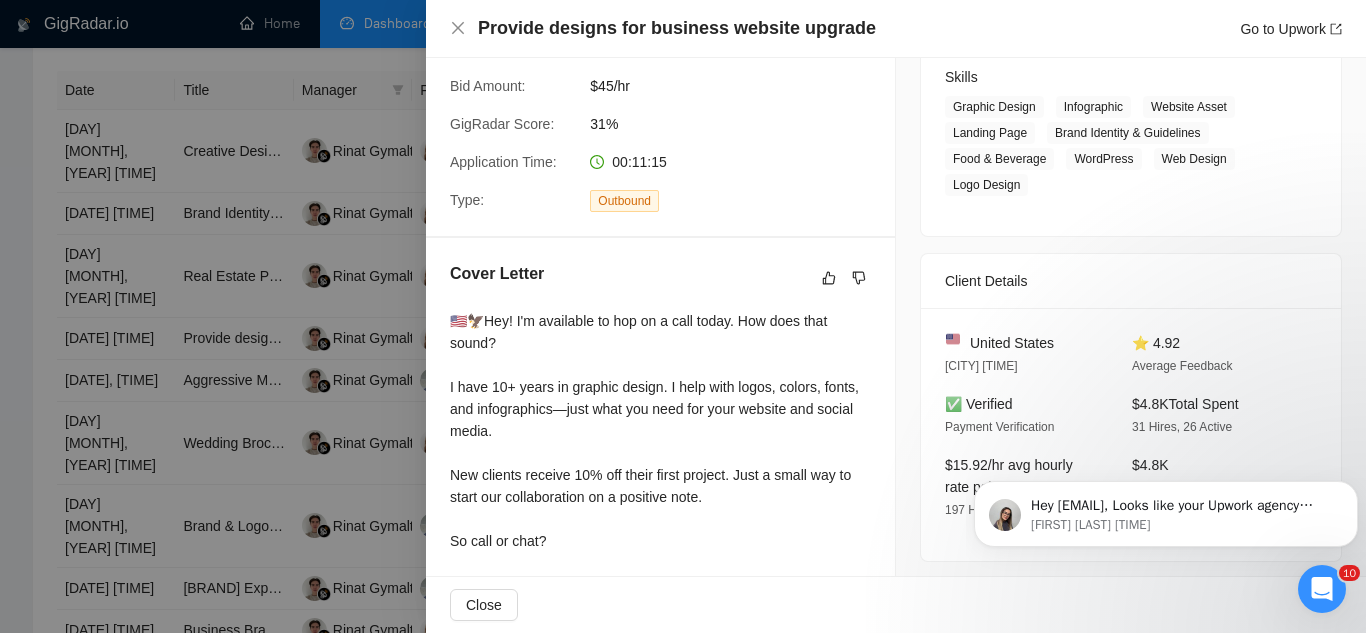 click on "🇺🇸🦅Hey! I'm available to hop on a call today. How does that sound?
I have 10+ years in graphic design. I help with logos, colors, fonts, and infographics—just what you need for your website and social media.
New clients receive 10% off their first project. Just a small way to start our collaboration on a positive note.
So call or chat?
Best regards,
[FIRST] [LAST]" at bounding box center [660, 464] 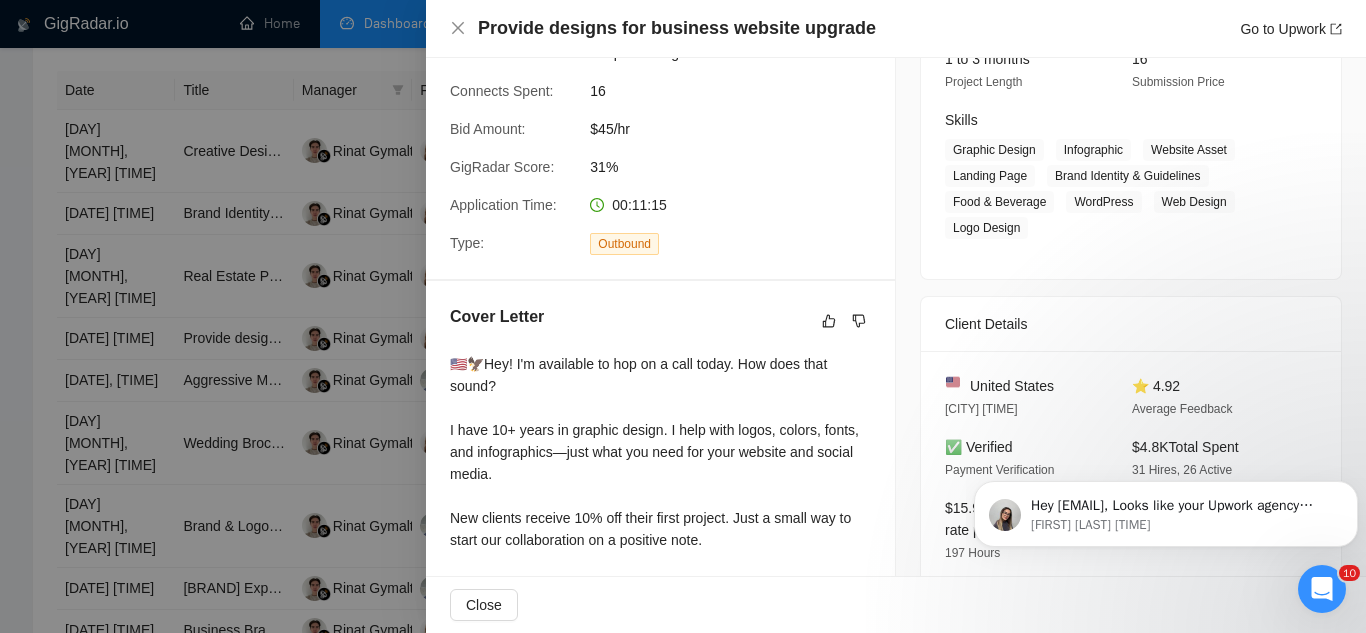 scroll, scrollTop: 0, scrollLeft: 0, axis: both 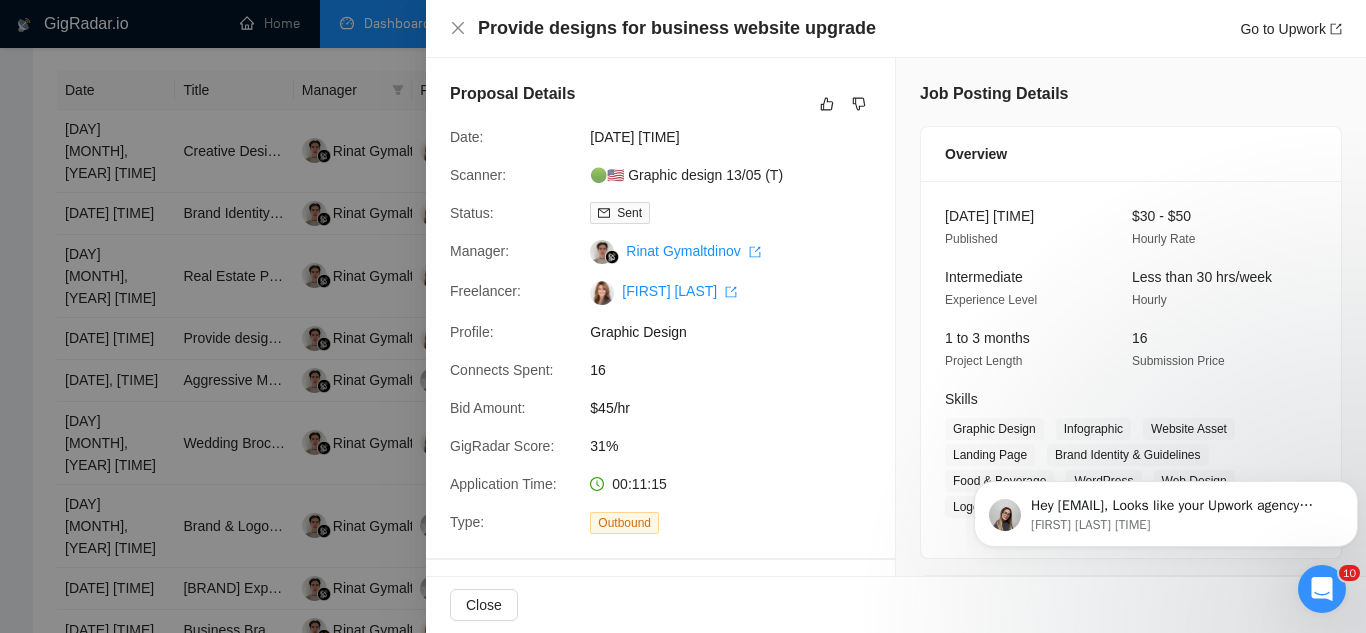 click at bounding box center (683, 316) 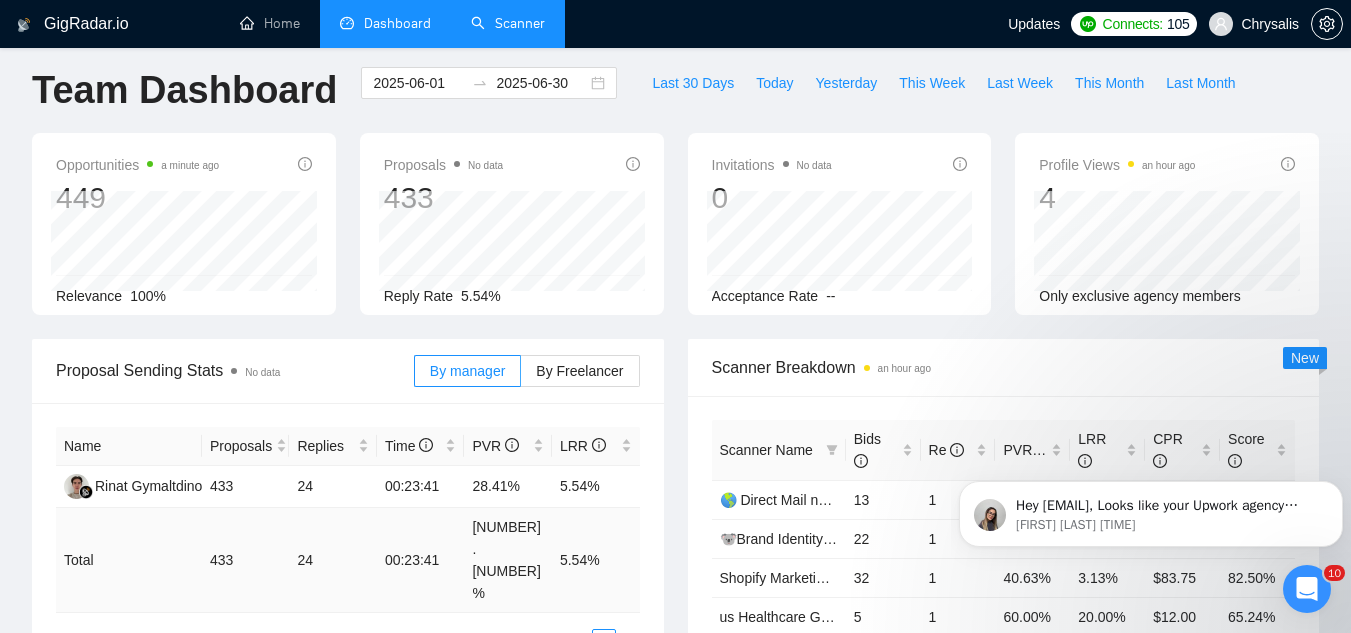 scroll, scrollTop: 0, scrollLeft: 0, axis: both 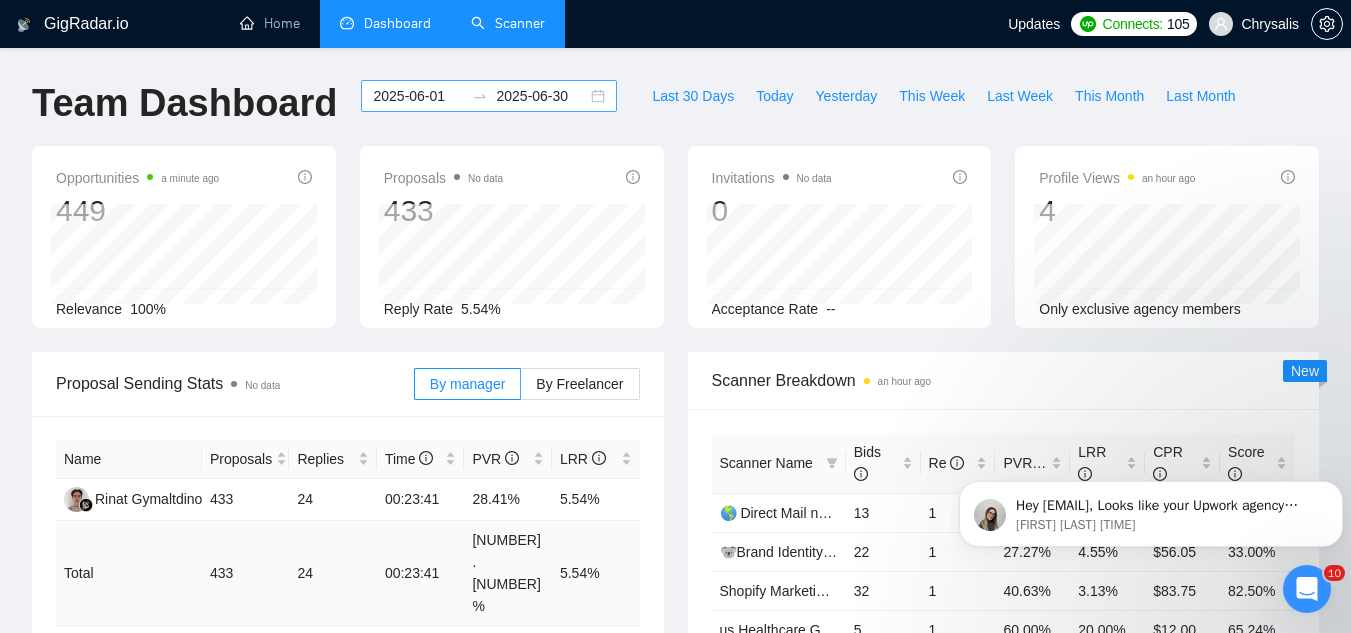 click on "2025-06-01" at bounding box center [418, 96] 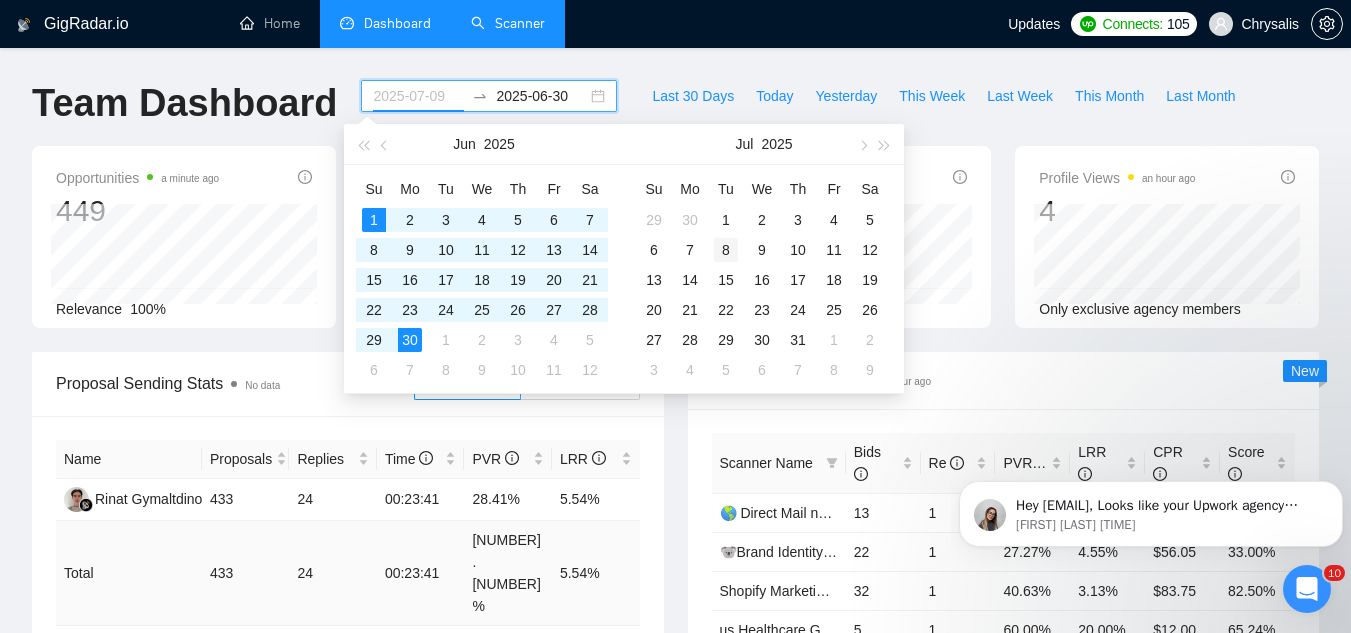 type on "2025-07-08" 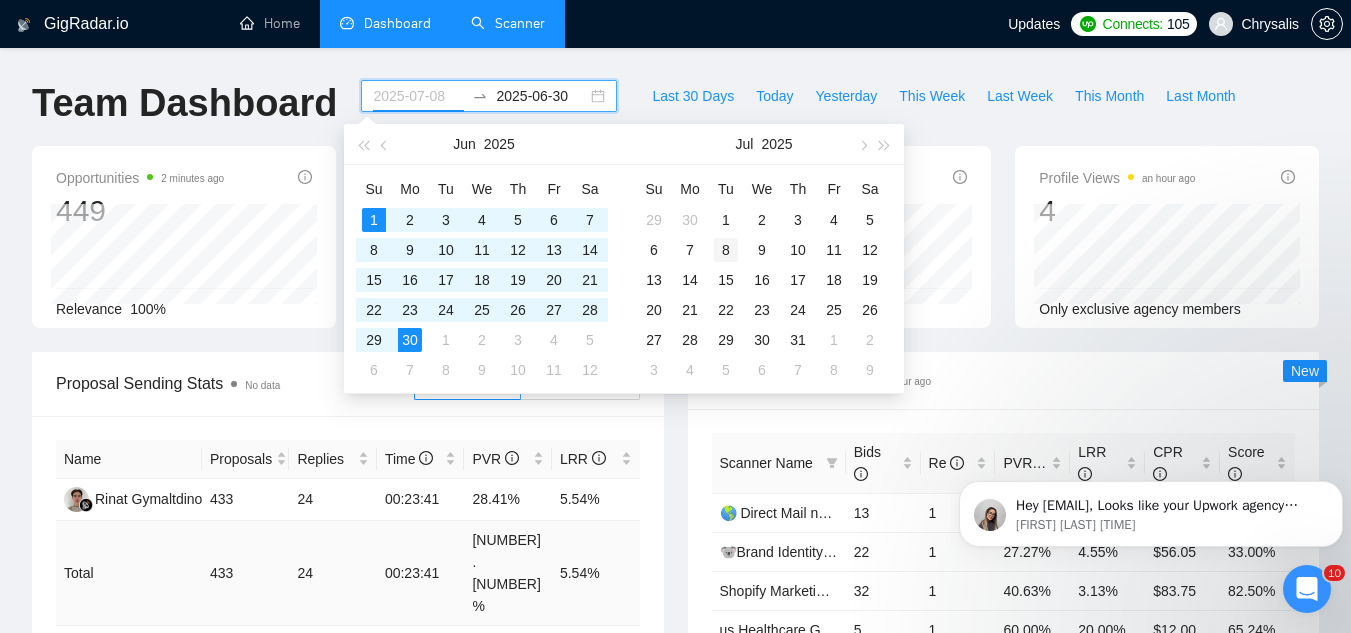 click on "8" at bounding box center (726, 250) 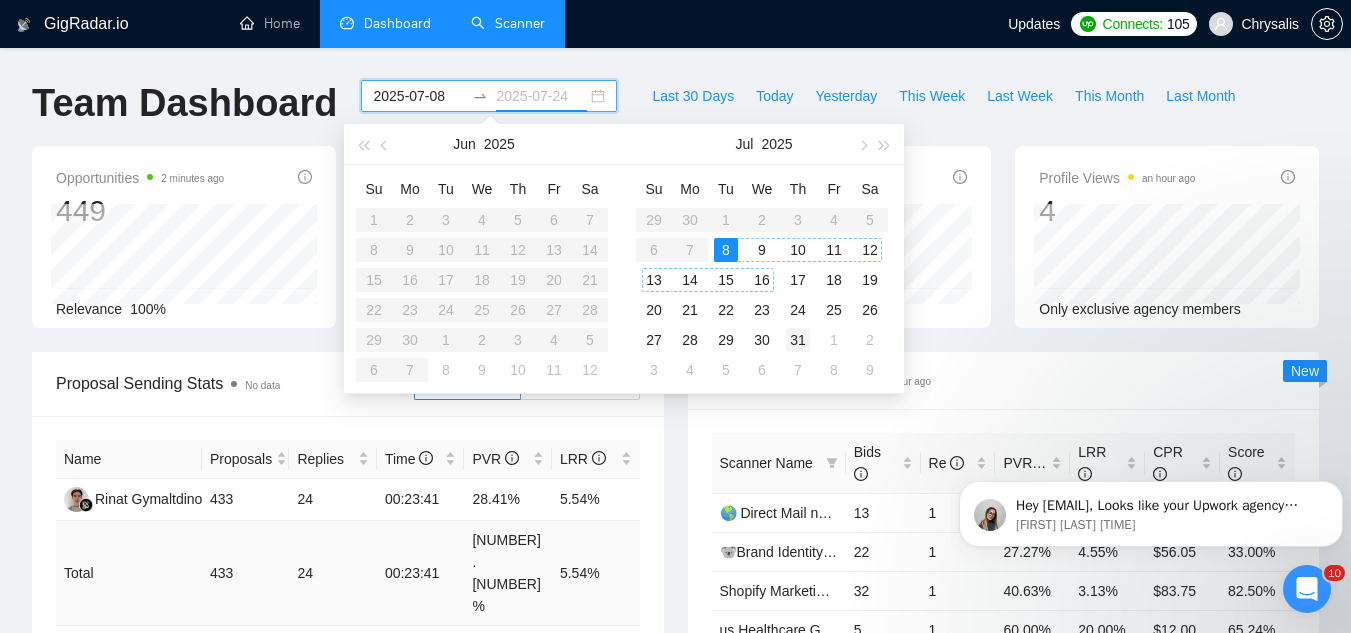 type on "2025-07-31" 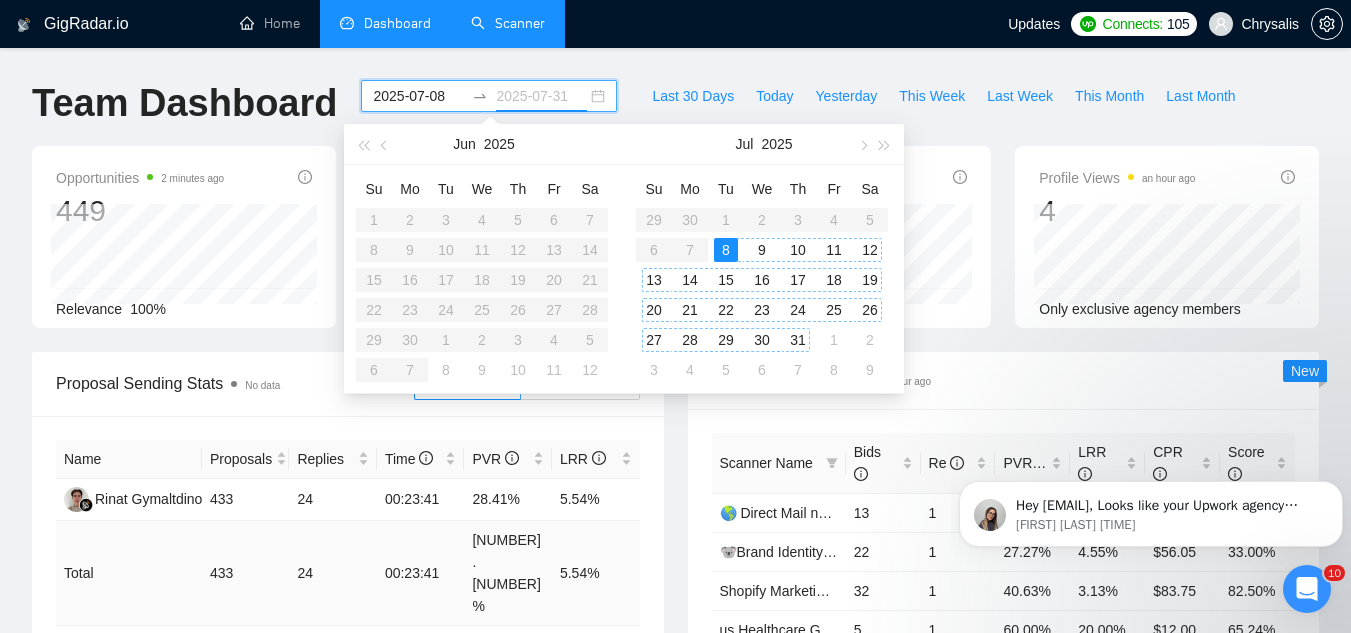 click on "31" at bounding box center [798, 340] 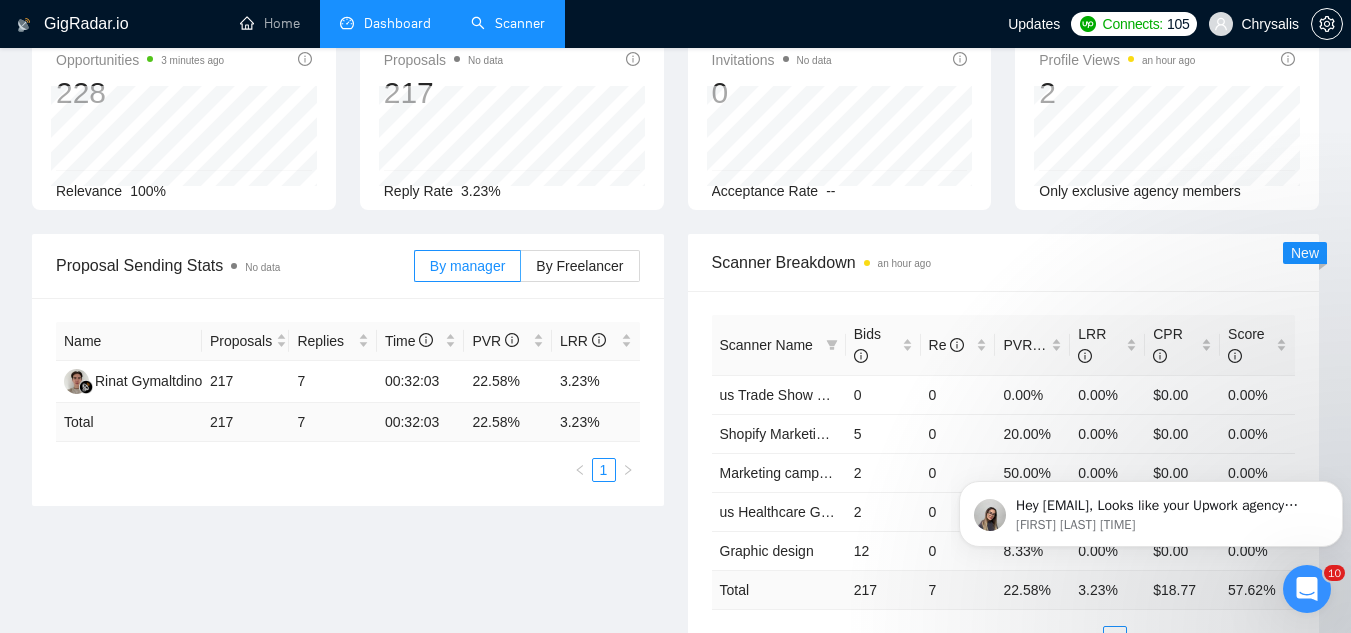 scroll, scrollTop: 0, scrollLeft: 0, axis: both 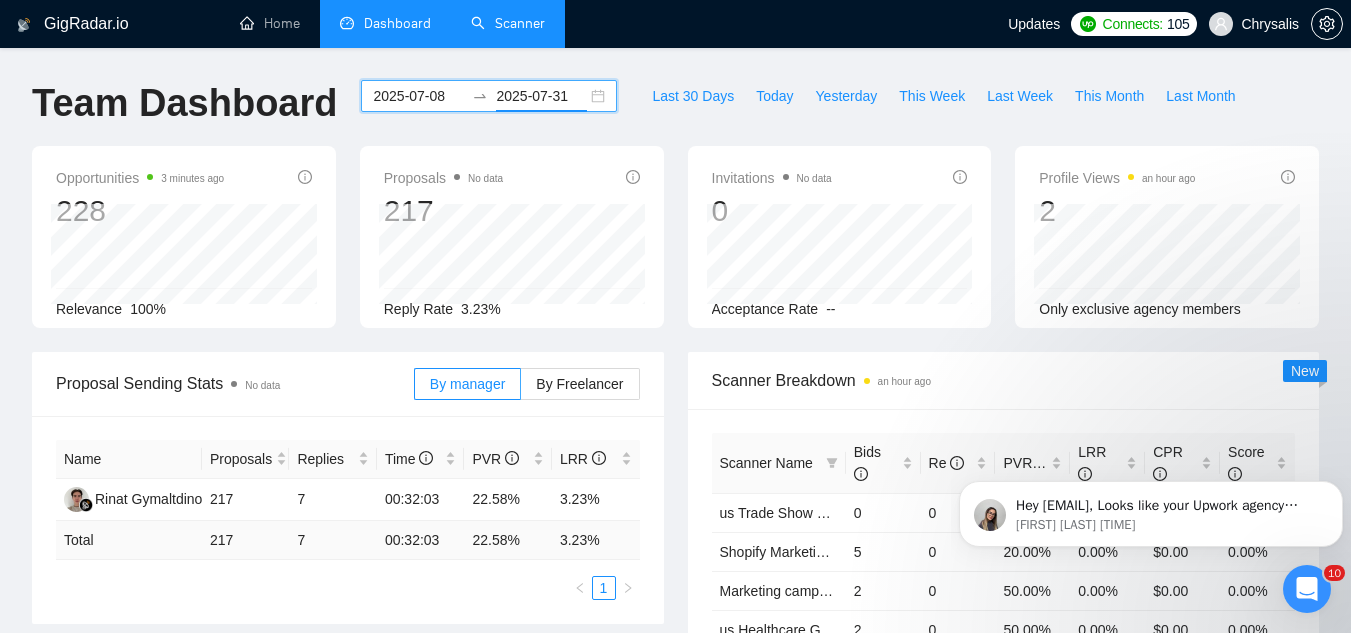 click on "Scanner" at bounding box center (508, 23) 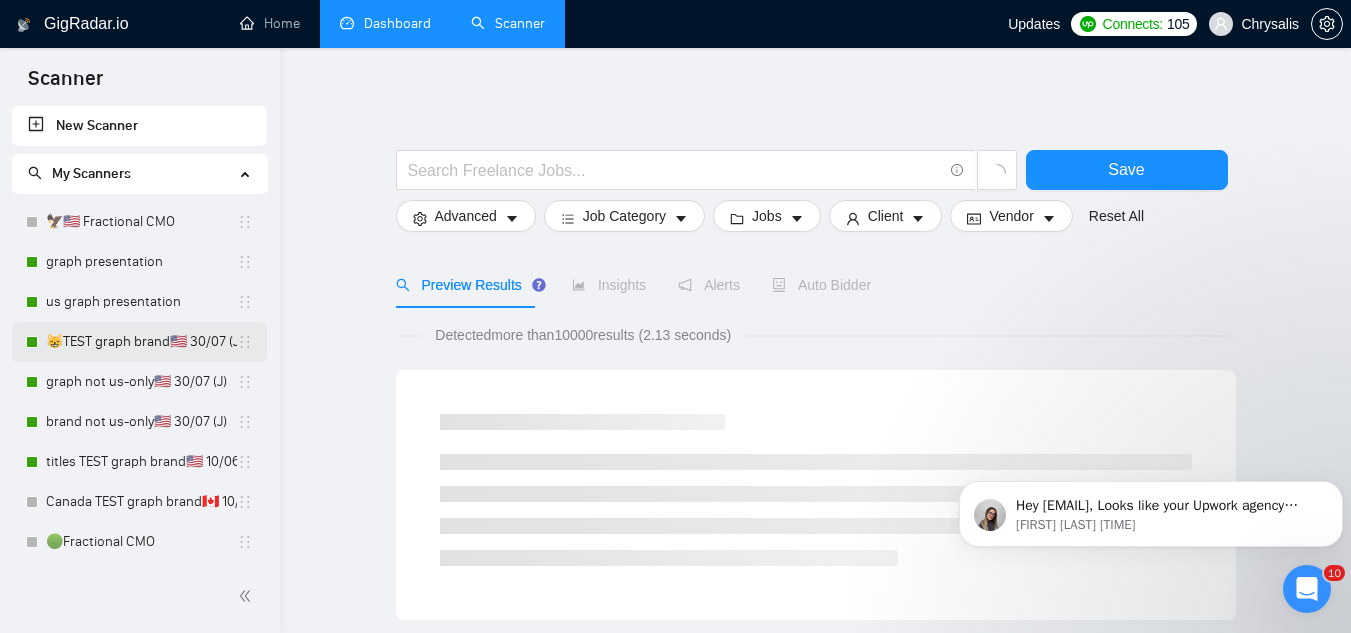click on "😸TEST graph brand🇺🇸 30/07 (J)" at bounding box center (141, 342) 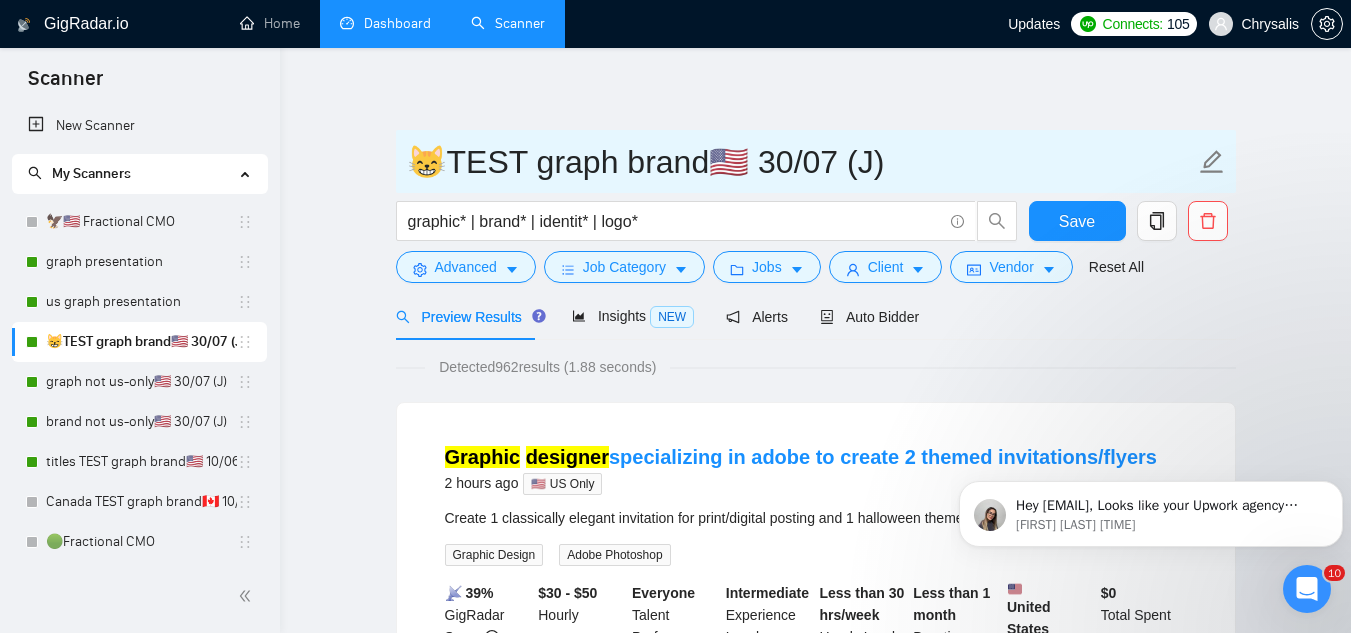 click on "😸TEST graph brand🇺🇸 30/07 (J)" at bounding box center [801, 162] 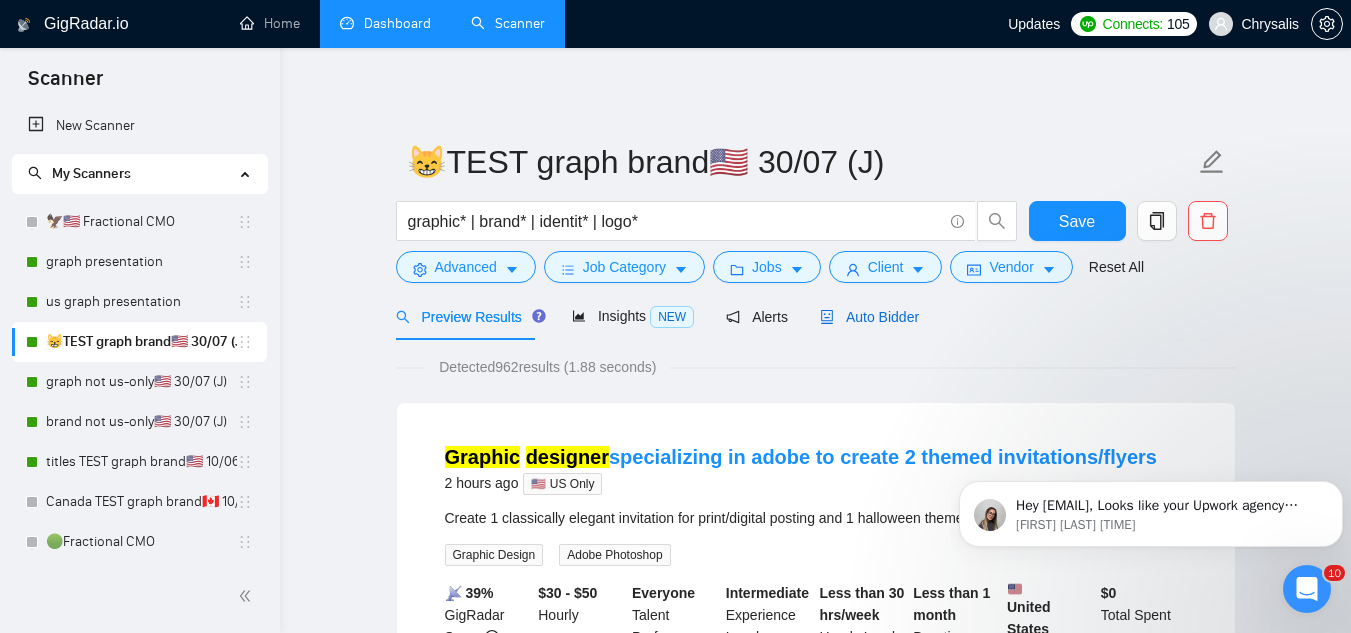 click on "Auto Bidder" at bounding box center (869, 317) 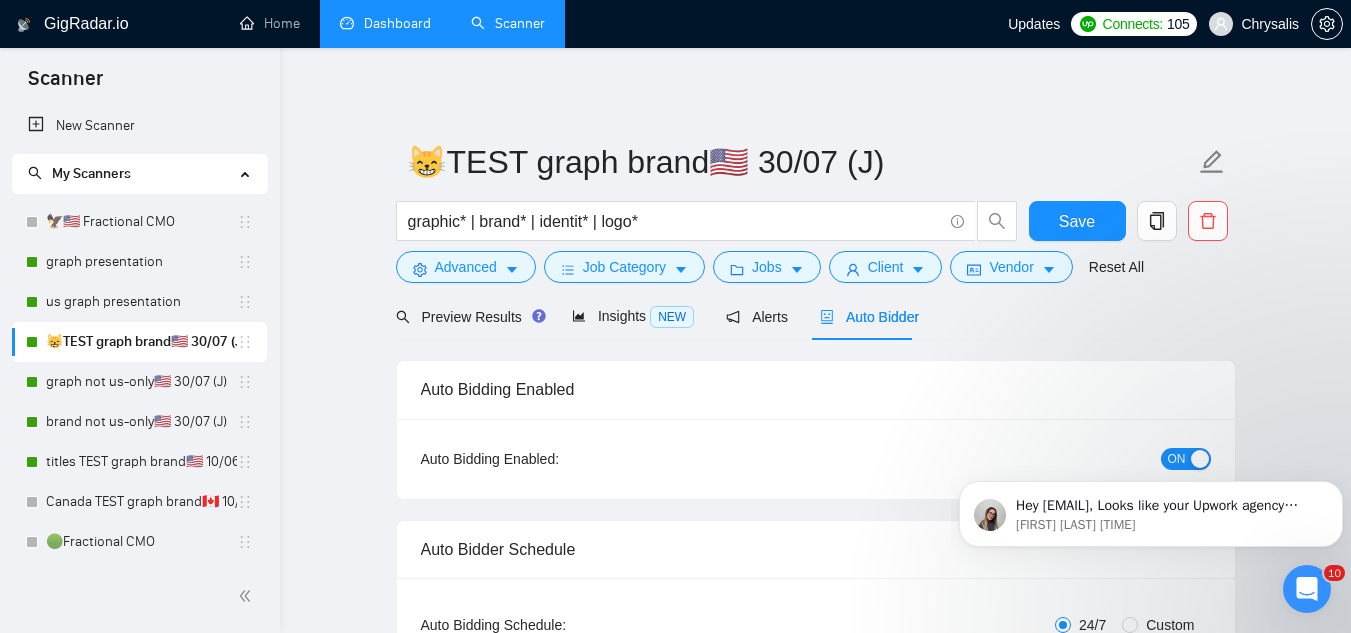 type 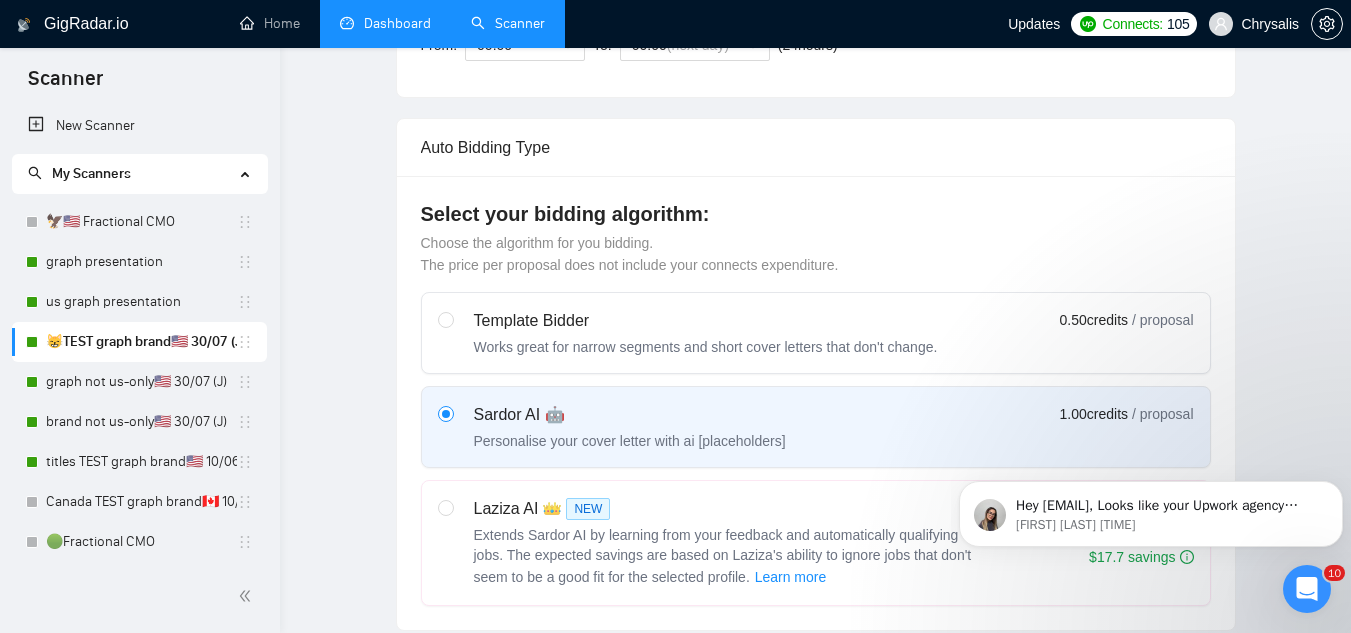 type 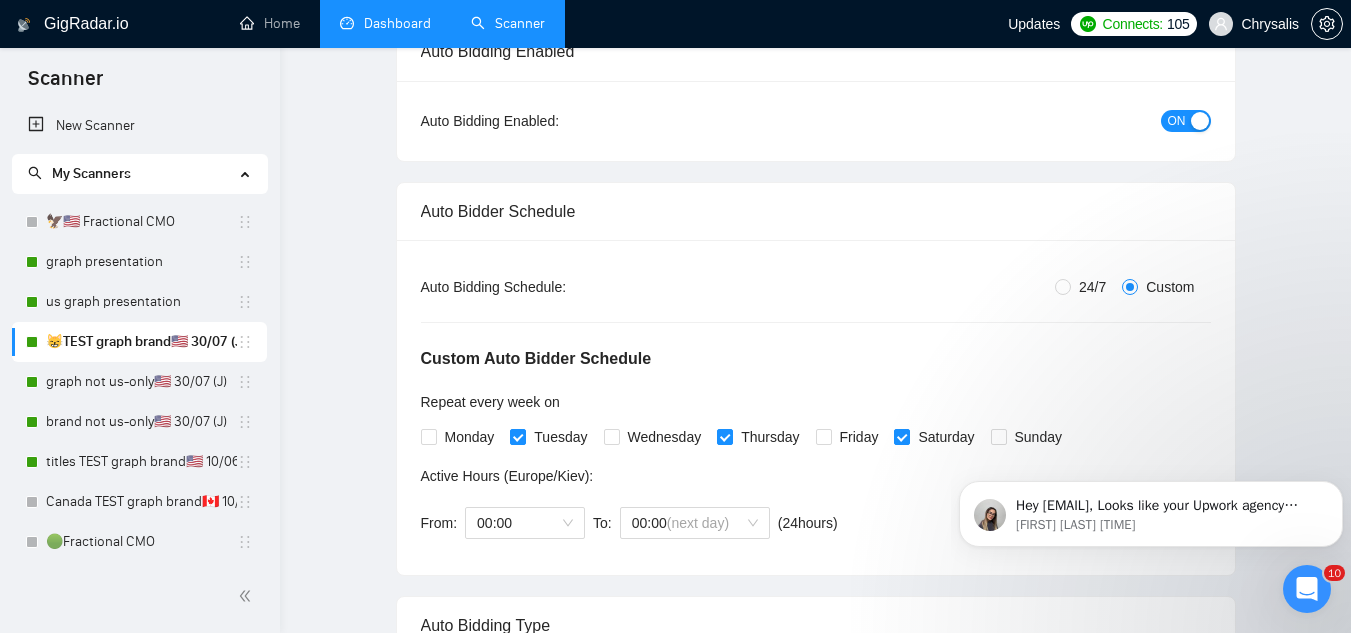 scroll, scrollTop: 0, scrollLeft: 0, axis: both 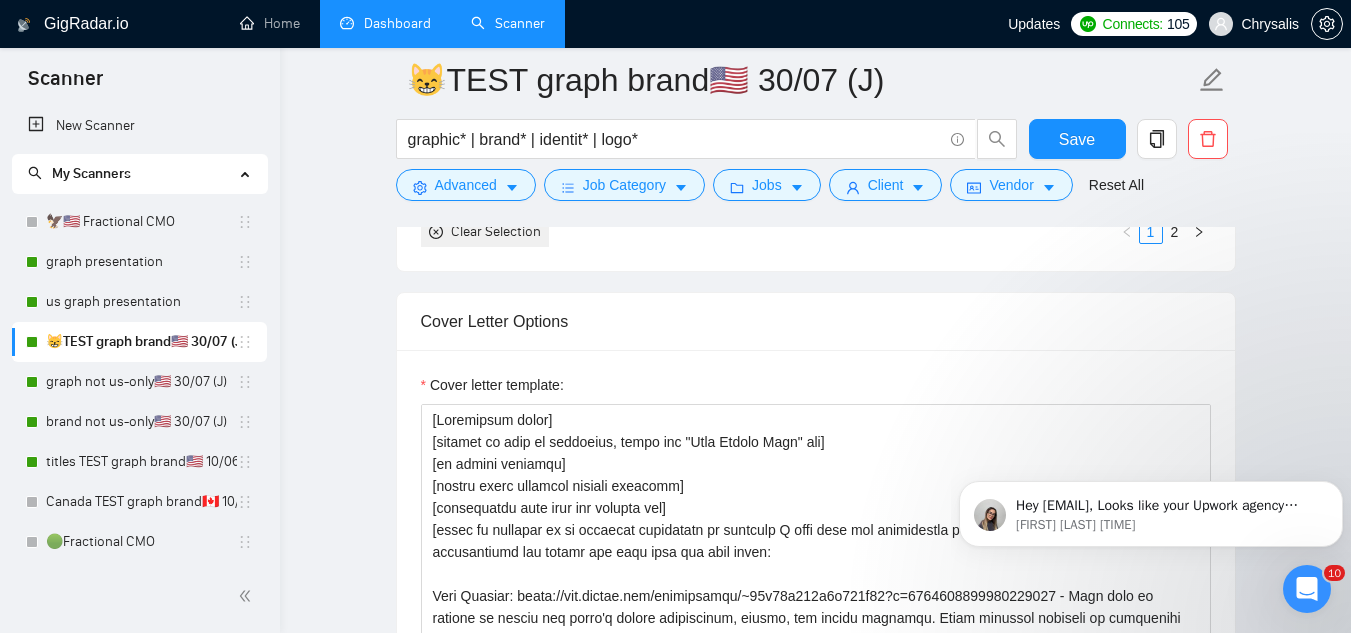 click on "Cover letter template:" at bounding box center (816, 626) 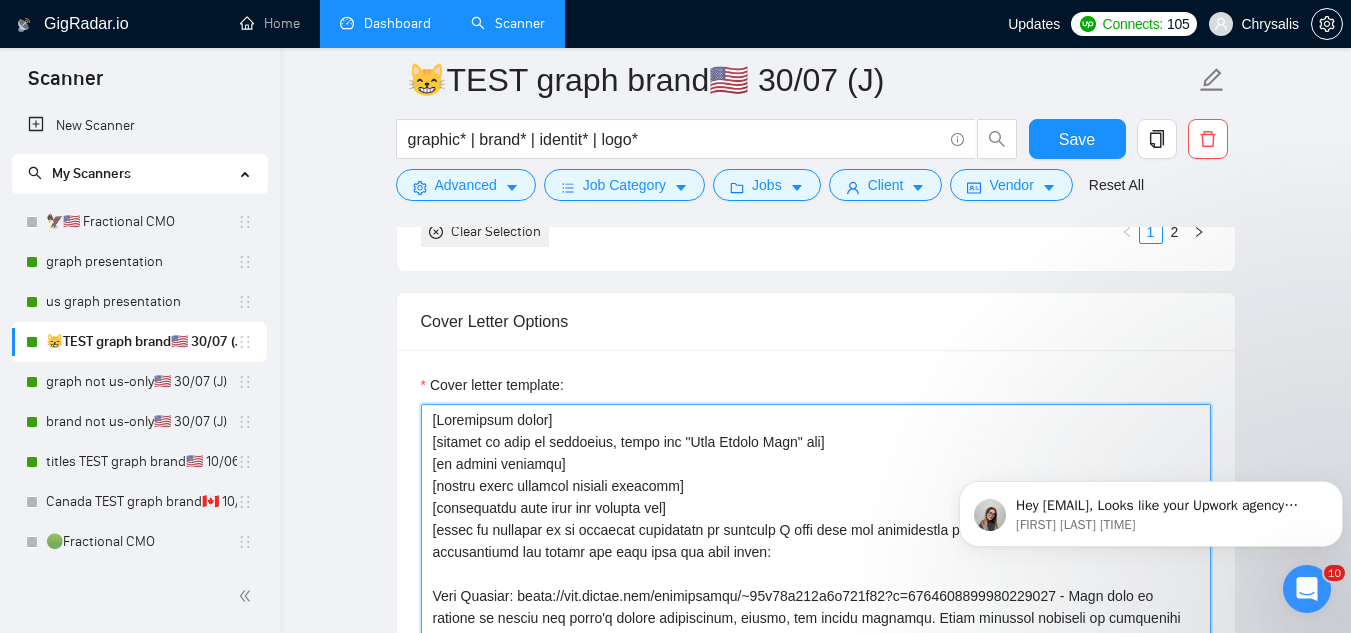 click on "Cover letter template:" at bounding box center [816, 629] 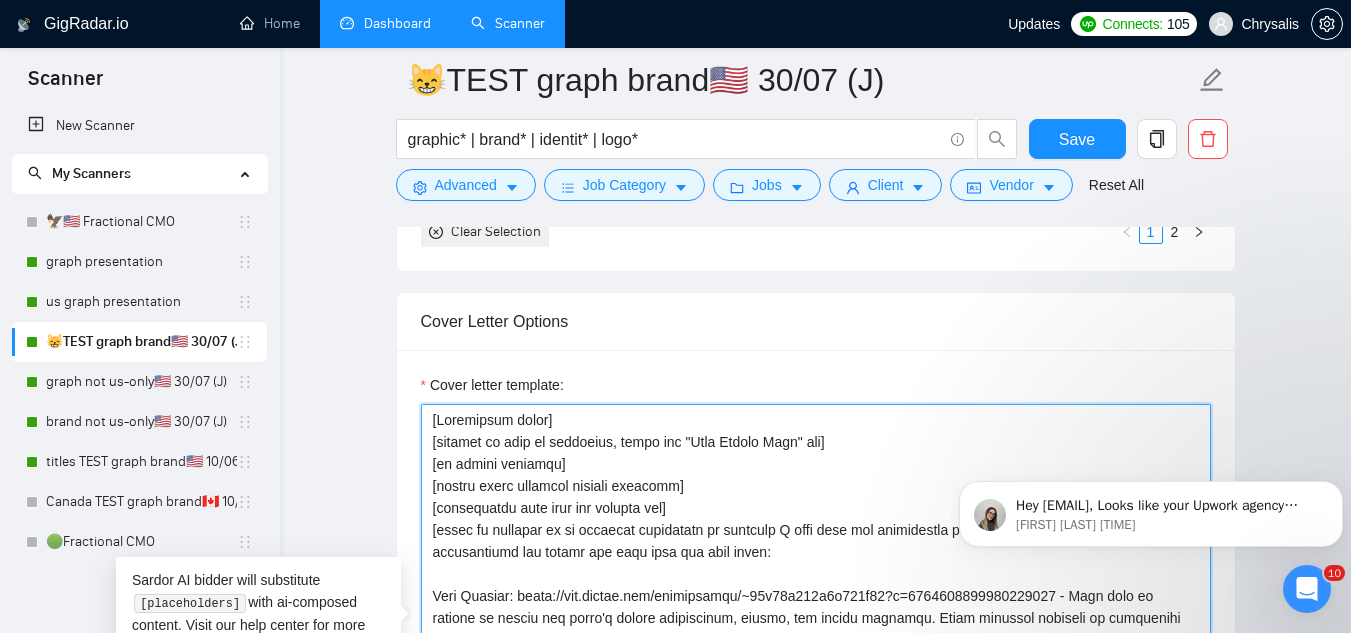 paste on "🇺🇸" 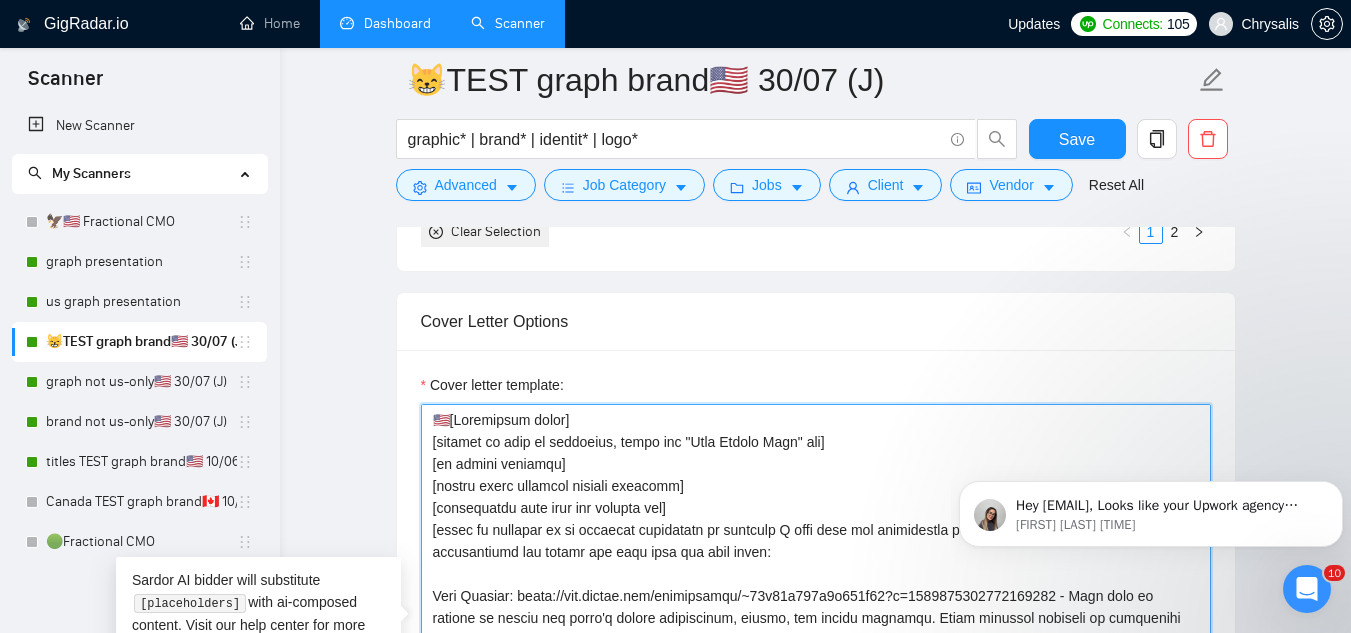 type on "[Attractive start]
[address by name if available, never say "Dear Hiring Team" etc]
[no emojis anywhere]
[normal human straight forward language]
[acknowledge what they are looking for]
[share an examples of my relevant experience of projects I have done and outstanding results - share real numbers of improvements and attach one link from the list below:
Logo Designs: https://www.upwork.com/freelancers/~01c97b577c7a552a76?p=1907925757453115392 - Each logo is crafted to embody the brand's unique personality, values, and visual identity. These projects showcase my dedication to strategic and thoughtful design that enhances brand recognition.
Brand Identity and guidelines:
https://www.upwork.com/freelancers/~01c97b577c7a552a76?p=1907927972974206976 - This rebrand for a corporate client included a new logo, brand guidelines, and marketing materials - ensuring a consistent, professional identity across all platforms.
Brand Identity and marketing campaign:
https://www.upwork.com/freelancers/~01c97b577c7a552a..." 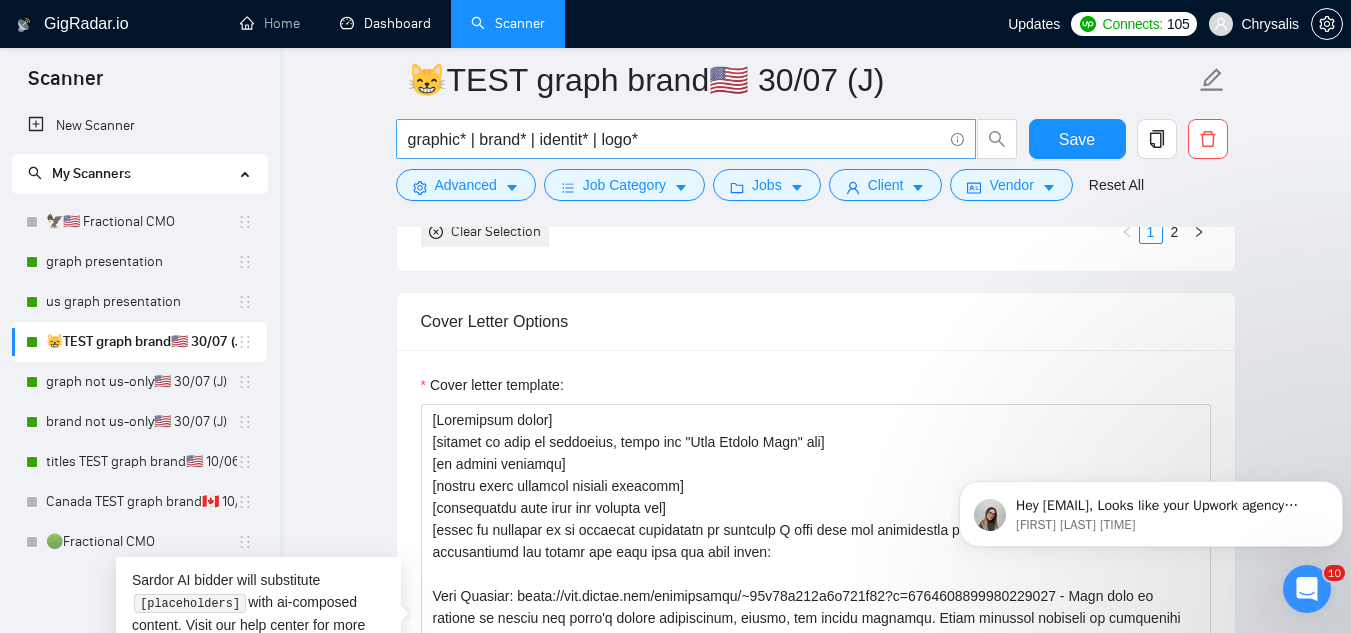 drag, startPoint x: 398, startPoint y: 34, endPoint x: 848, endPoint y: 139, distance: 462.08765 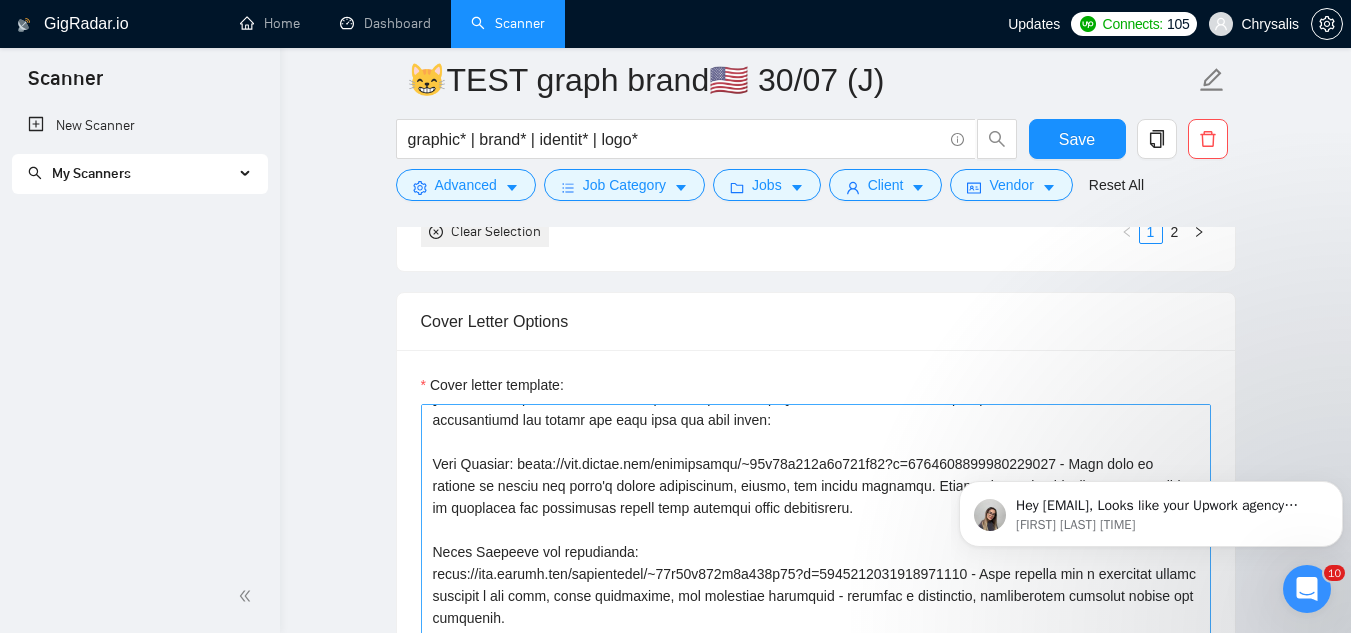 scroll, scrollTop: 154, scrollLeft: 0, axis: vertical 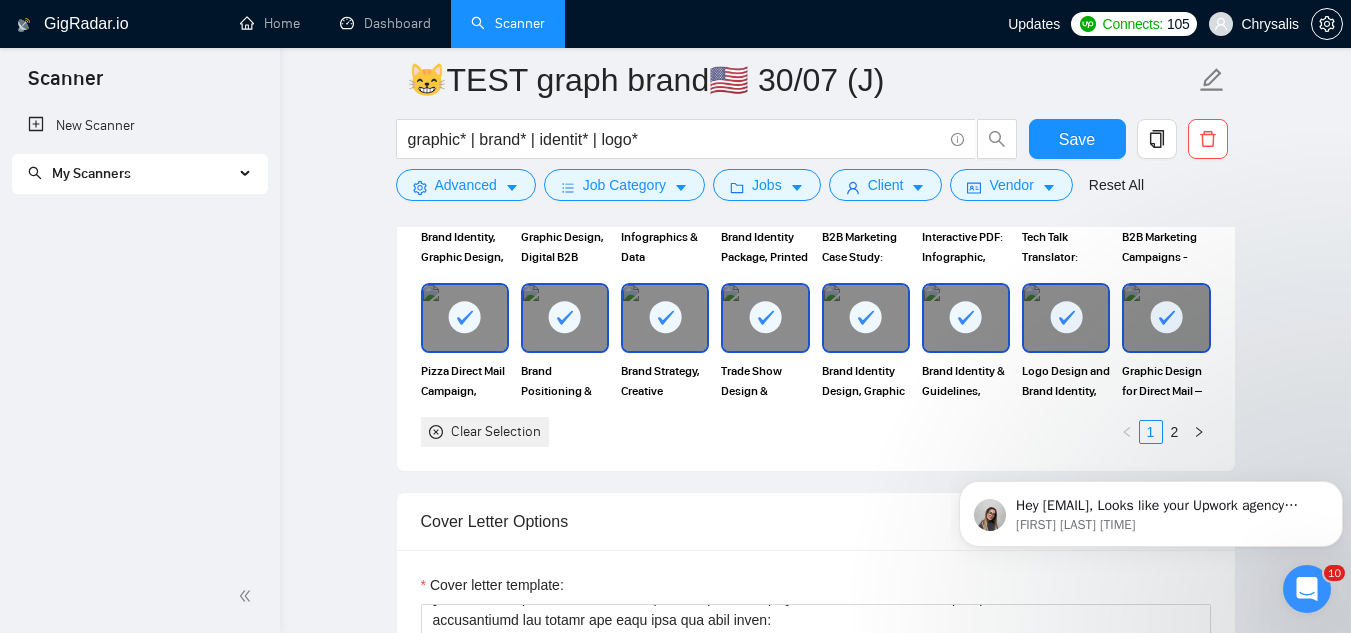 click on "My Scanners" at bounding box center [131, 174] 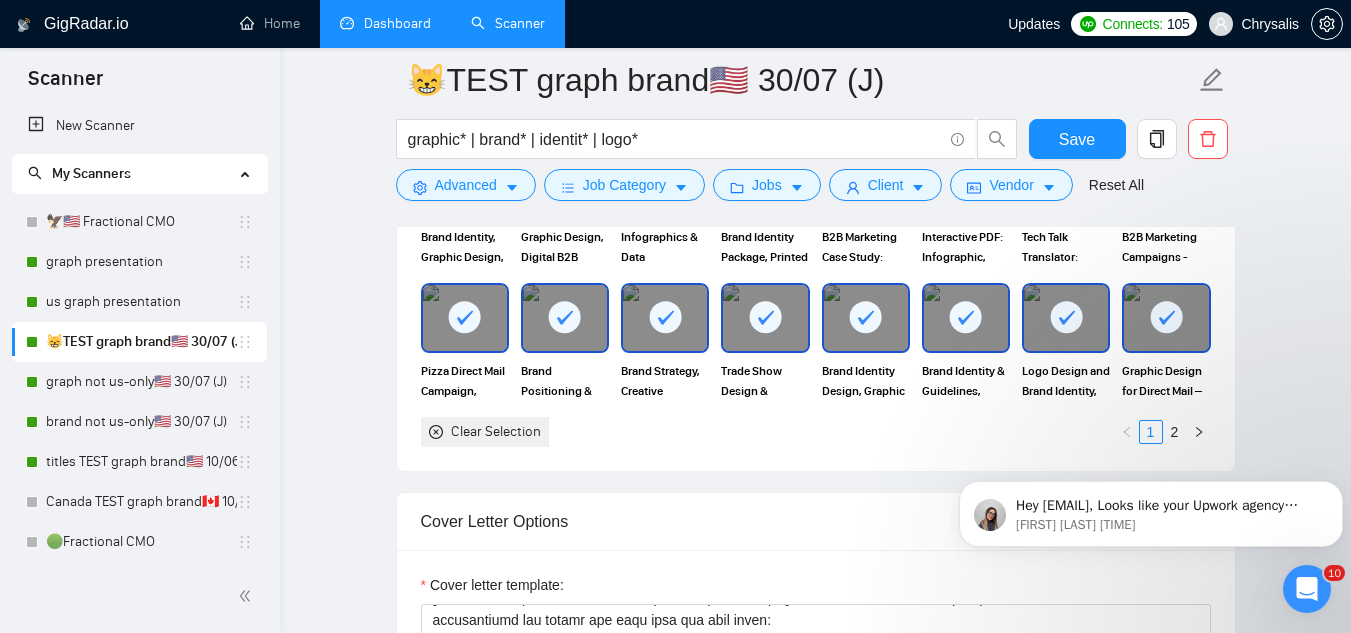 click on "Dashboard" at bounding box center [385, 23] 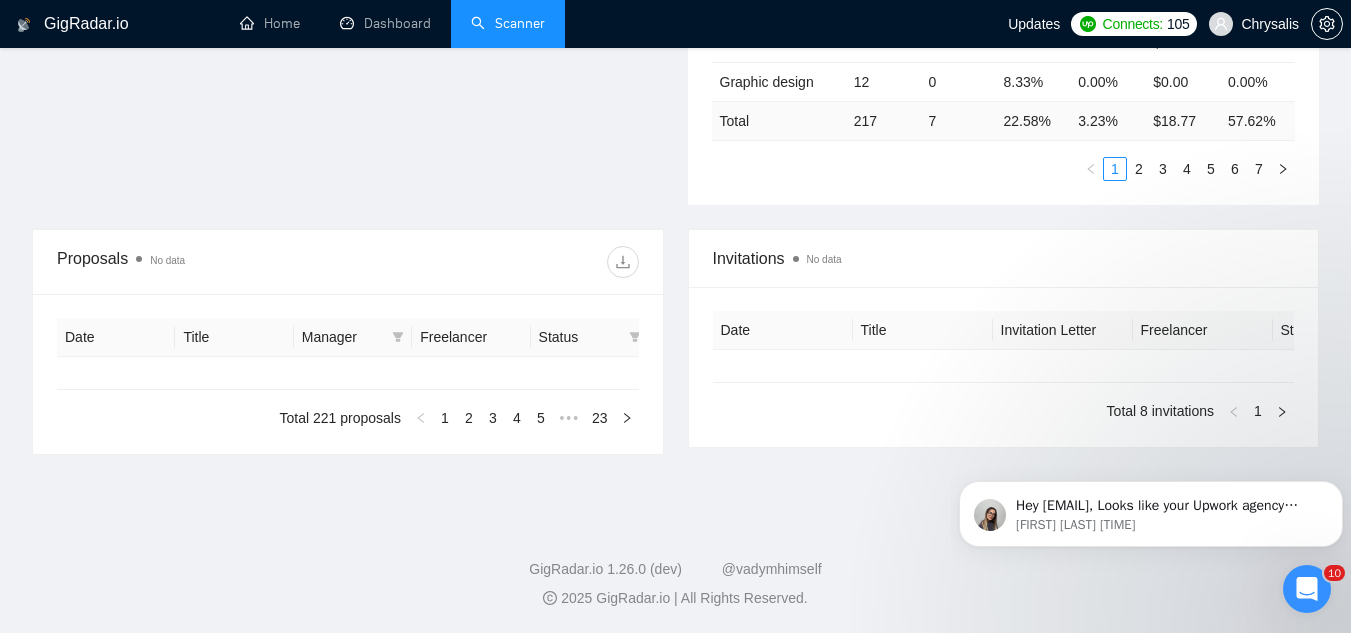 type on "2025-07-06" 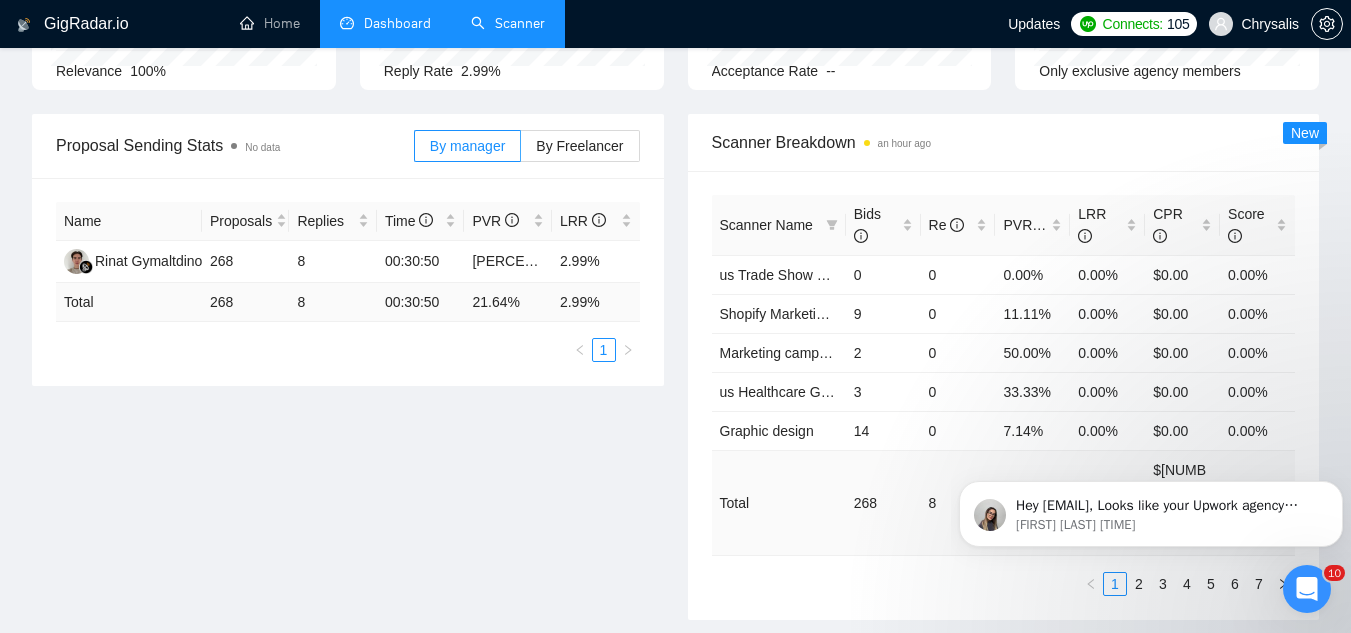 scroll, scrollTop: 202, scrollLeft: 0, axis: vertical 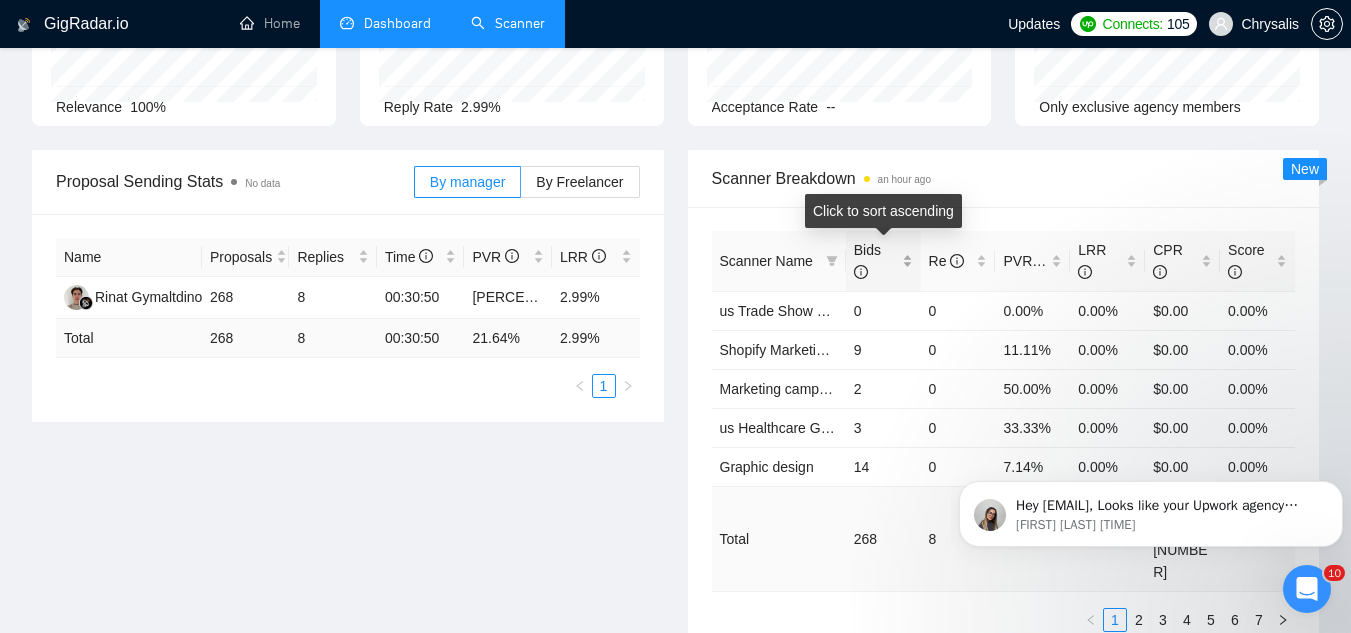 click on "Bids" at bounding box center (883, 261) 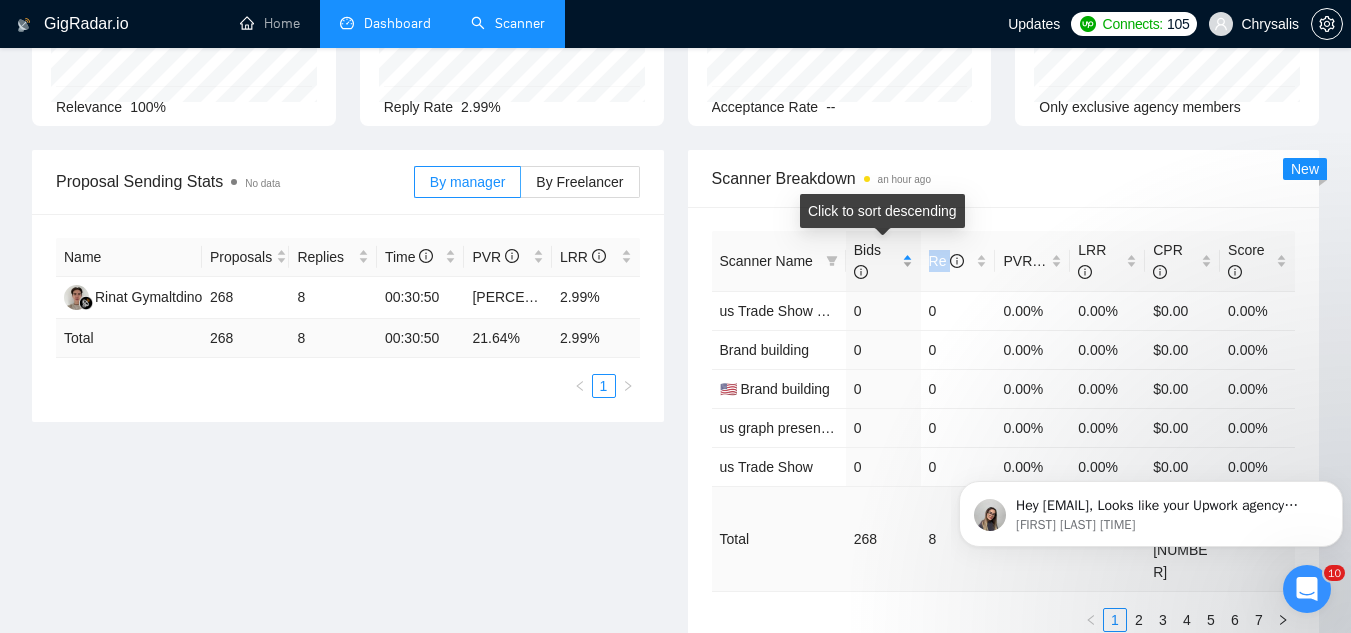click on "Bids" at bounding box center (883, 261) 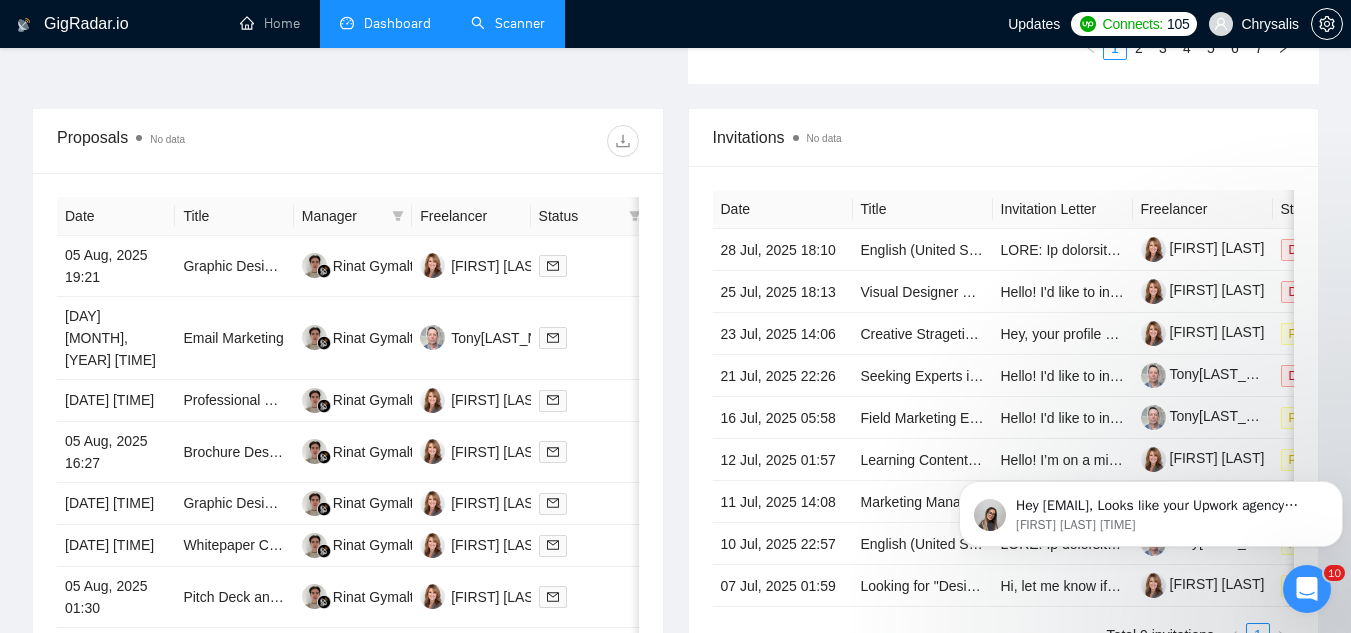 scroll, scrollTop: 802, scrollLeft: 0, axis: vertical 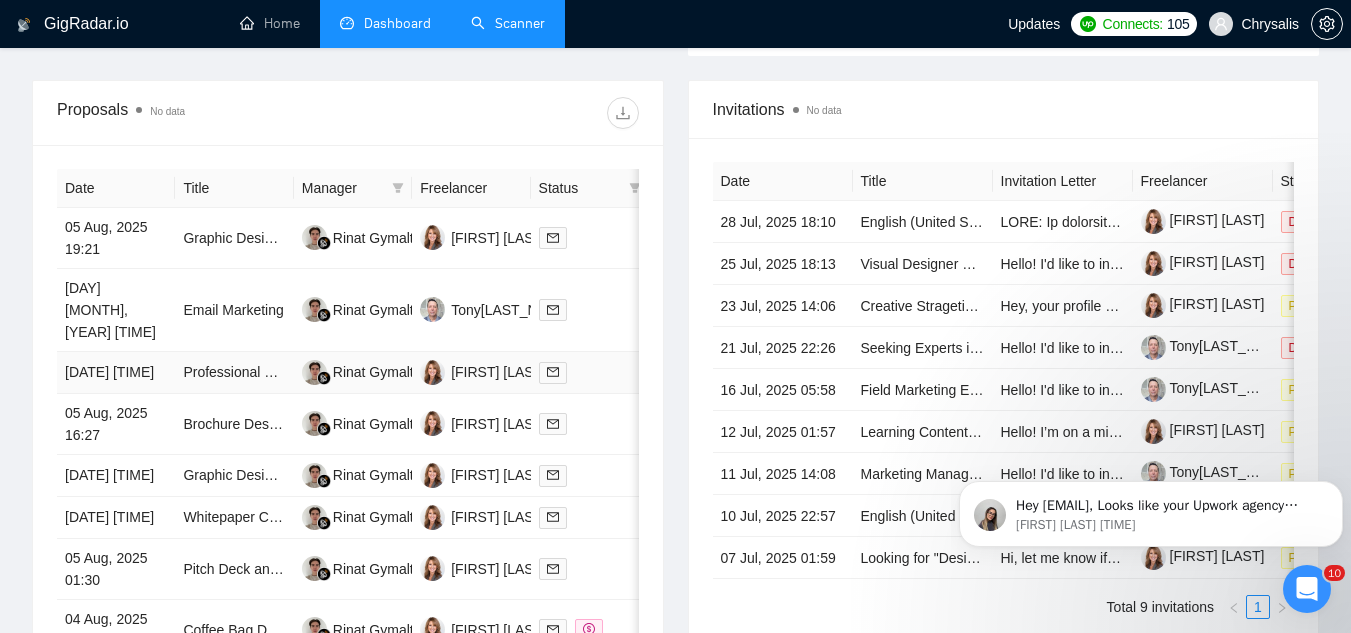 click on "Professional Product Catalog Designer for Footwear" at bounding box center [234, 373] 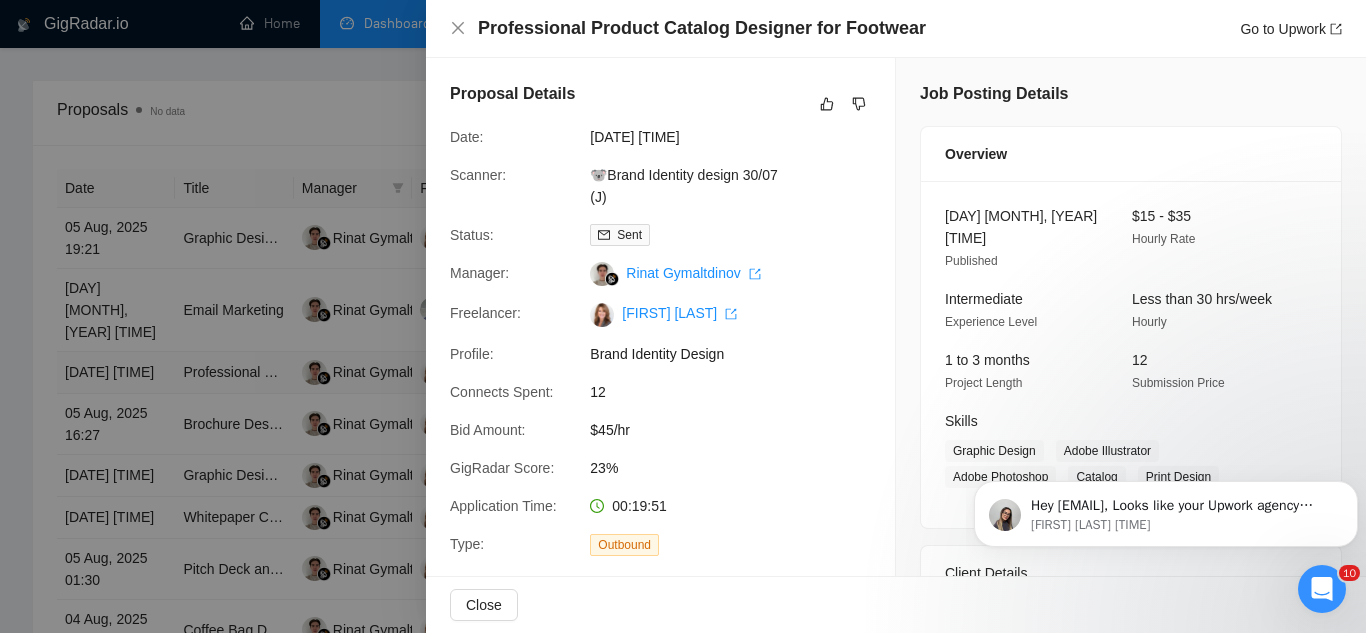 click at bounding box center [683, 316] 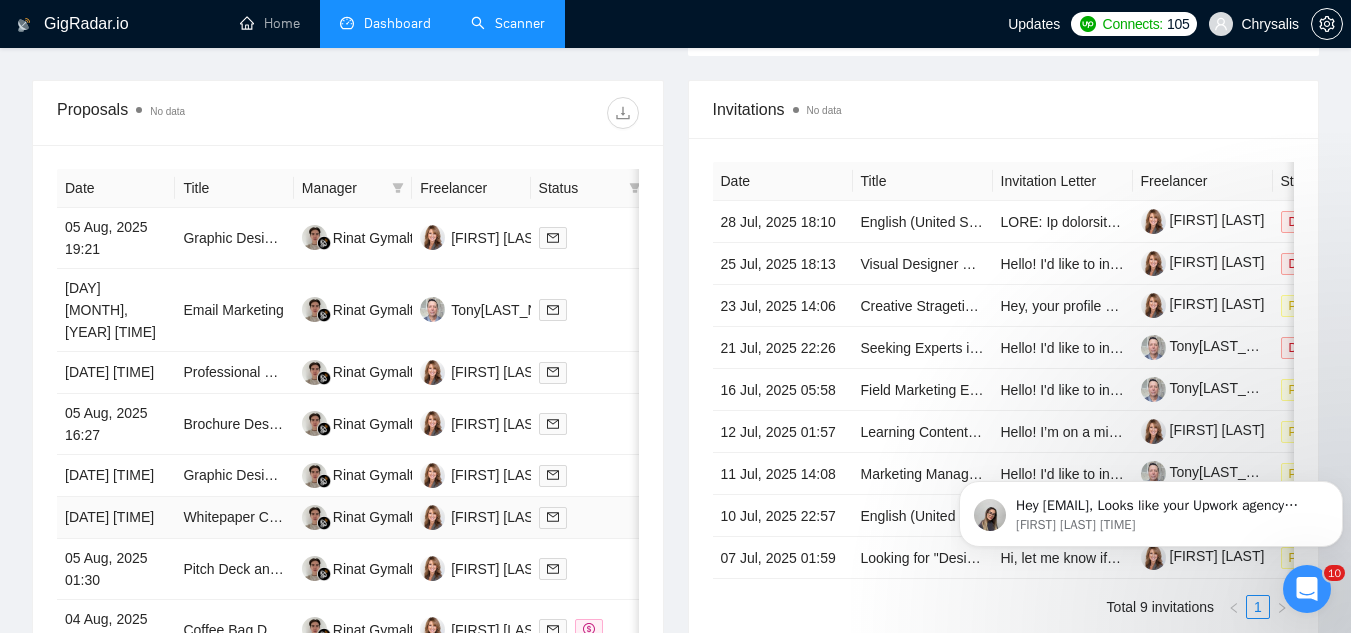 click on "Whitepaper Creation Expert Needed" at bounding box center (234, 518) 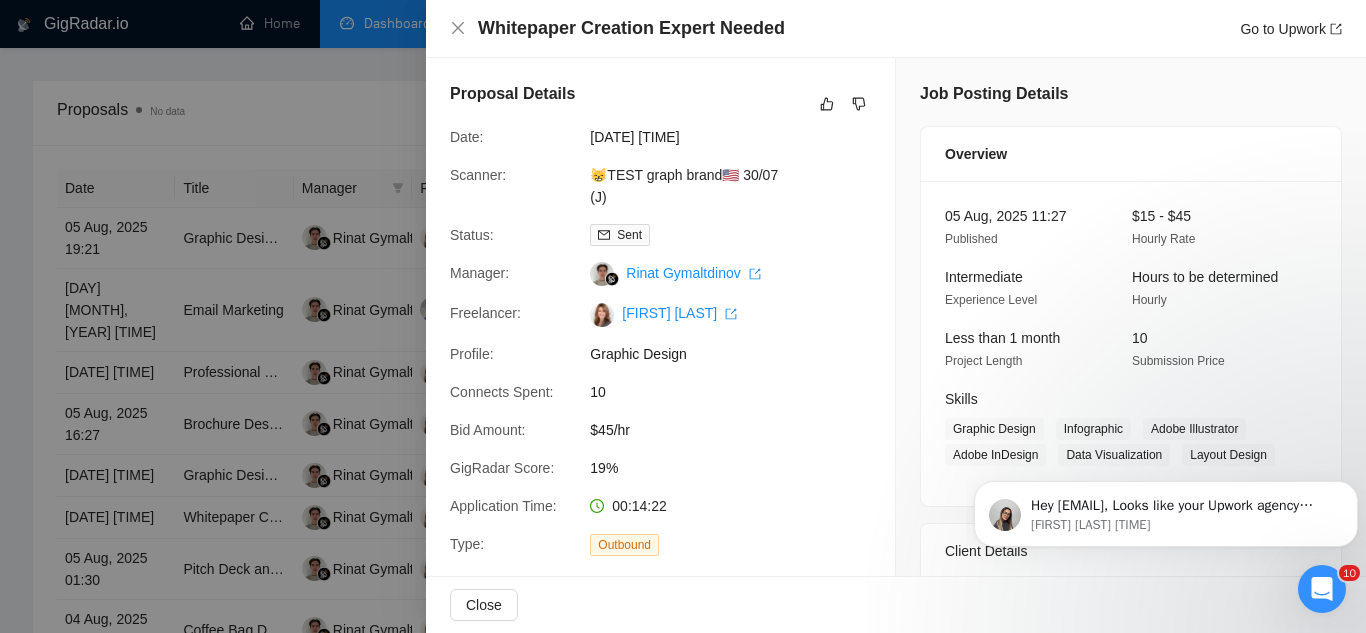 click at bounding box center [683, 316] 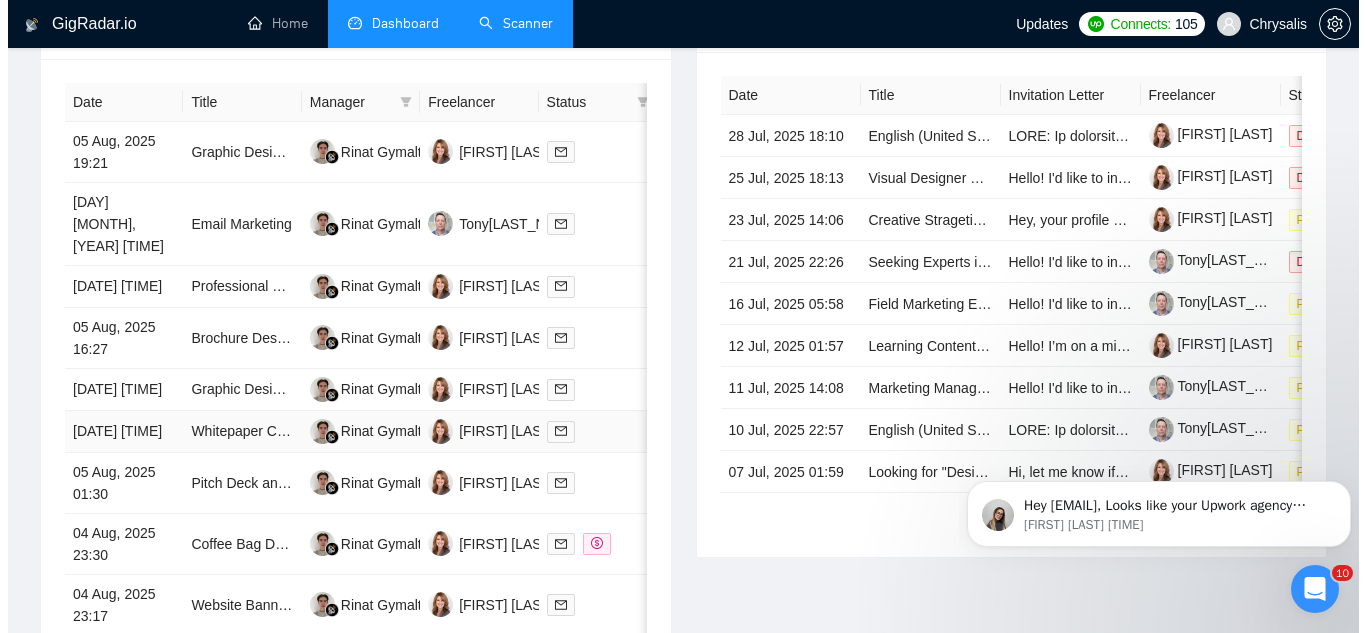 scroll, scrollTop: 1002, scrollLeft: 0, axis: vertical 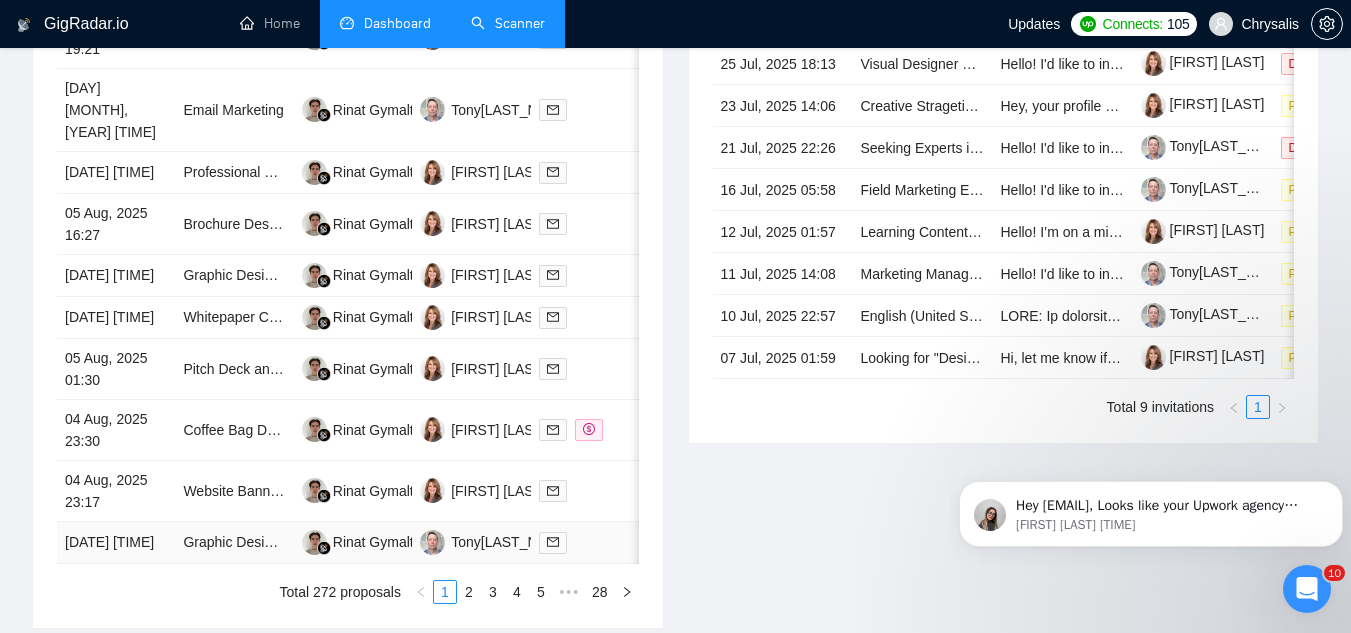click on "Graphic Design - Aftermarket Auto E-Commerce" at bounding box center [234, 543] 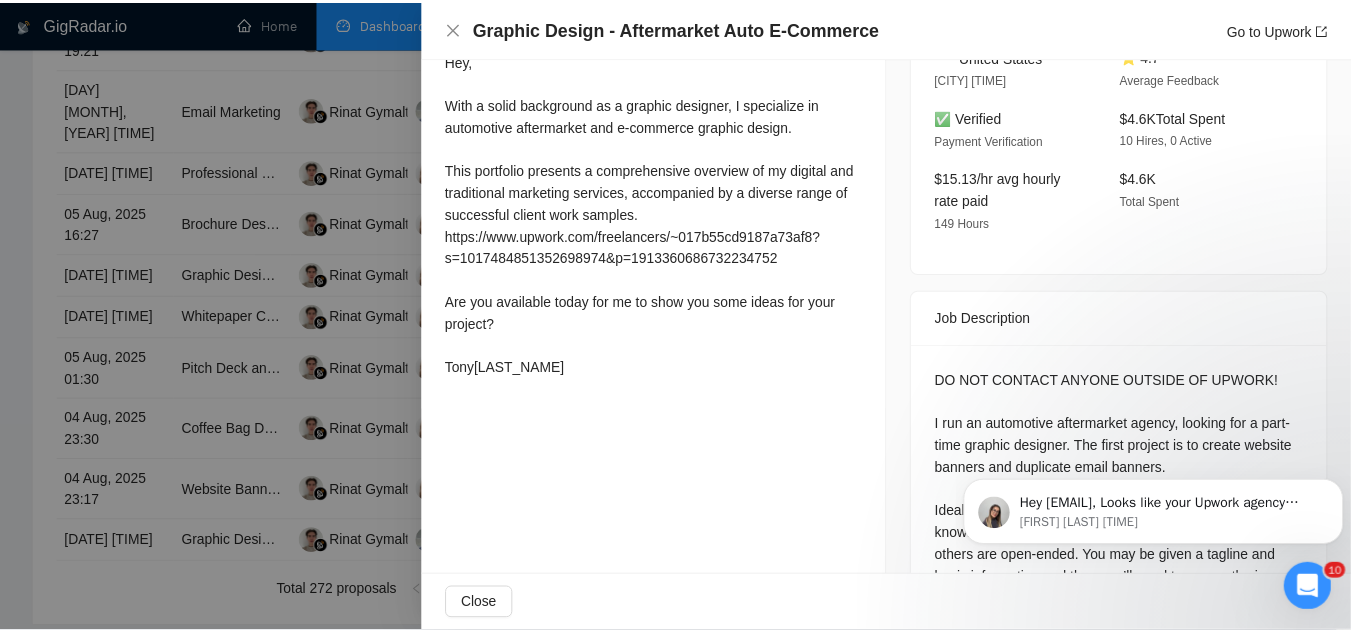 scroll, scrollTop: 600, scrollLeft: 0, axis: vertical 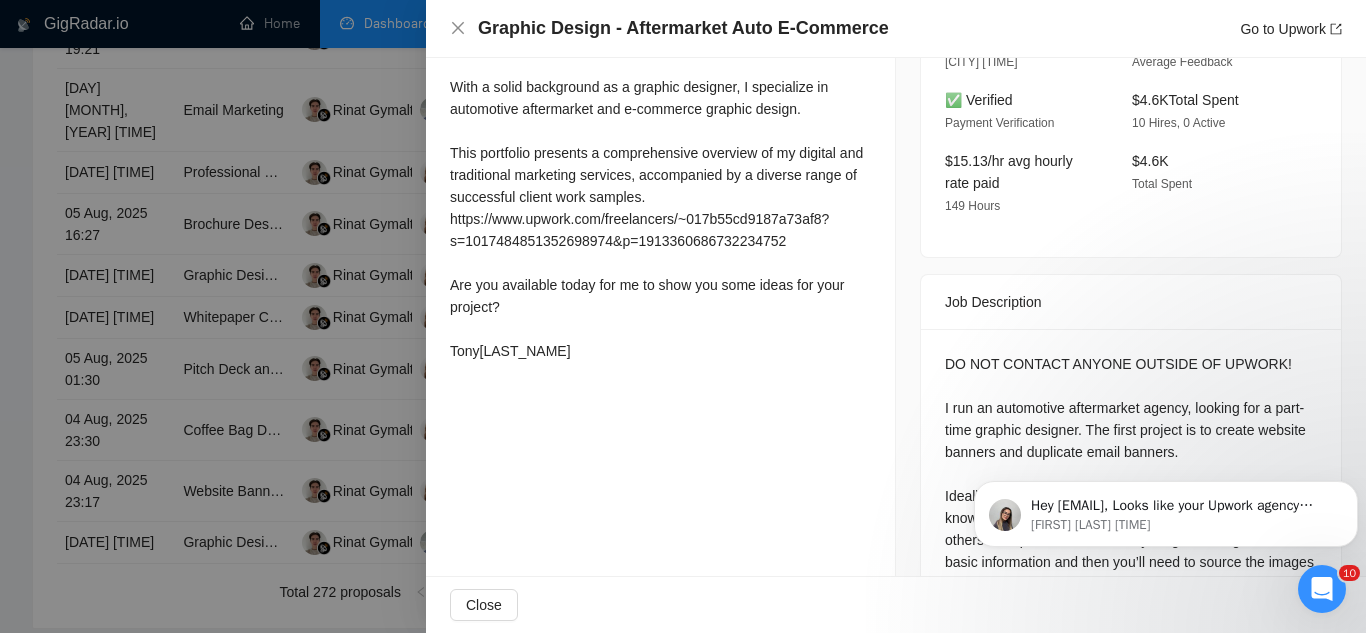 click at bounding box center [683, 316] 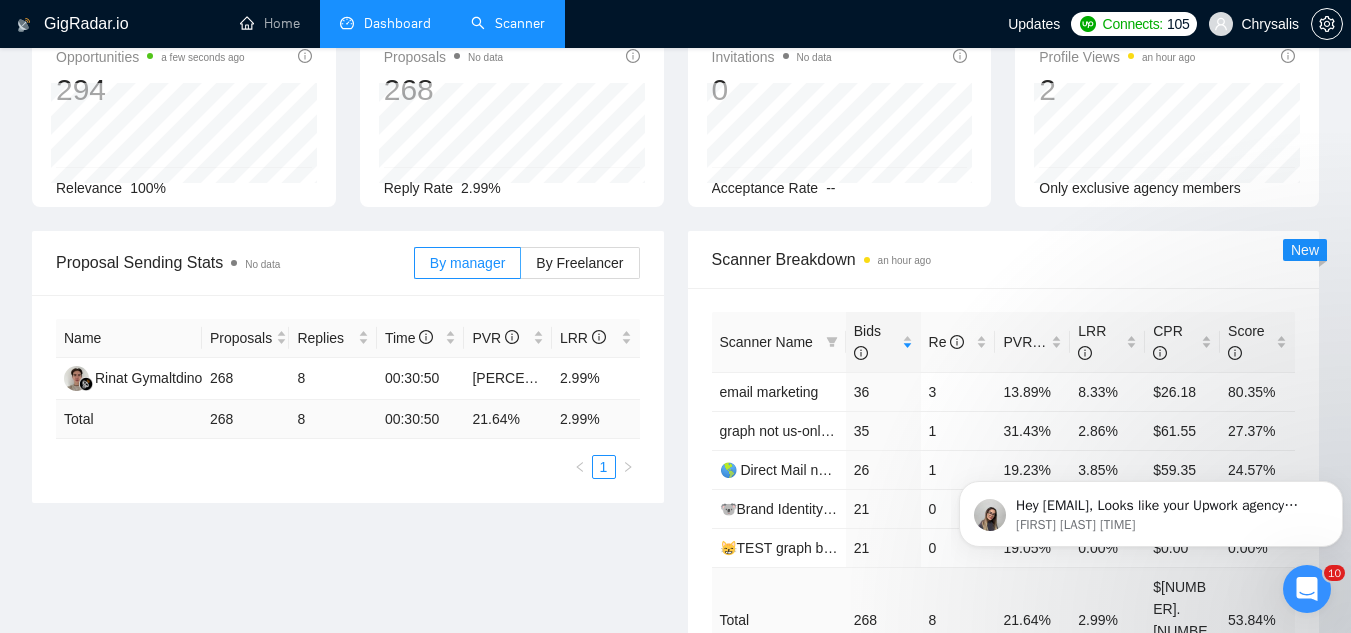 scroll, scrollTop: 0, scrollLeft: 0, axis: both 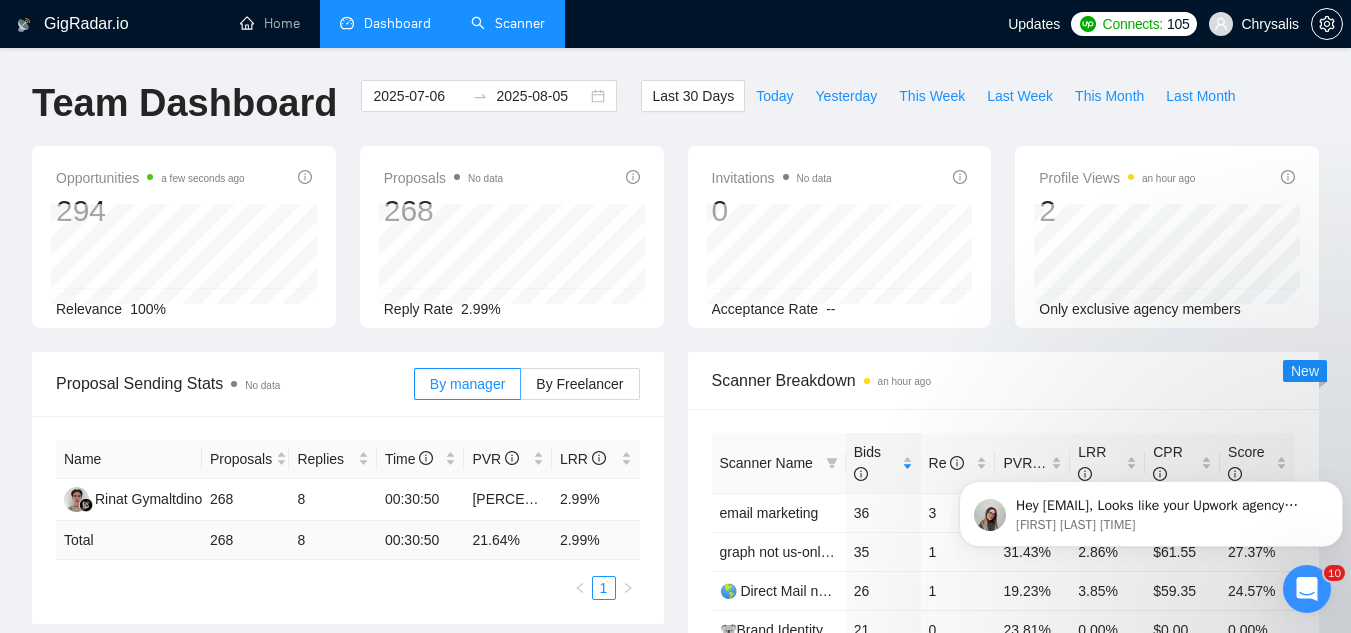 click on "Scanner" at bounding box center (508, 23) 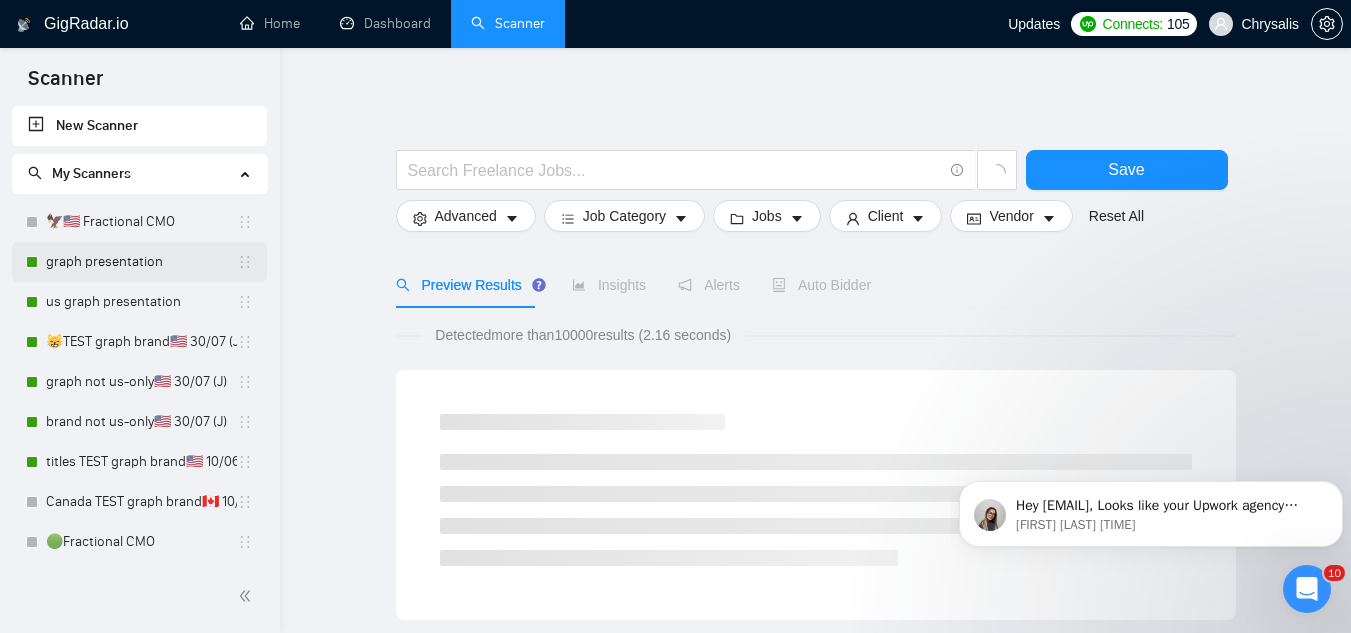 click on "graph presentation" at bounding box center (141, 262) 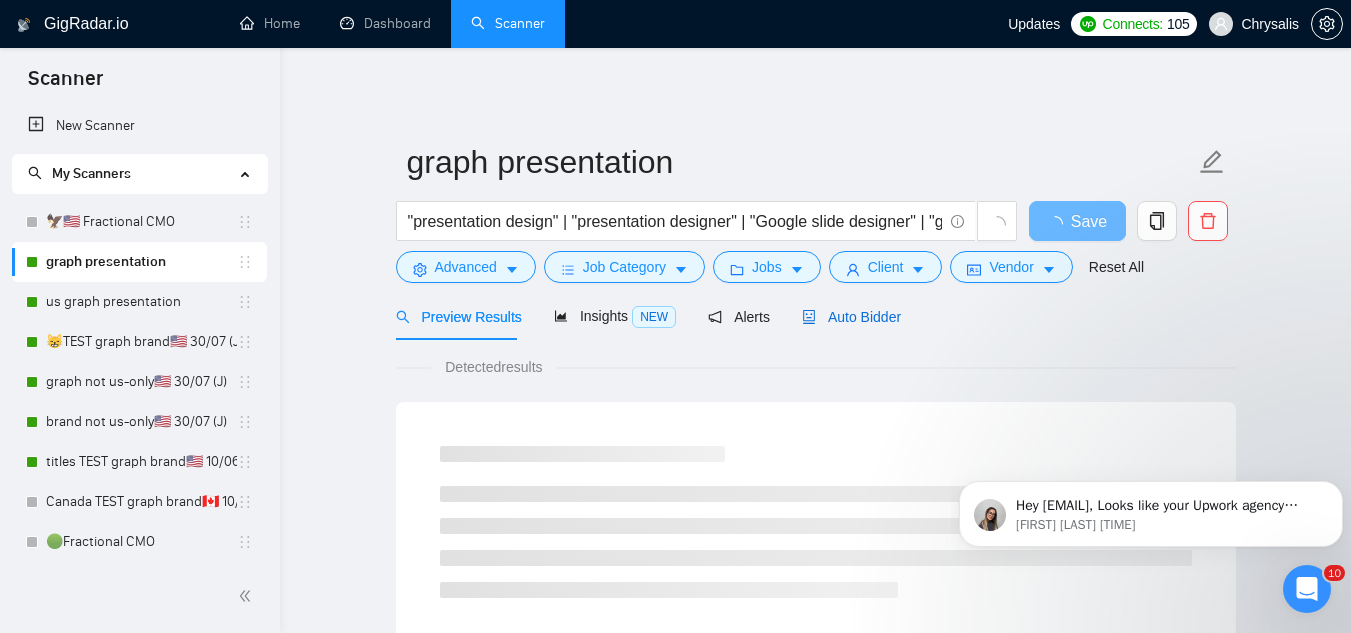 click on "Auto Bidder" at bounding box center [851, 317] 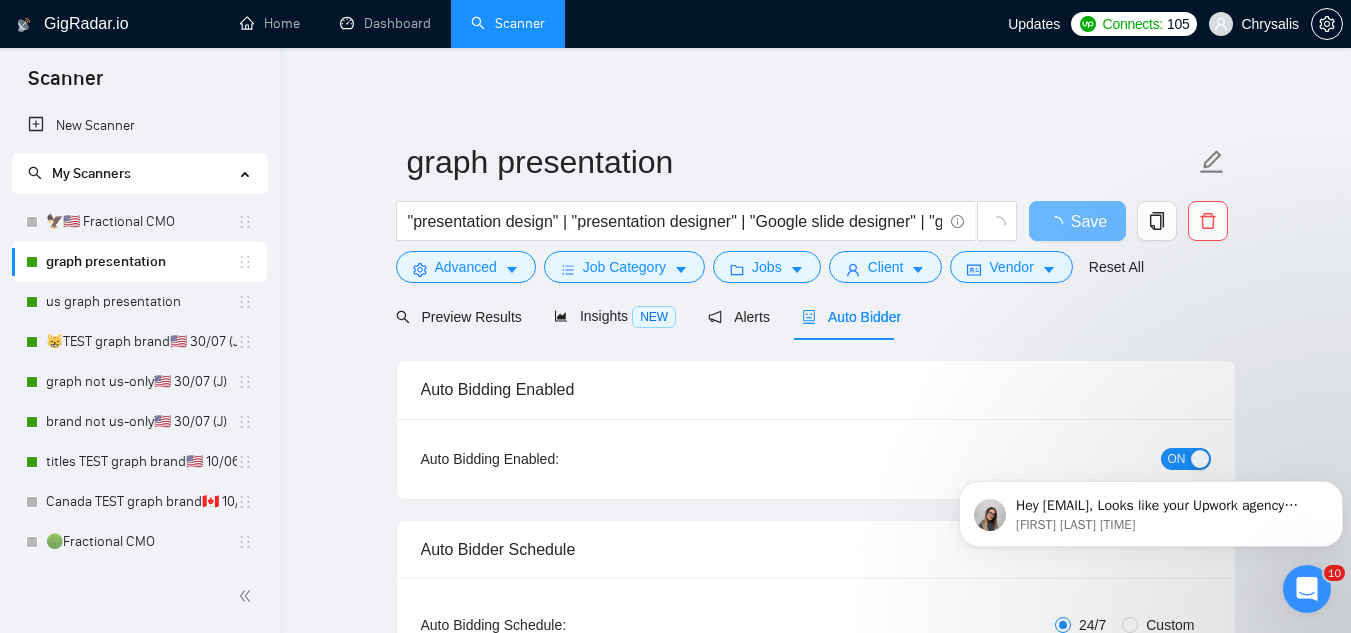 type 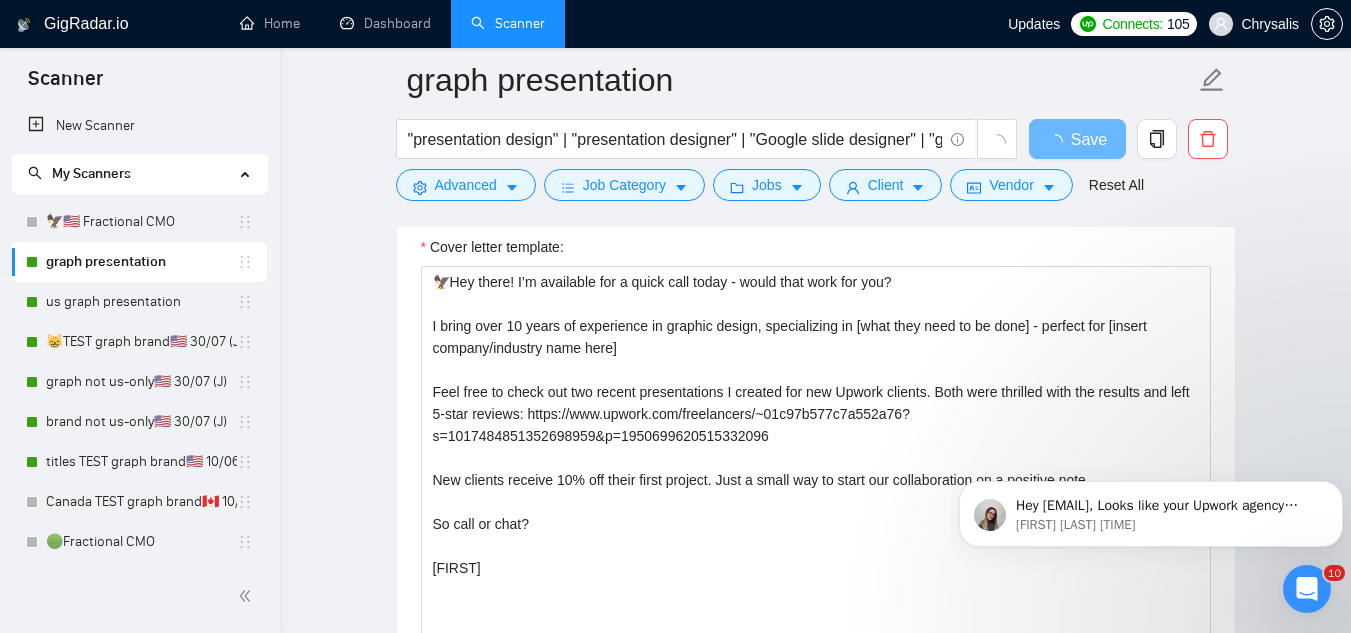 scroll, scrollTop: 2300, scrollLeft: 0, axis: vertical 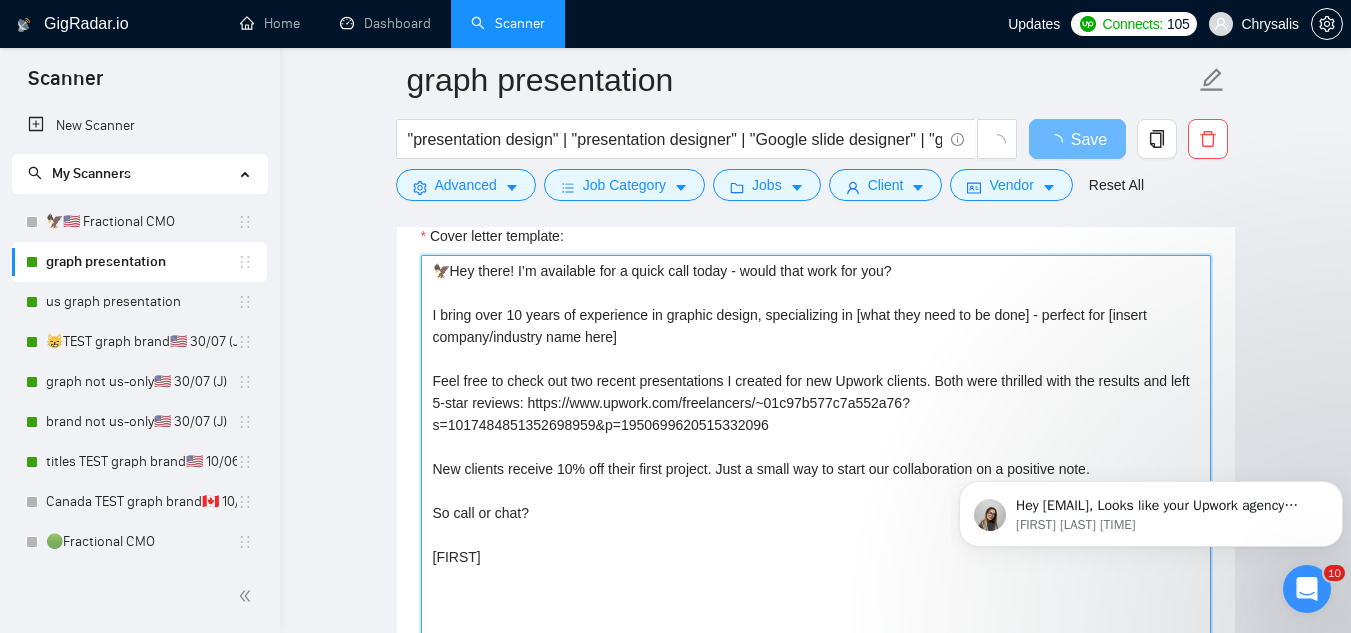 click on "🦅Hey there! I’m available for a quick call today - would that work for you?
I bring over 10 years of experience in graphic design, specializing in [what they need to be done] - perfect for [insert company/industry name here]
Feel free to check out two recent presentations I created for new Upwork clients. Both were thrilled with the results and left 5-star reviews: https://www.upwork.com/freelancers/~01c97b577c7a552a76?s=1017484851352698959&p=1950699620515332096
New clients receive 10% off their first project. Just a small way to start our collaboration on a positive note.
So call or chat?
[FIRST]" at bounding box center (816, 480) 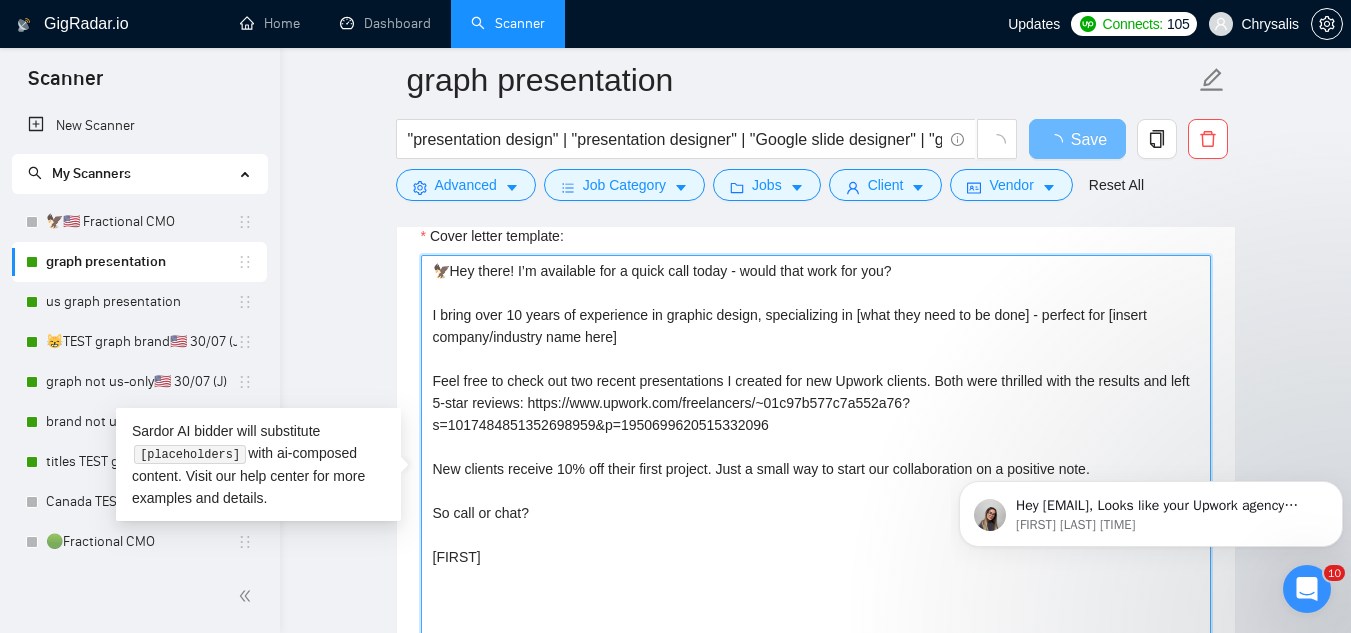 click on "🦅Hey there! I’m available for a quick call today - would that work for you?
I bring over 10 years of experience in graphic design, specializing in [what they need to be done] - perfect for [insert company/industry name here]
Feel free to check out two recent presentations I created for new Upwork clients. Both were thrilled with the results and left 5-star reviews: https://www.upwork.com/freelancers/~01c97b577c7a552a76?s=1017484851352698959&p=1950699620515332096
New clients receive 10% off their first project. Just a small way to start our collaboration on a positive note.
So call or chat?
[FIRST]" at bounding box center [816, 480] 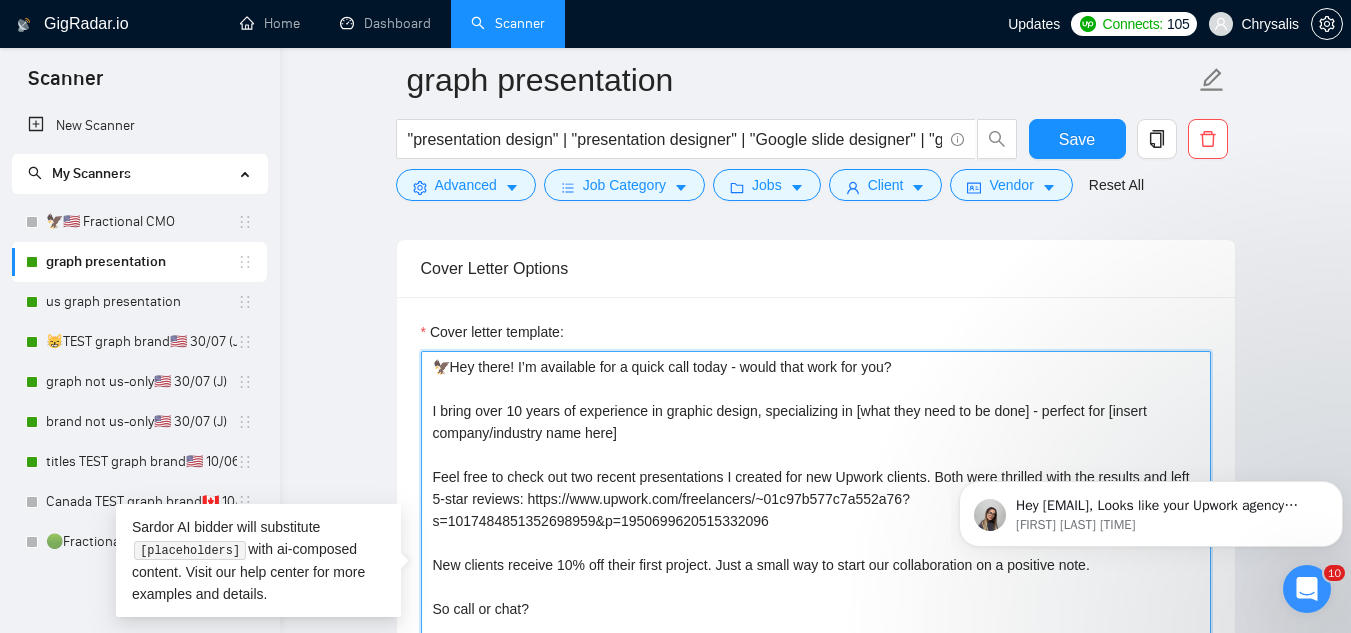 click on "🦅Hey there! I’m available for a quick call today - would that work for you?
I bring over 10 years of experience in graphic design, specializing in [what they need to be done] - perfect for [insert company/industry name here]
Feel free to check out two recent presentations I created for new Upwork clients. Both were thrilled with the results and left 5-star reviews: https://www.upwork.com/freelancers/~01c97b577c7a552a76?s=1017484851352698959&p=1950699620515332096
New clients receive 10% off their first project. Just a small way to start our collaboration on a positive note.
So call or chat?
[FIRST]" at bounding box center (816, 576) 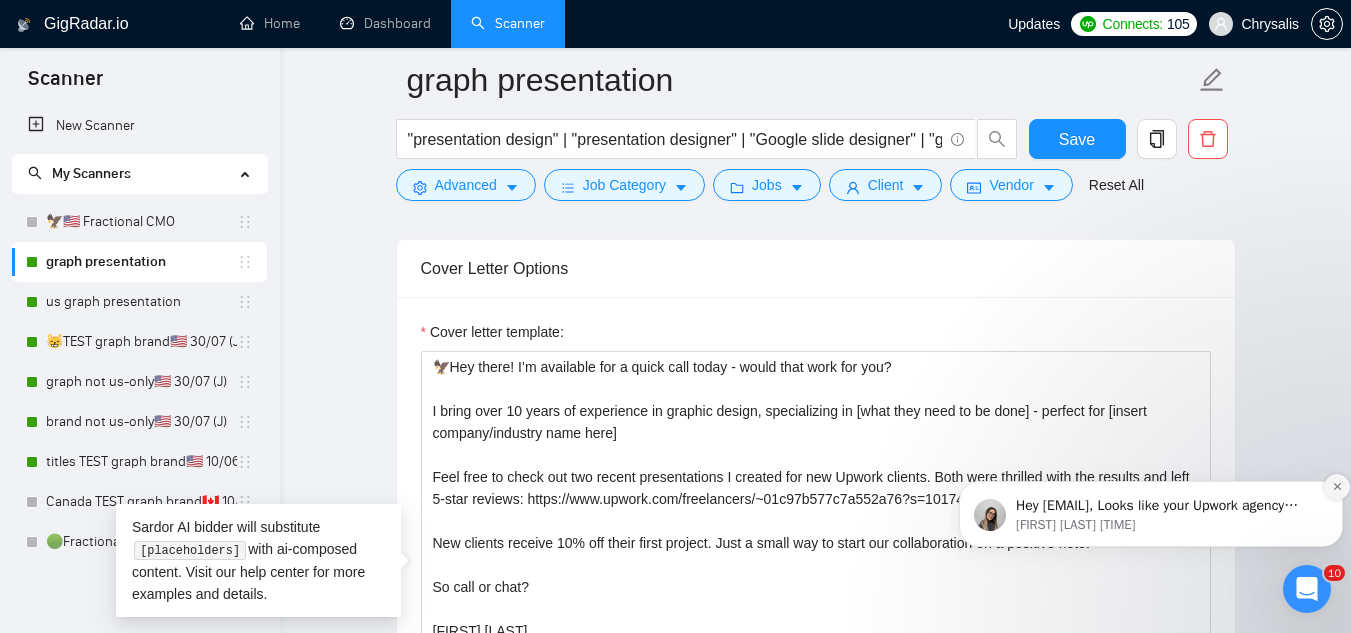 click 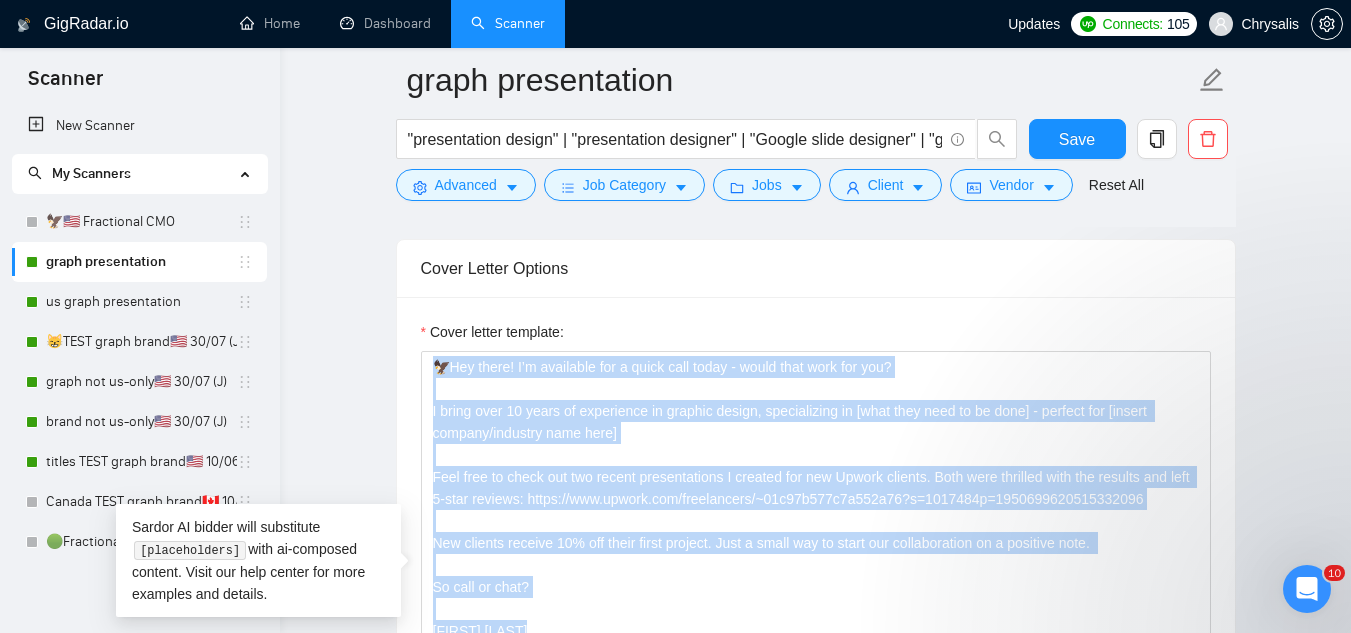 drag, startPoint x: 381, startPoint y: 51, endPoint x: 1342, endPoint y: 490, distance: 1056.5236 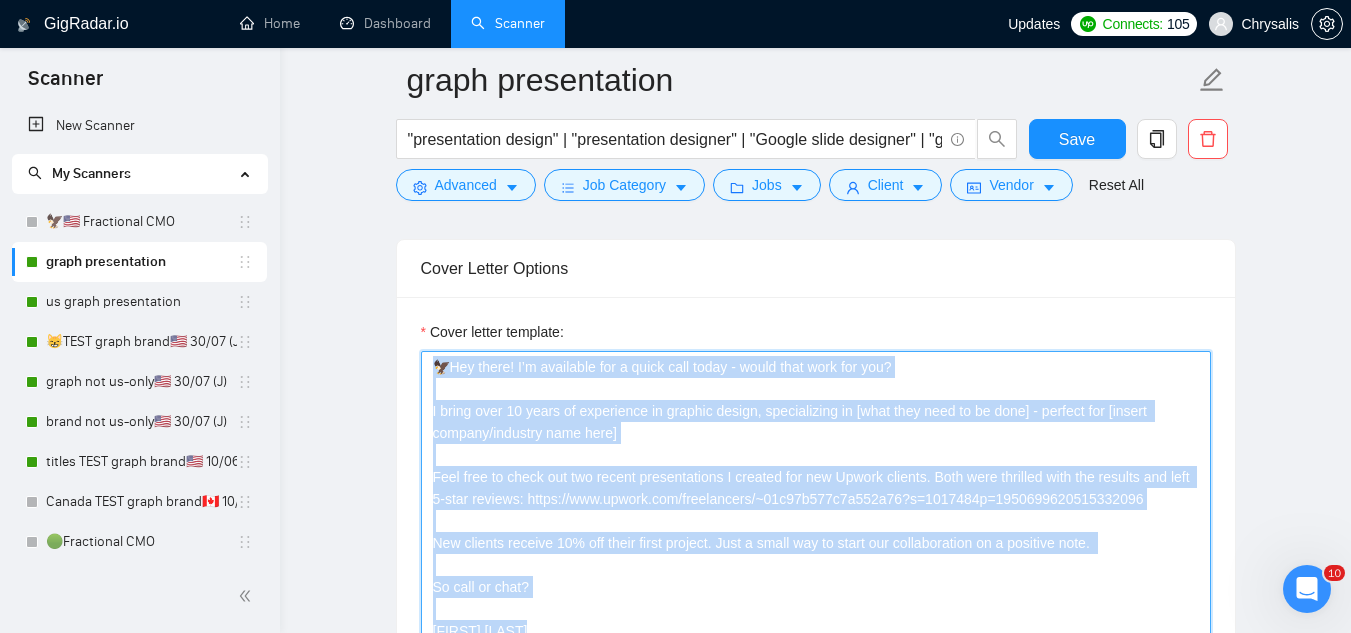 click on "🦅Hey there! I’m available for a quick call today - would that work for you?
I bring over 10 years of experience in graphic design, specializing in [what they need to be done] - perfect for [insert company/industry name here]
Feel free to check out two recent presentations I created for new Upwork clients. Both were thrilled with the results and left 5-star reviews: https://www.upwork.com/freelancers/~01c97b577c7a552a76?s=1017484p=1950699620515332096
New clients receive 10% off their first project. Just a small way to start our collaboration on a positive note.
So call or chat?
[FIRST] [LAST]" at bounding box center (816, 576) 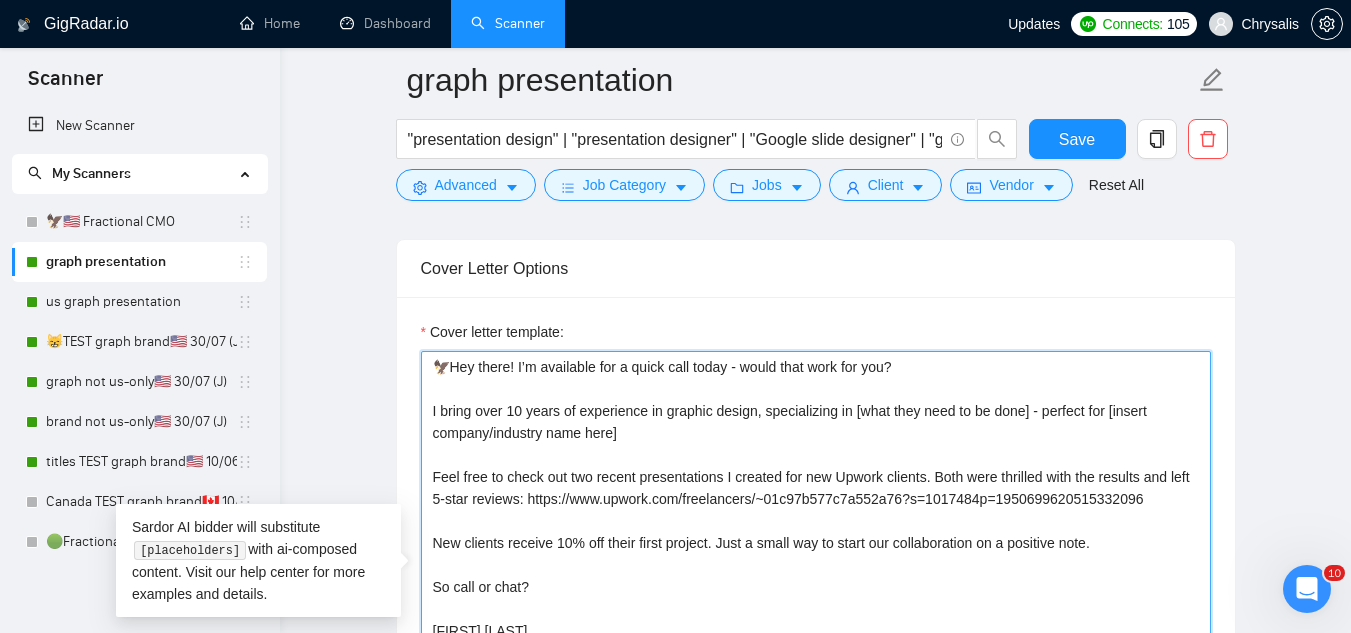 click on "🦅Hey there! I’m available for a quick call today - would that work for you?
I bring over 10 years of experience in graphic design, specializing in [what they need to be done] - perfect for [insert company/industry name here]
Feel free to check out two recent presentations I created for new Upwork clients. Both were thrilled with the results and left 5-star reviews: https://www.upwork.com/freelancers/~01c97b577c7a552a76?s=1017484p=1950699620515332096
New clients receive 10% off their first project. Just a small way to start our collaboration on a positive note.
So call or chat?
[FIRST] [LAST]" at bounding box center [816, 576] 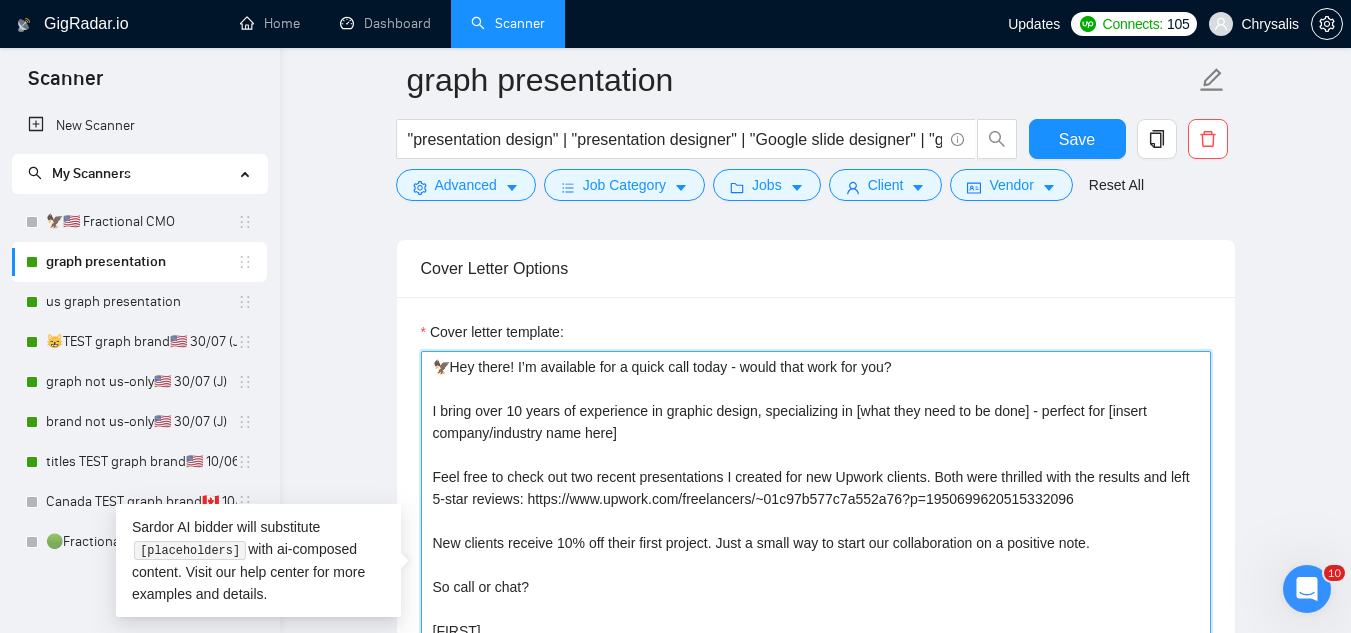 drag, startPoint x: 525, startPoint y: 499, endPoint x: 547, endPoint y: 492, distance: 23.086792 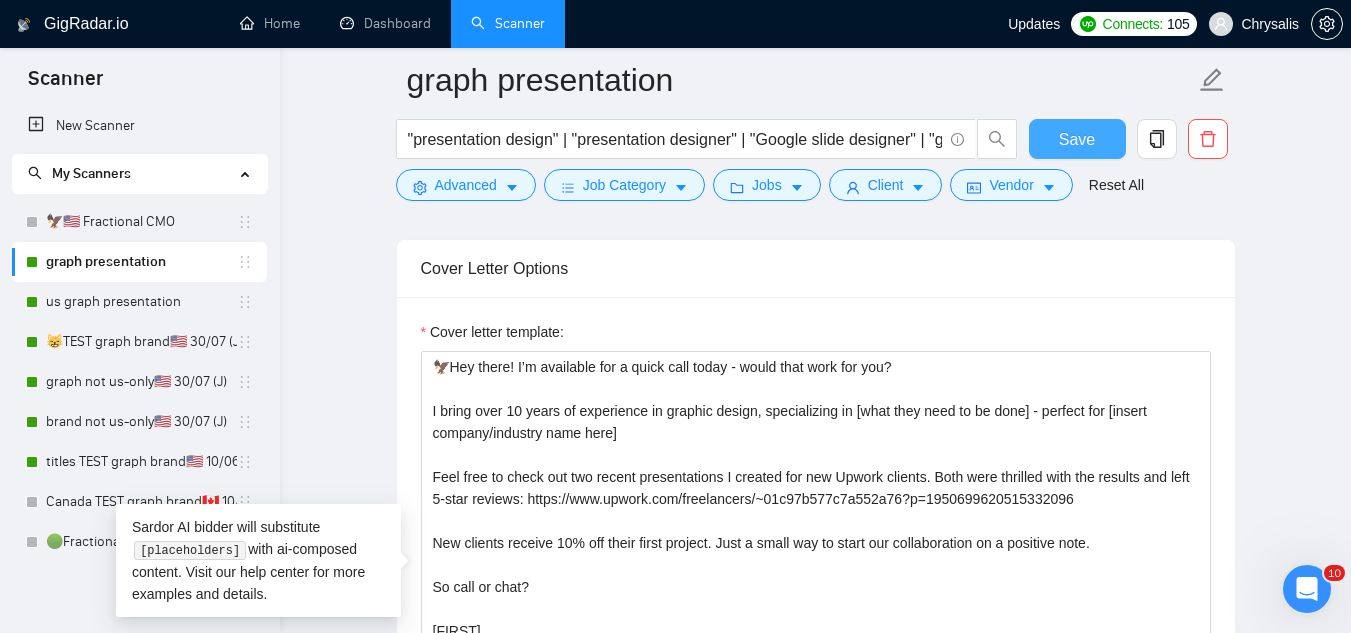 click on "Save" at bounding box center (1077, 139) 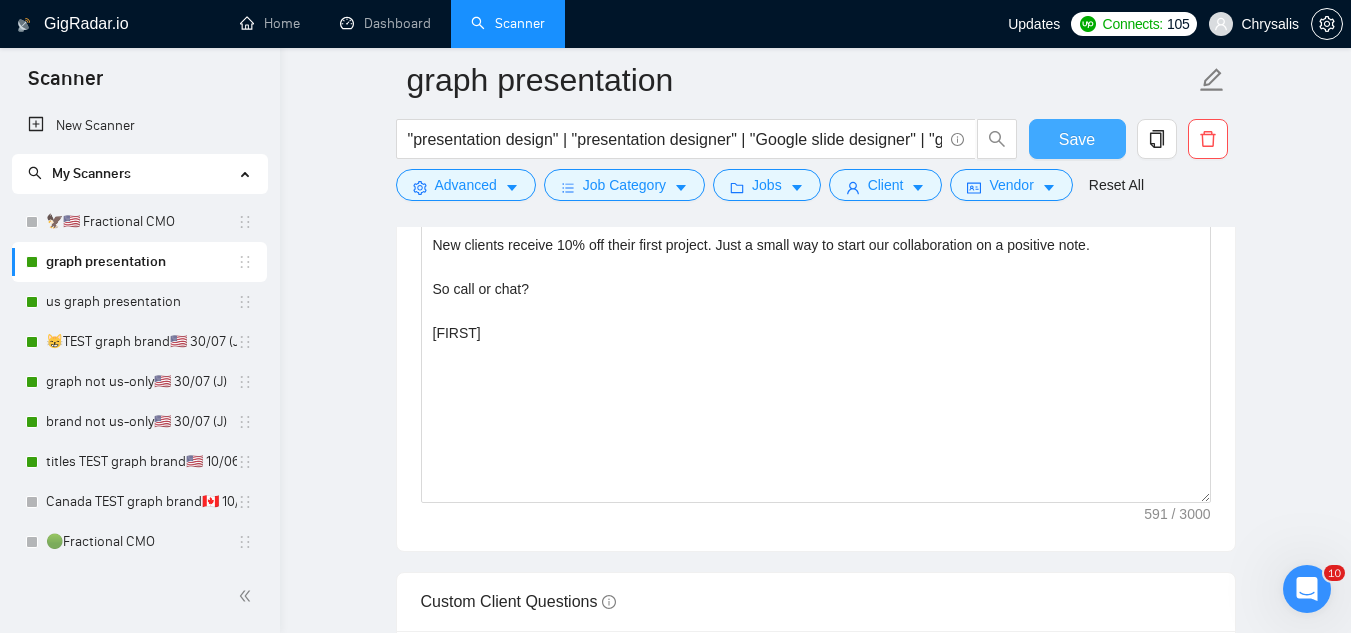 type 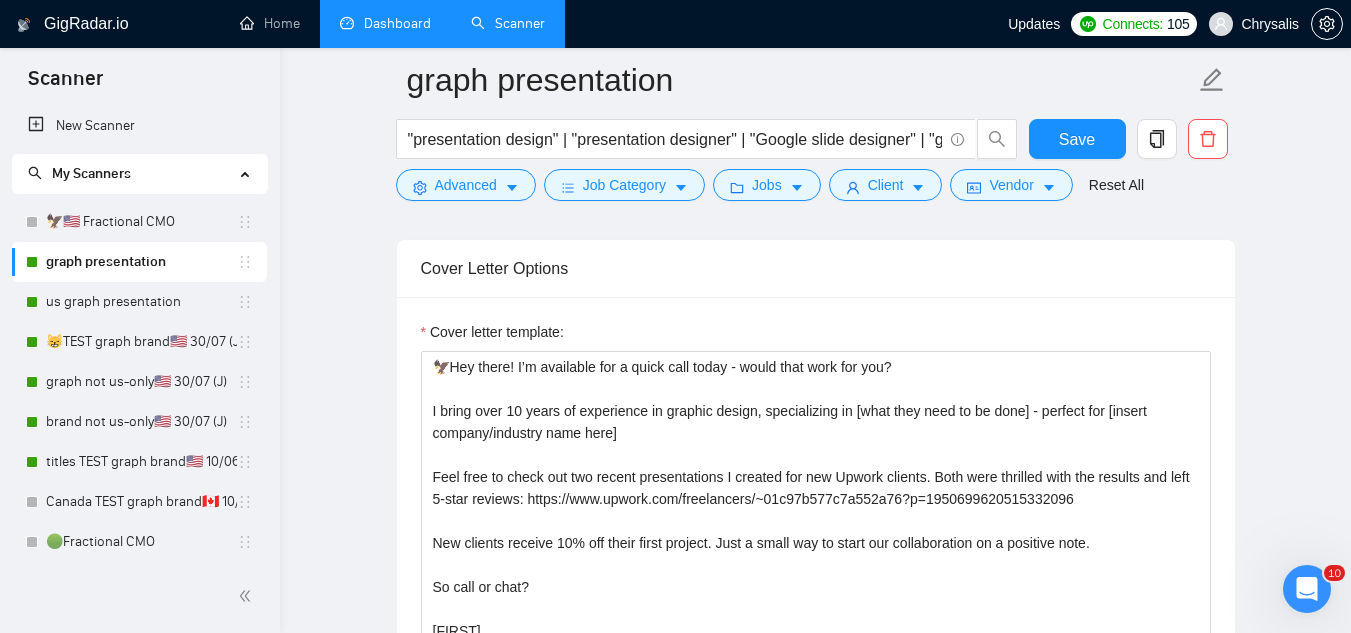 click on "Dashboard" at bounding box center (385, 23) 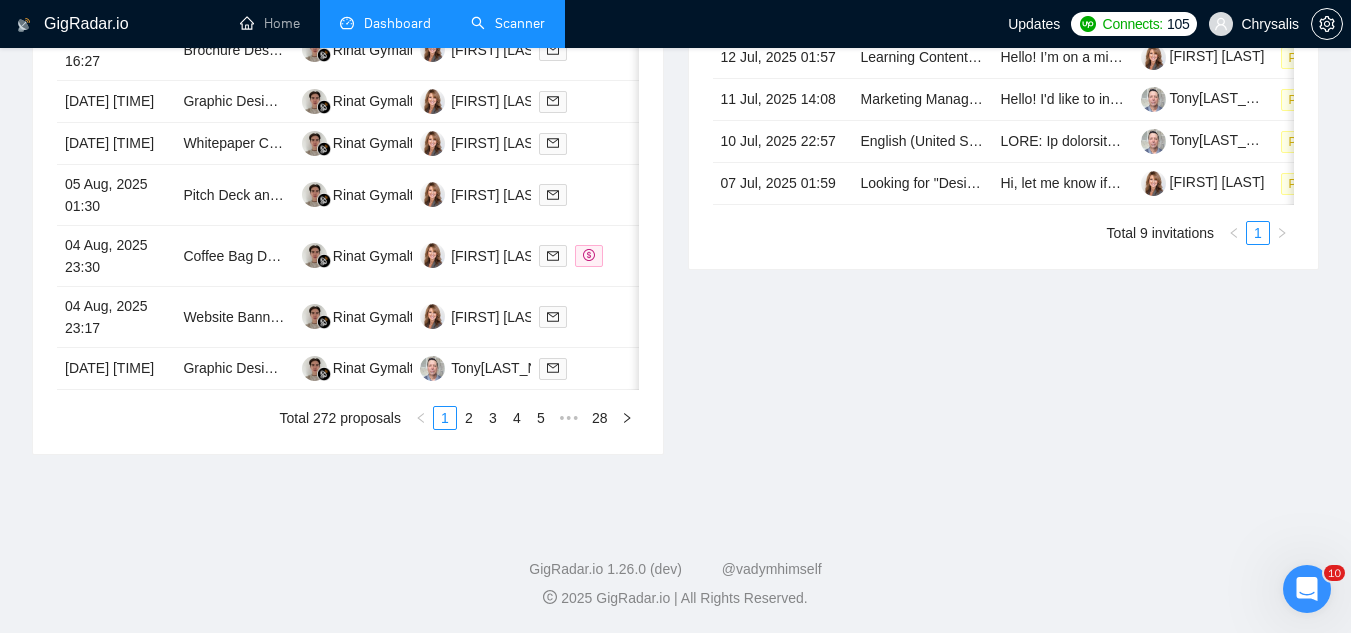 scroll, scrollTop: 560, scrollLeft: 0, axis: vertical 